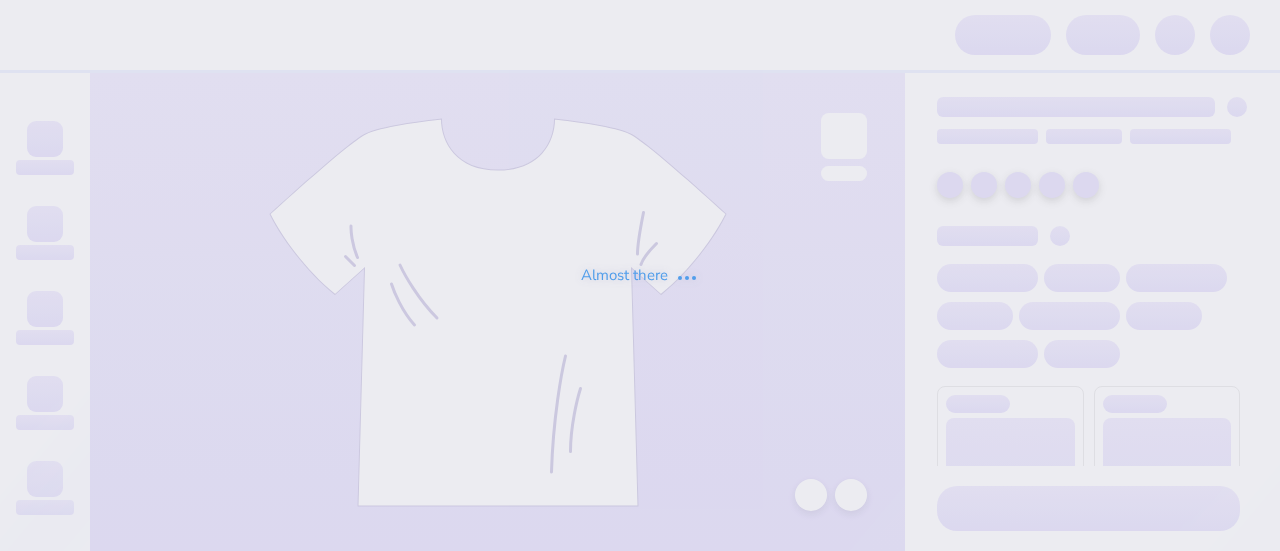 scroll, scrollTop: 0, scrollLeft: 0, axis: both 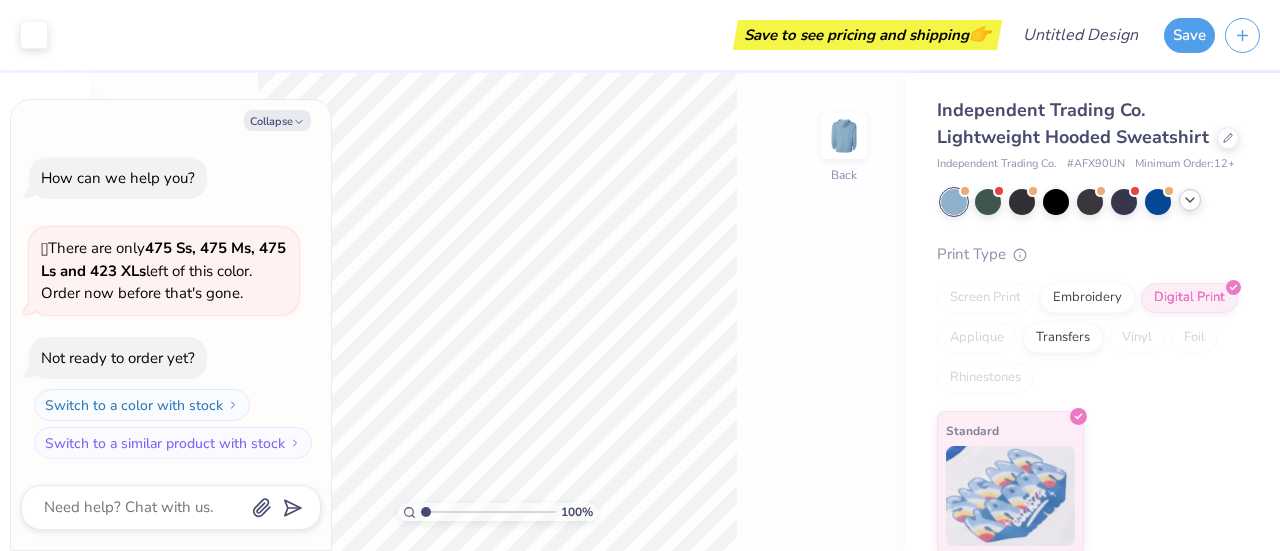 click at bounding box center (1090, 202) 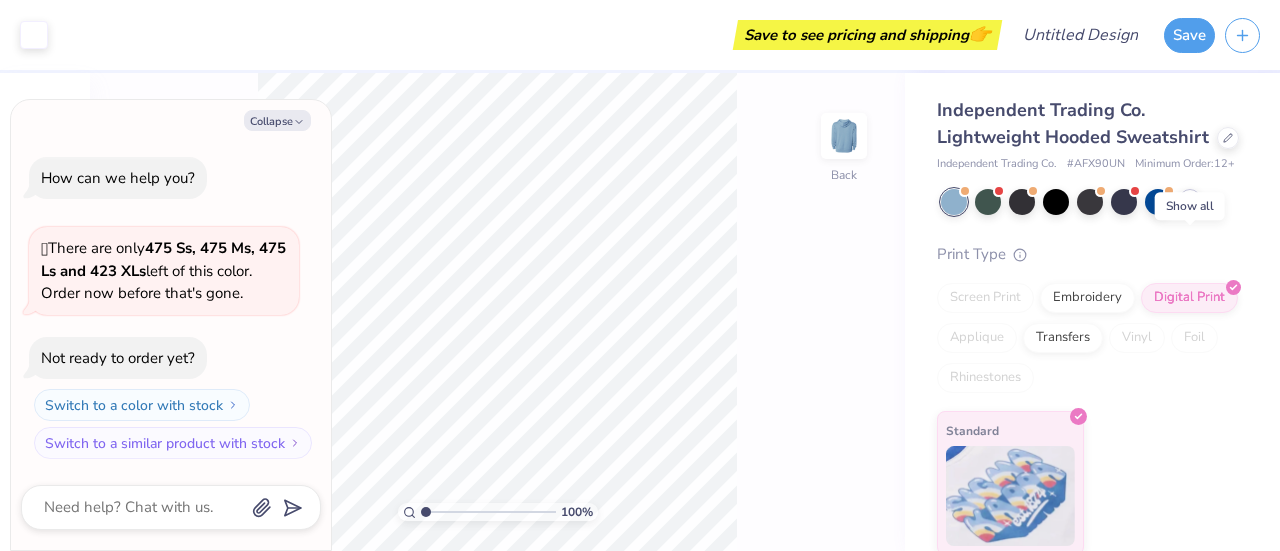 click 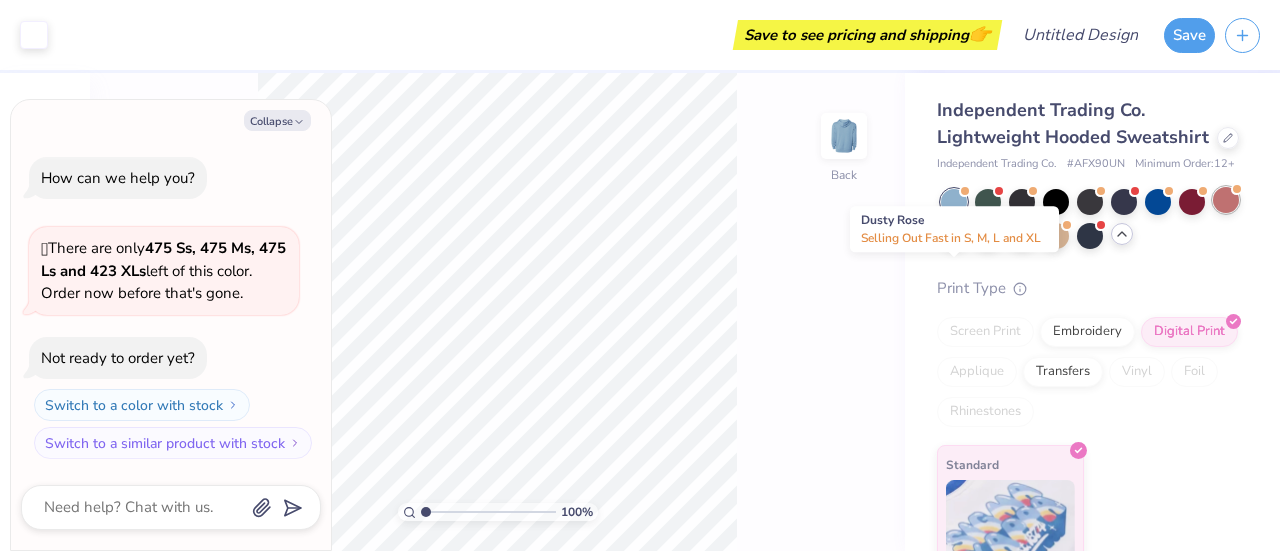 click at bounding box center (1226, 200) 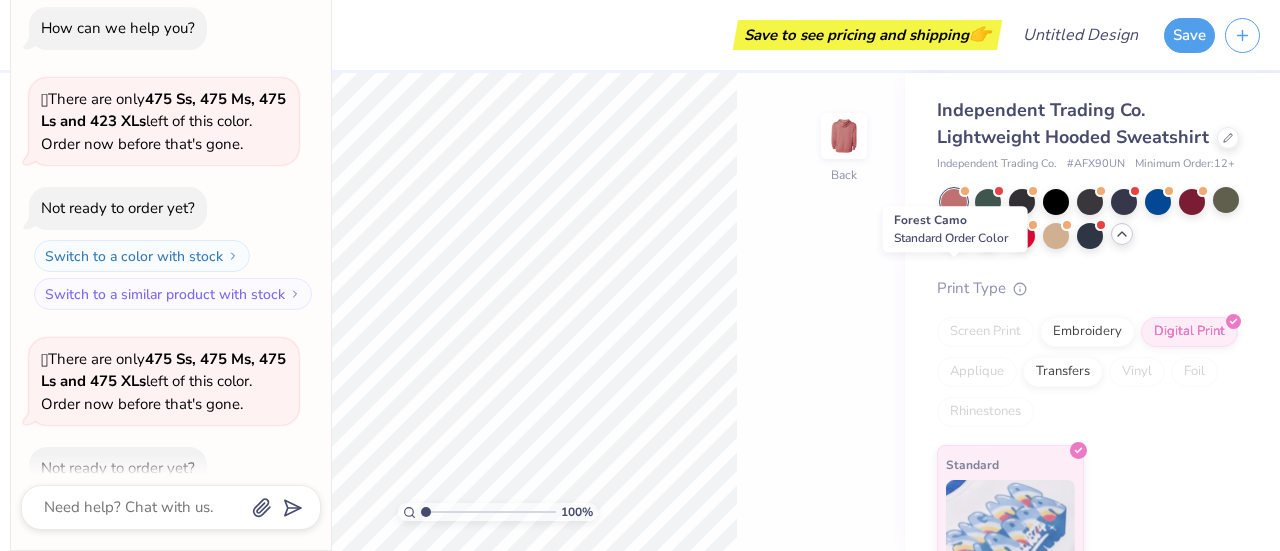 scroll, scrollTop: 110, scrollLeft: 0, axis: vertical 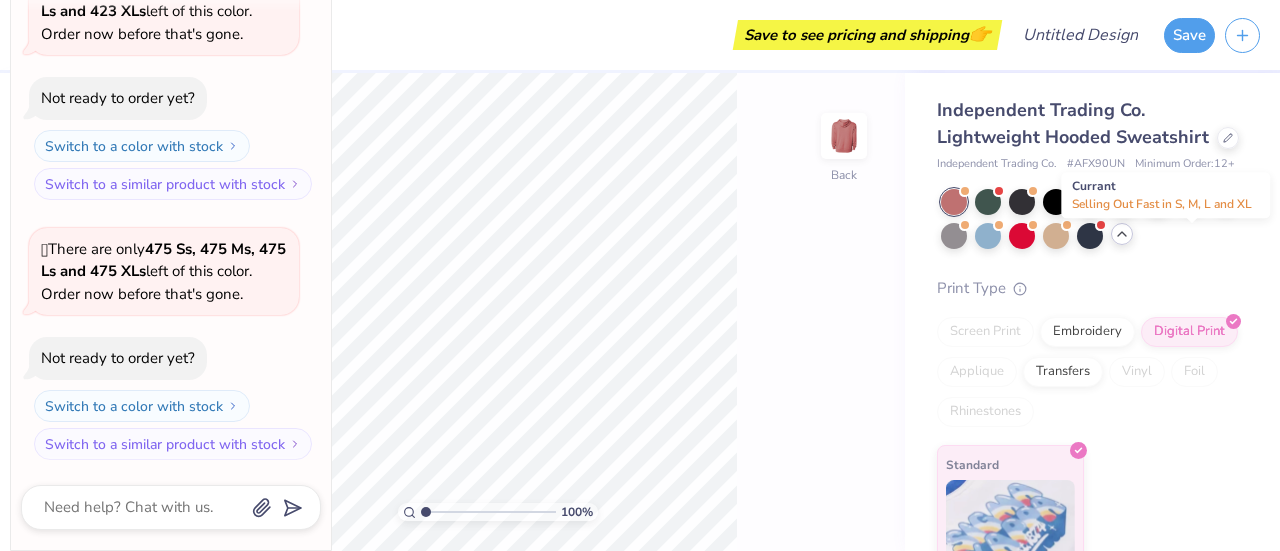 click at bounding box center (1192, 200) 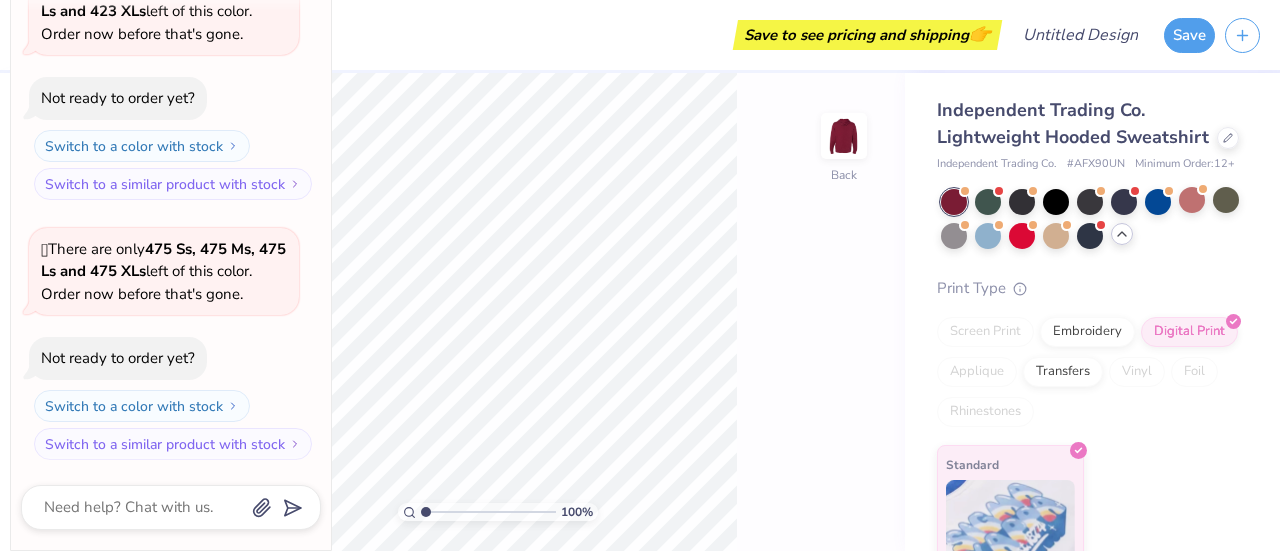 type on "x" 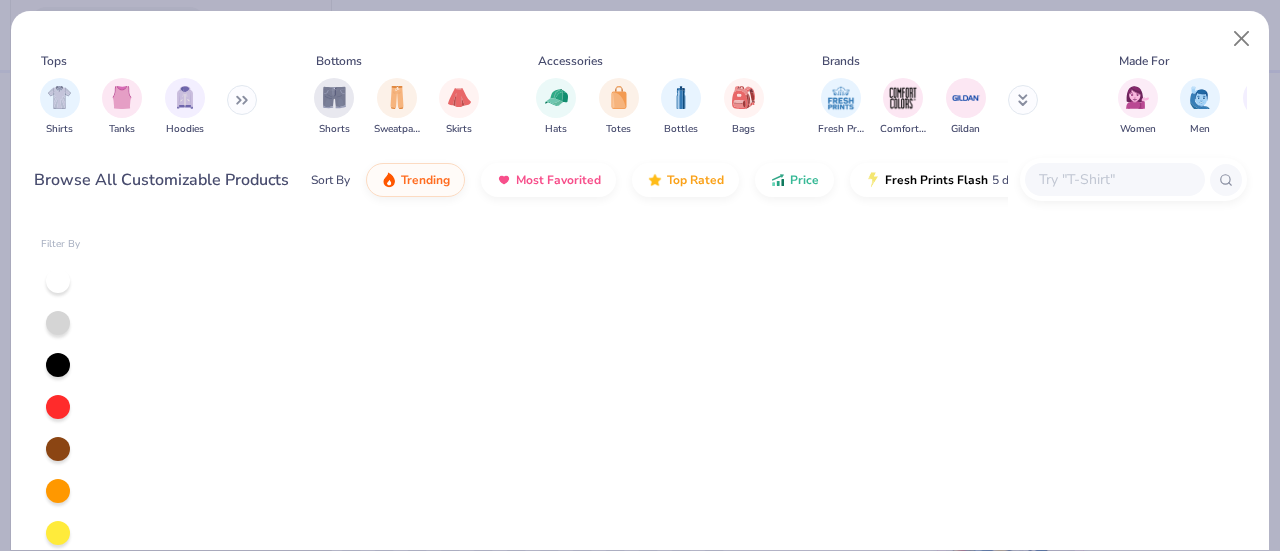 scroll, scrollTop: 0, scrollLeft: 0, axis: both 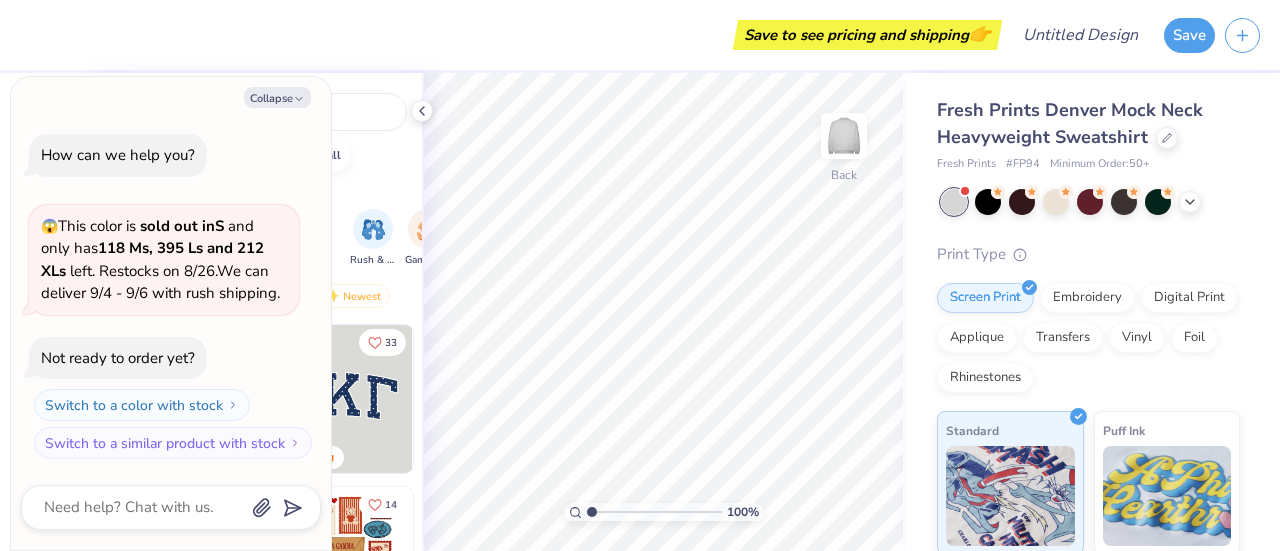 click on "football golf baseball Orgs Events Styles Print Types Fraternity Sorority Club Sports Rush & Bid Game Day Parent's Weekend PR & General Big Little Reveal Philanthropy Date Parties & Socials Retreat Spring Break Holidays Greek Week Formal & Semi Graduation Founder’s Day Classic Minimalist Varsity Y2K Typography Handdrawn Cartoons Grunge 80s & 90s 60s & 70s Embroidery Screen Print Patches Vinyl Digital Print Applique Transfers Trending Most Favorited Newest Trending 33 Trending 11 [FIRST] [LAST] [FRATERNITY] [UNIVERSITY], [CITY] [STATE] 14 Trending Trending 15 Trending" at bounding box center [256, 349] 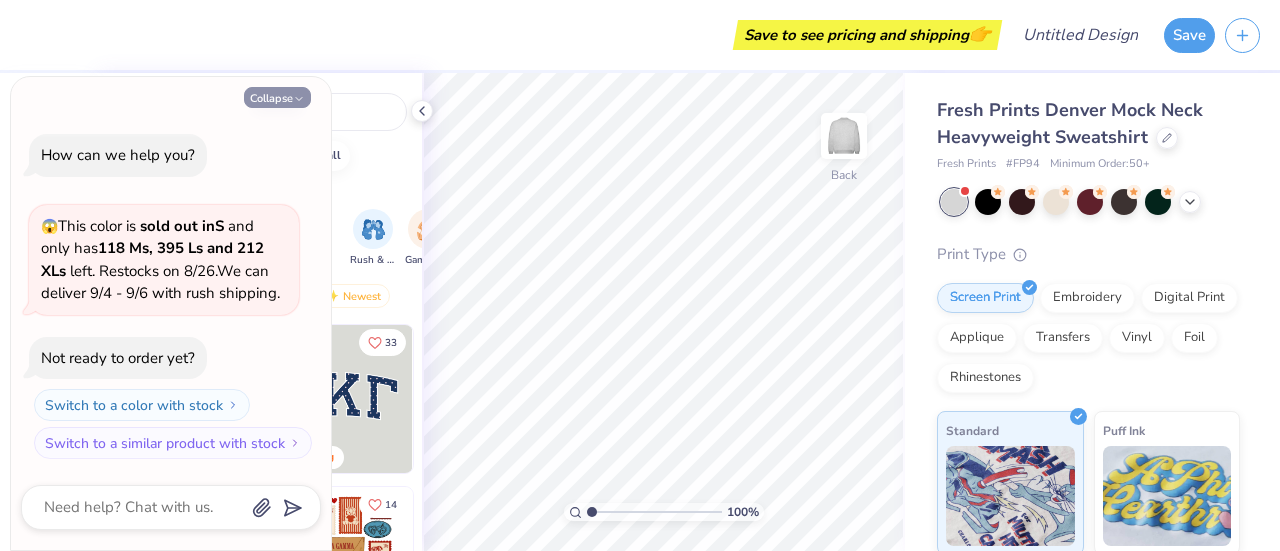 click on "Collapse" at bounding box center (277, 97) 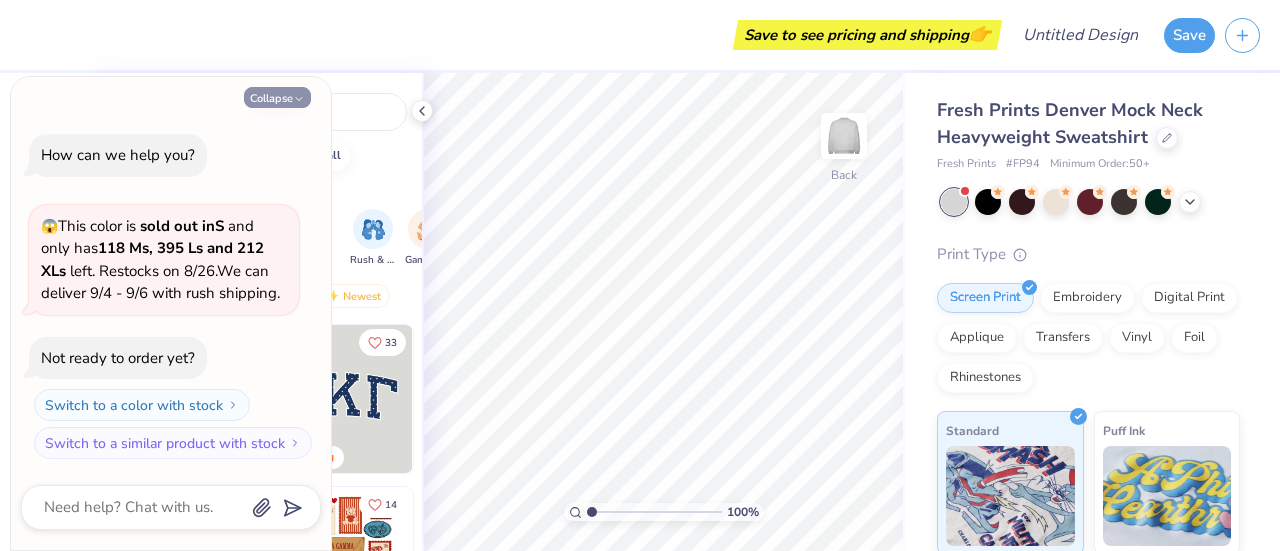 type on "x" 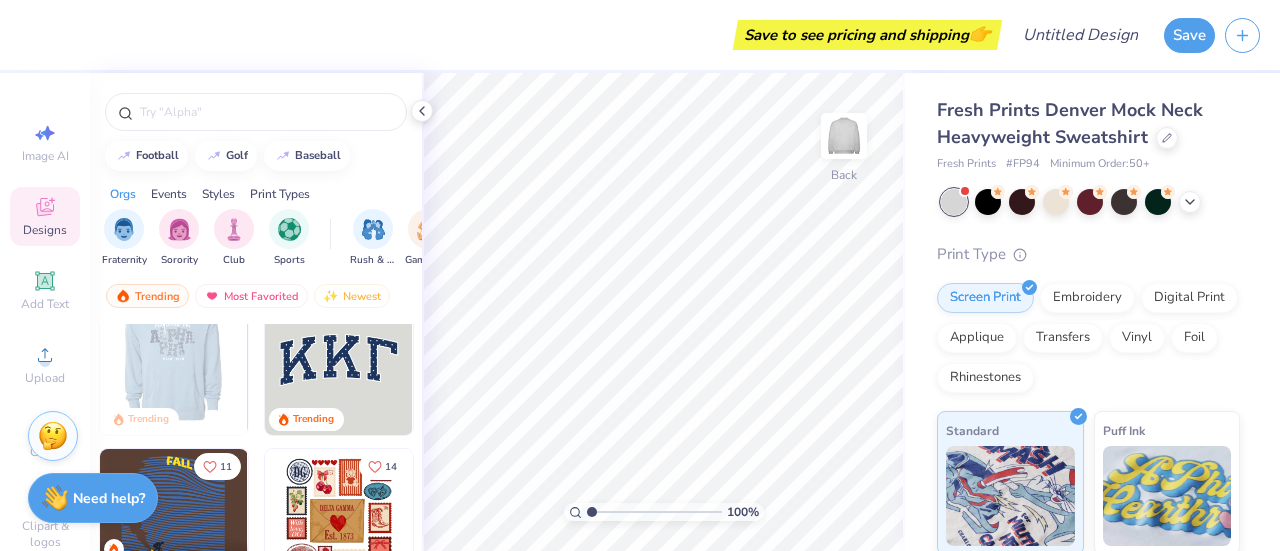 scroll, scrollTop: 0, scrollLeft: 0, axis: both 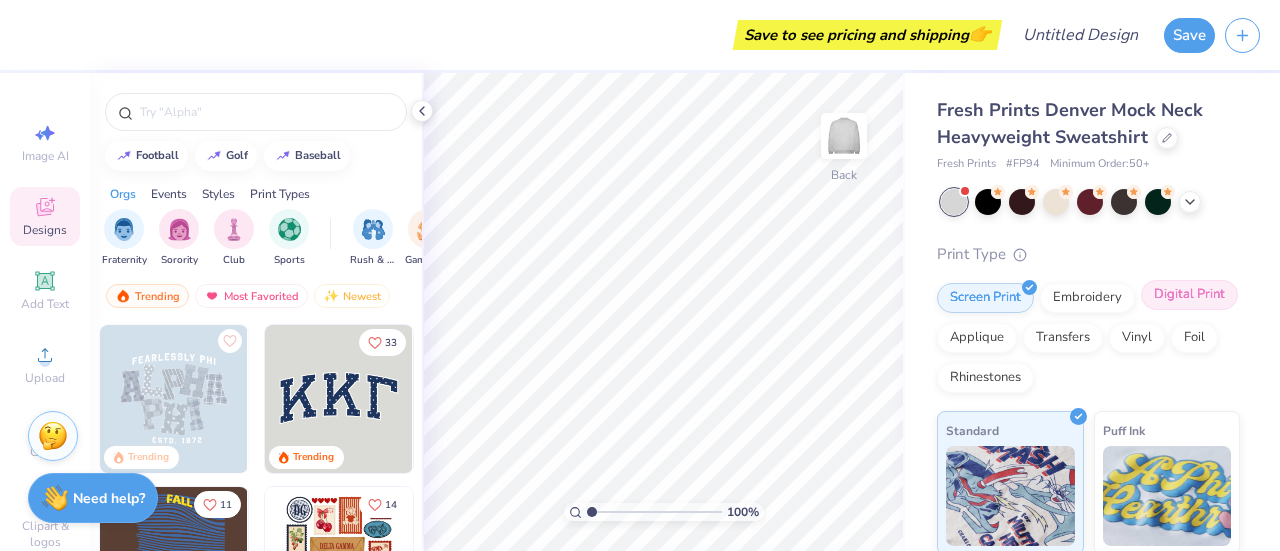 click on "Digital Print" at bounding box center [1189, 295] 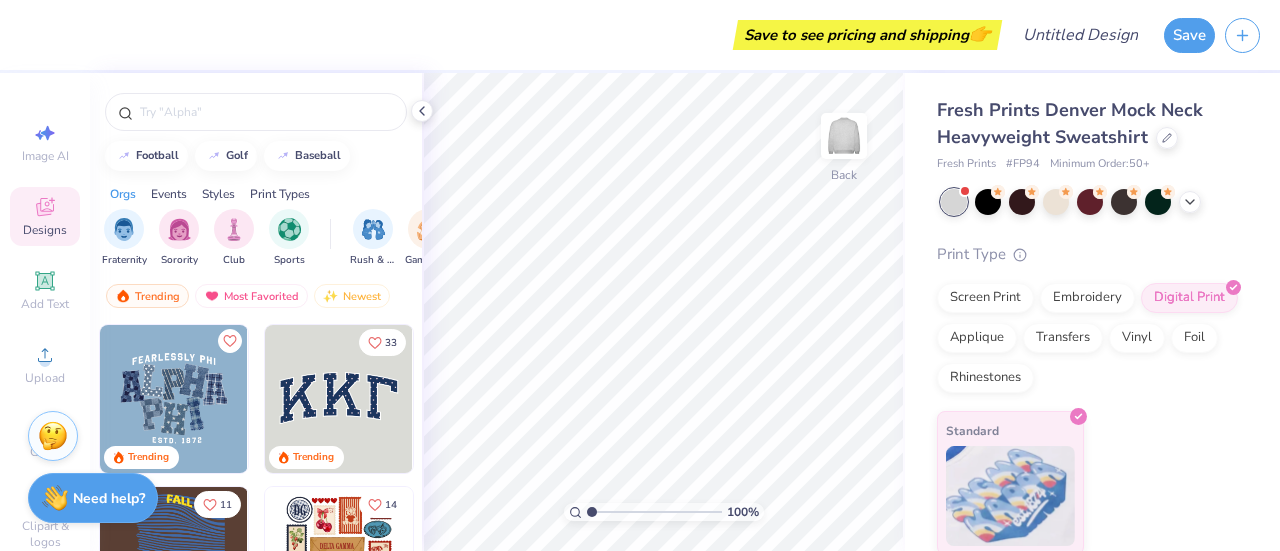 click at bounding box center [174, 399] 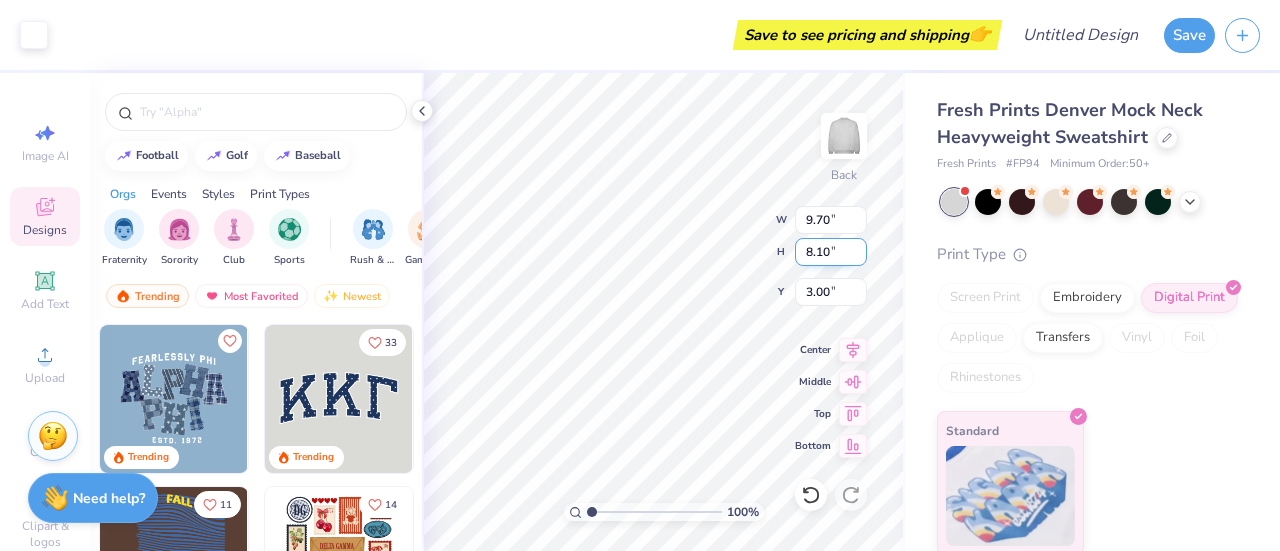 type on "12.14" 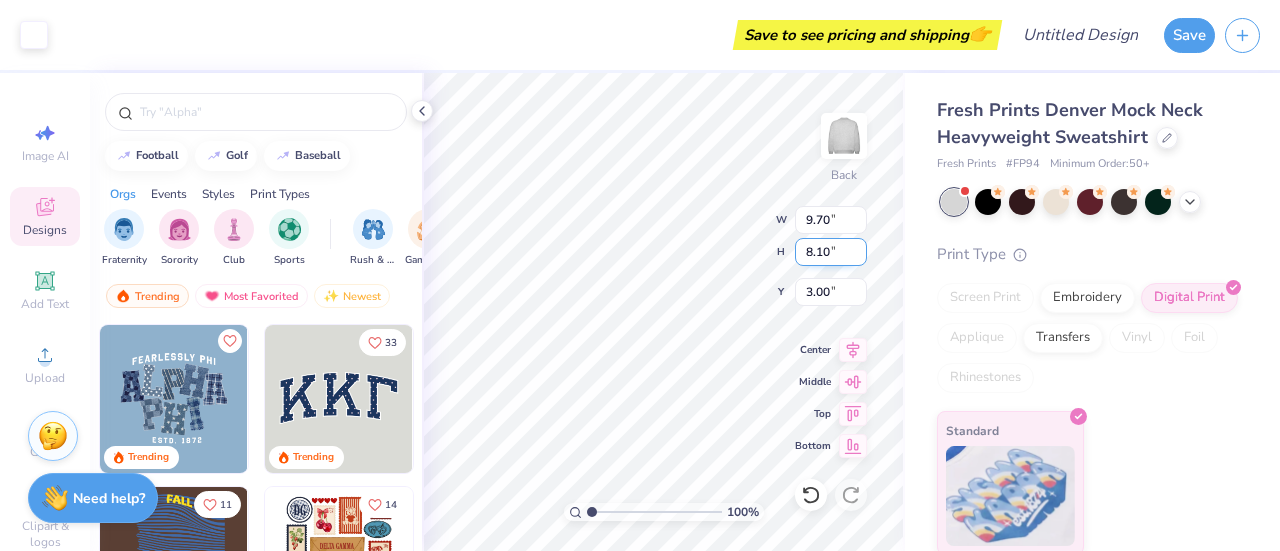 type on "10.14" 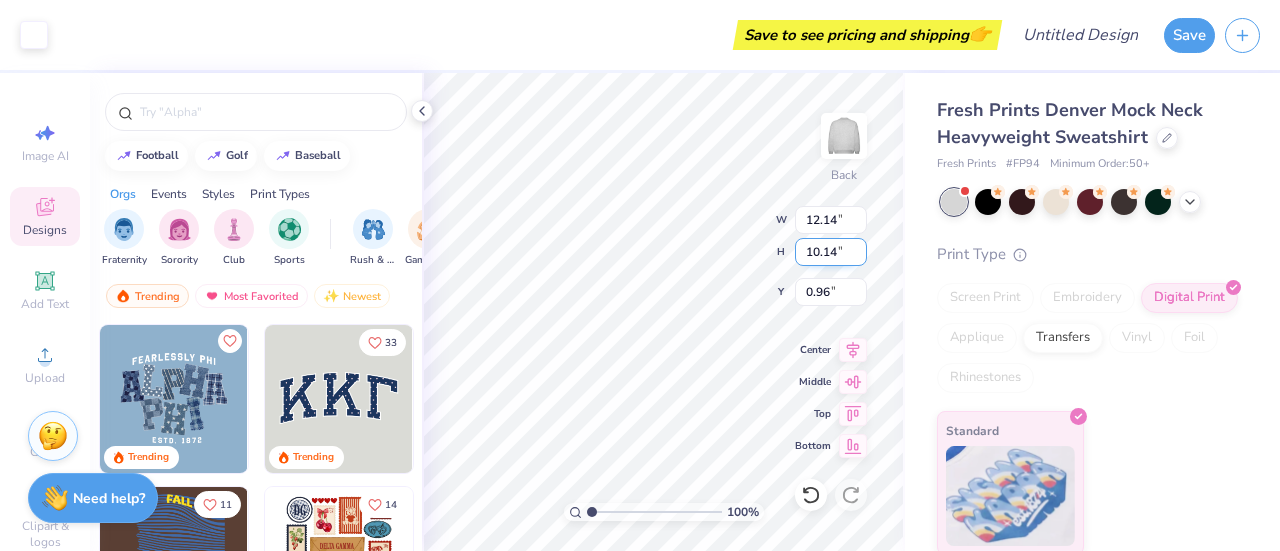 type on "1.89" 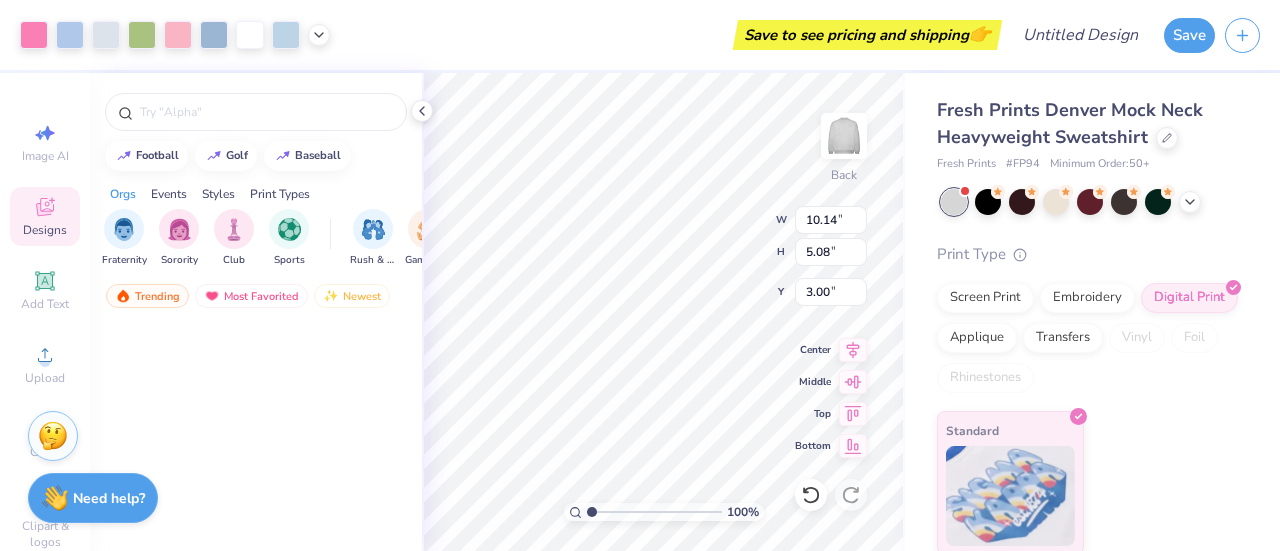 scroll, scrollTop: 0, scrollLeft: 0, axis: both 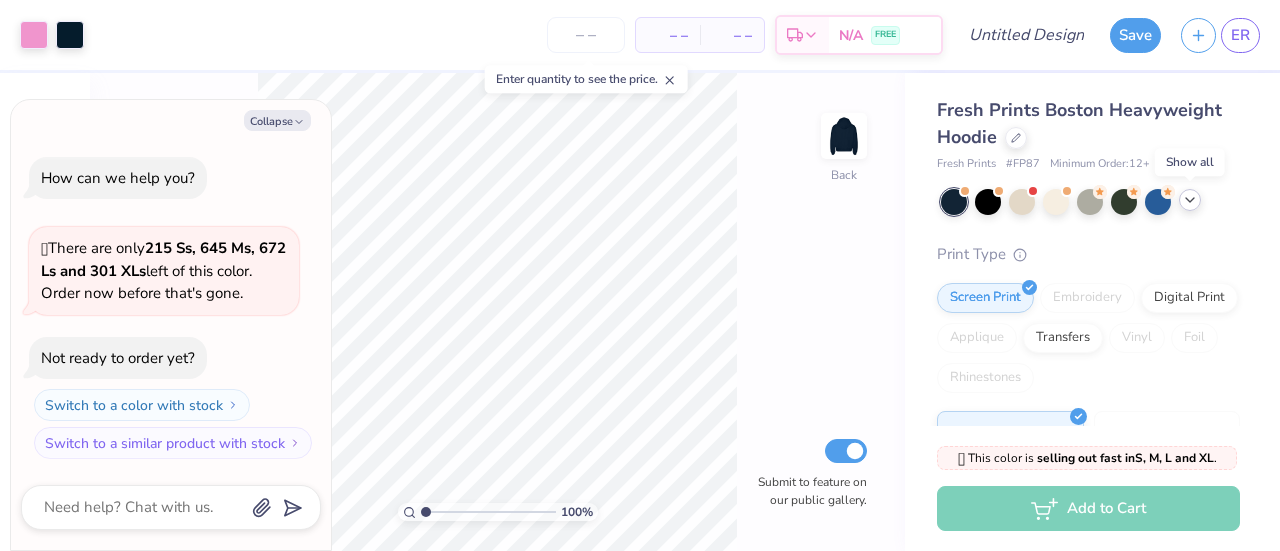 click 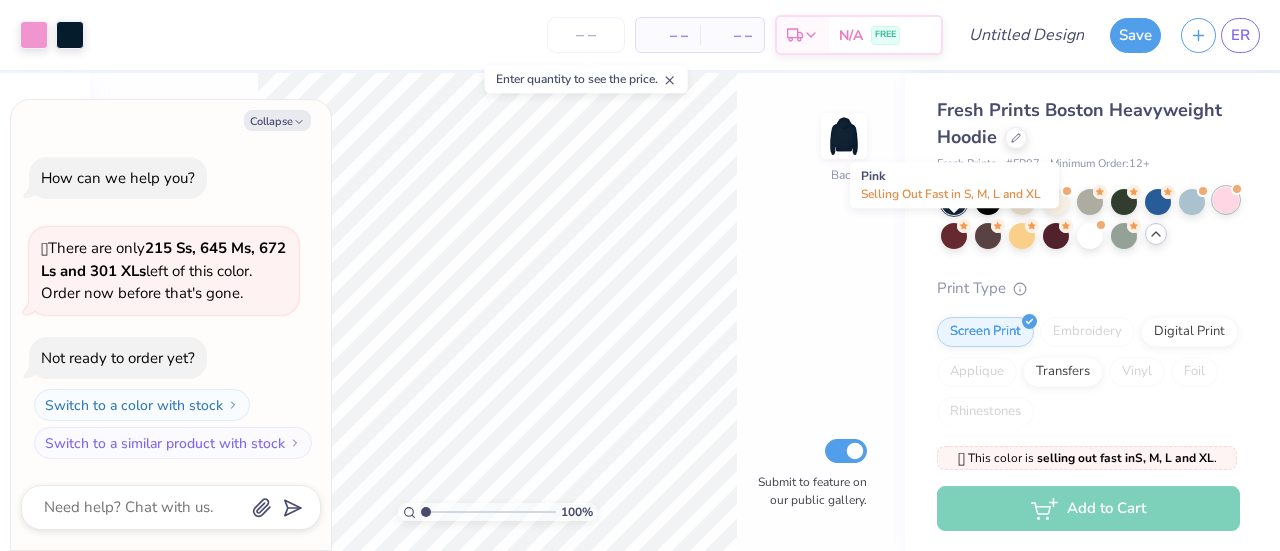 click at bounding box center (1226, 200) 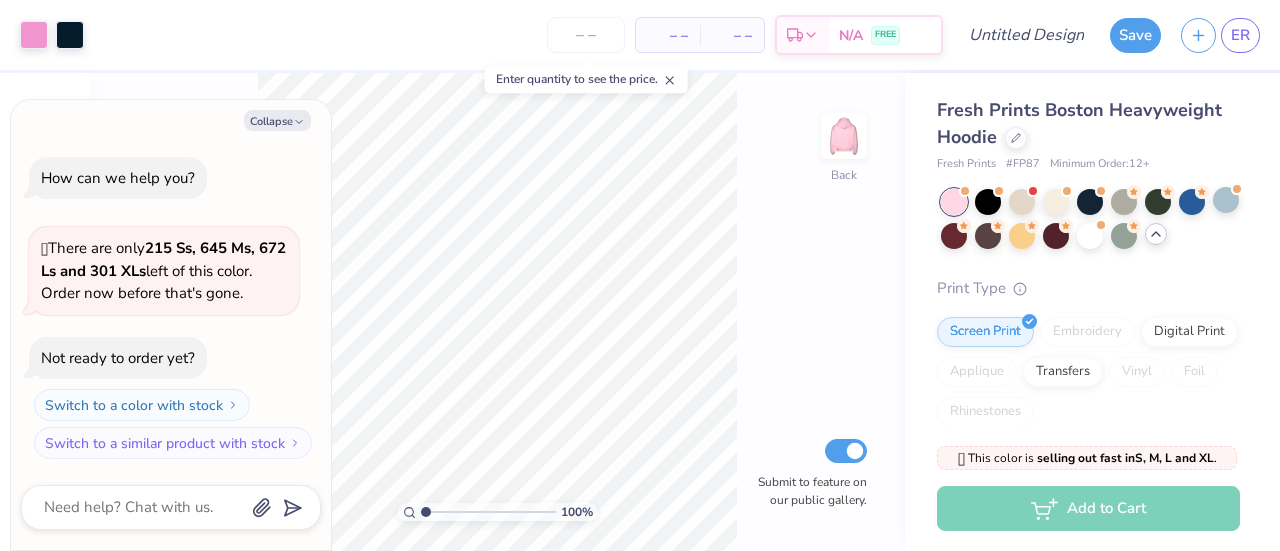 scroll, scrollTop: 110, scrollLeft: 0, axis: vertical 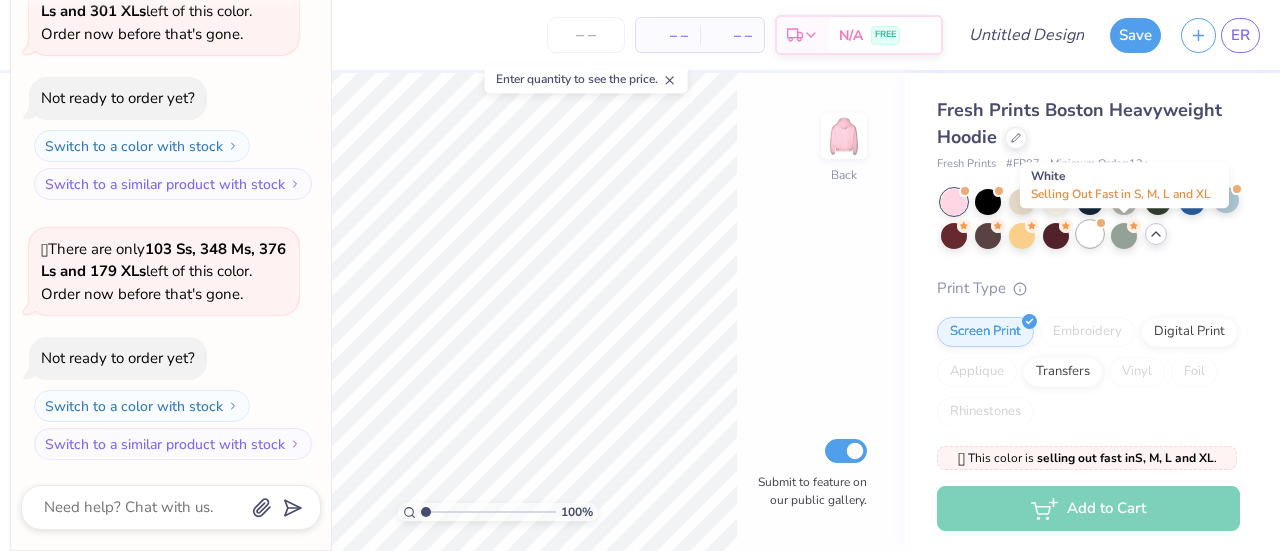 click at bounding box center (1090, 234) 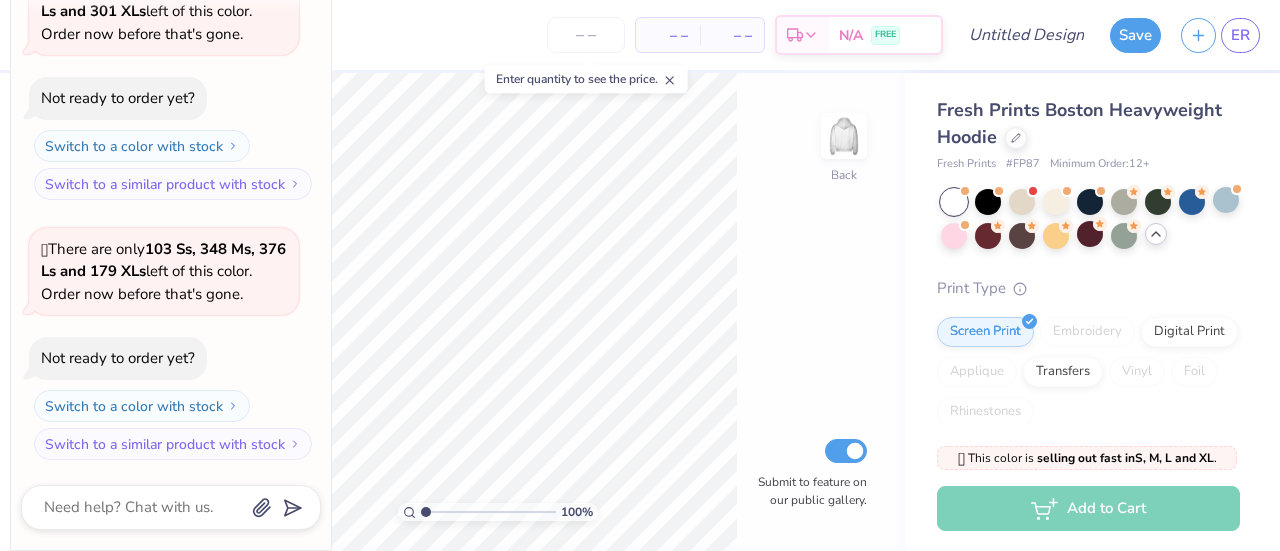 scroll, scrollTop: 370, scrollLeft: 0, axis: vertical 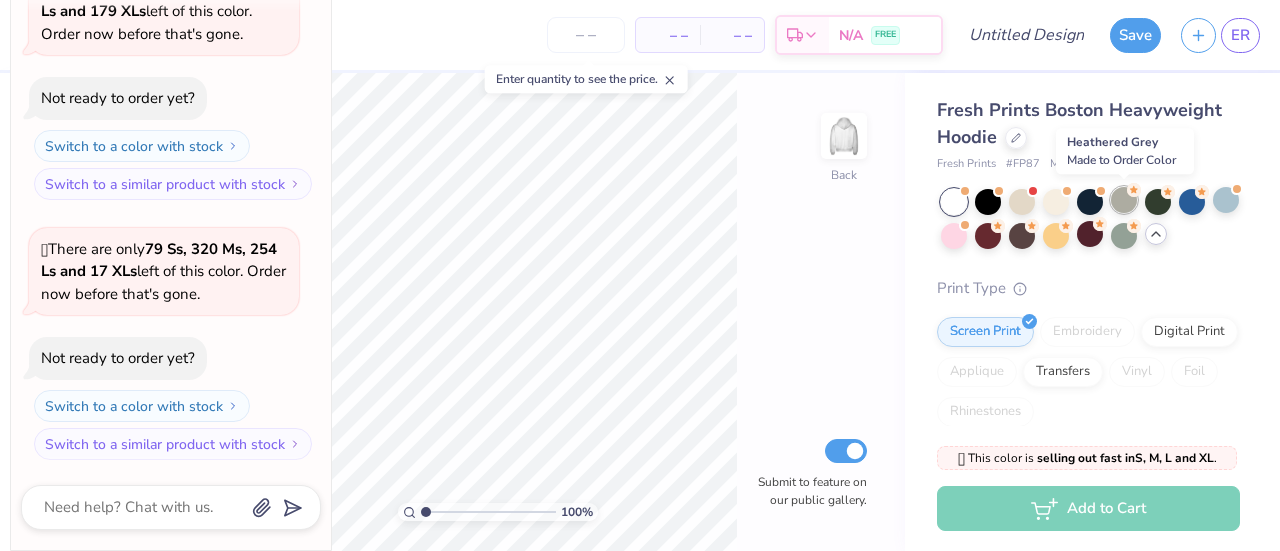 click at bounding box center (1124, 200) 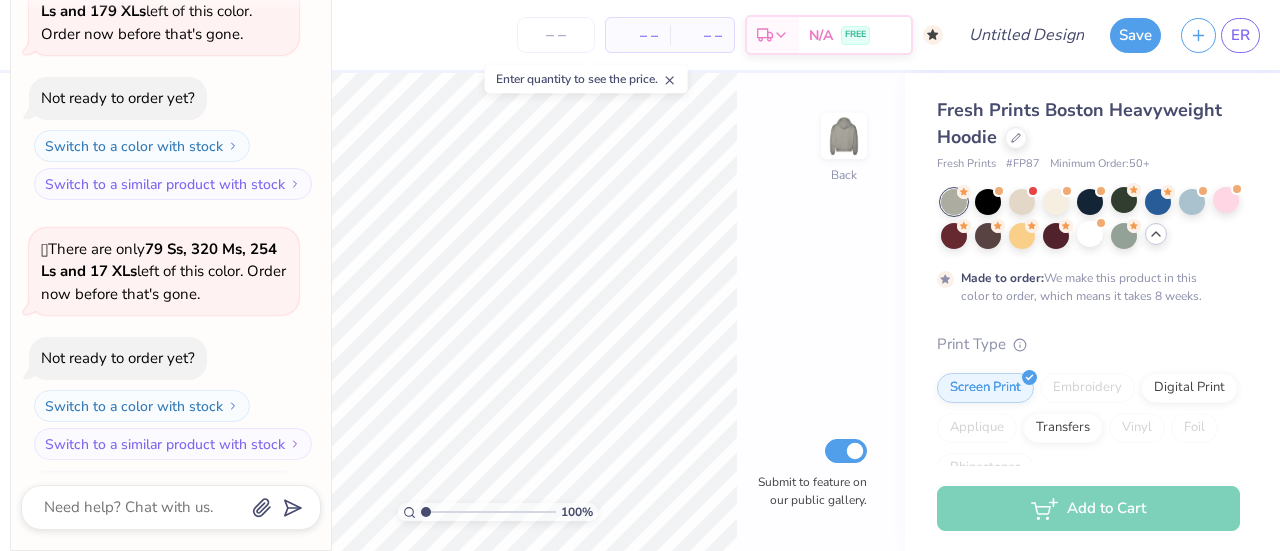 scroll, scrollTop: 534, scrollLeft: 0, axis: vertical 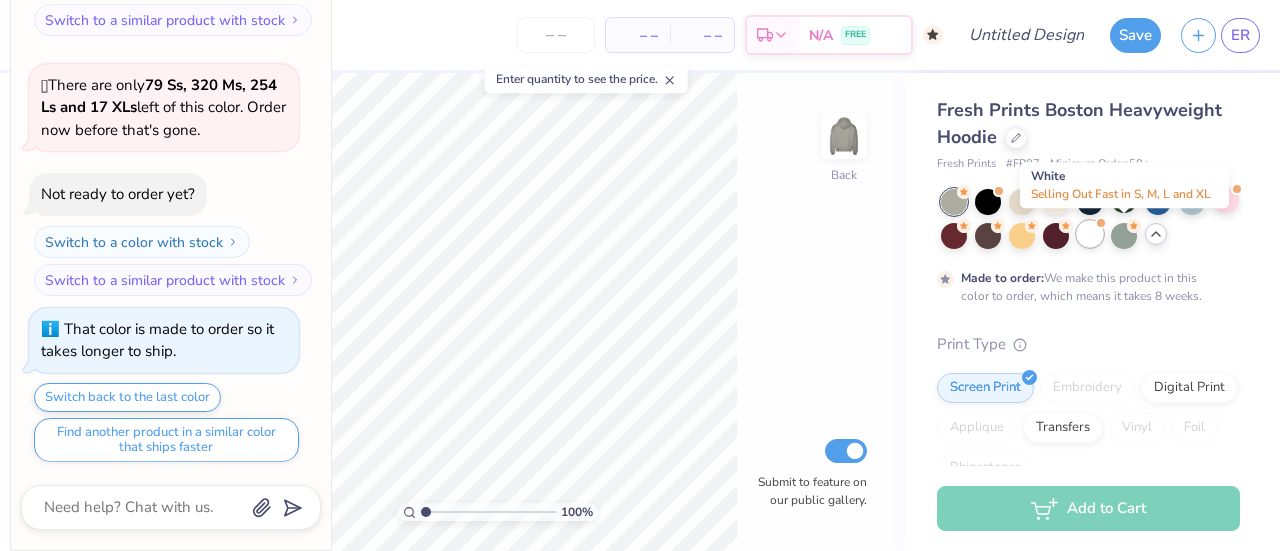 click at bounding box center [1090, 234] 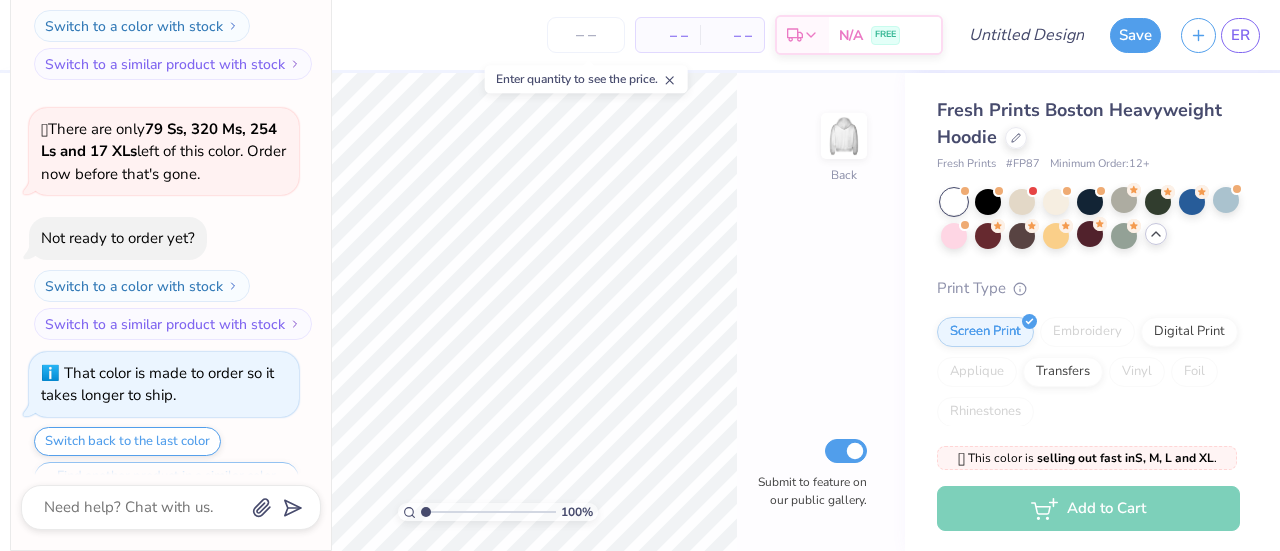 scroll, scrollTop: 894, scrollLeft: 0, axis: vertical 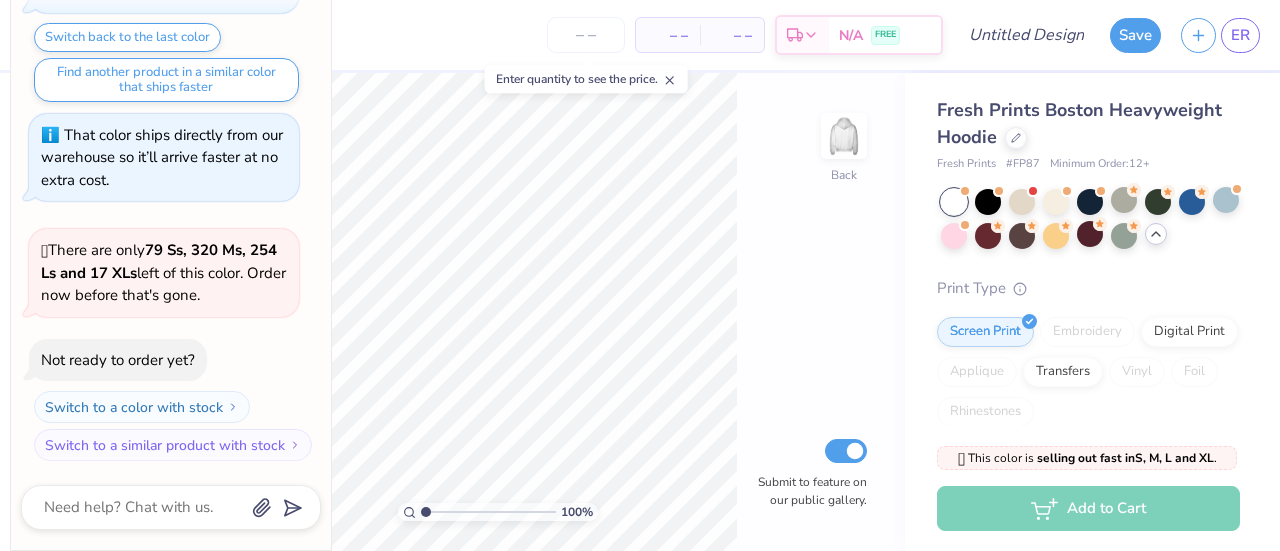 type on "x" 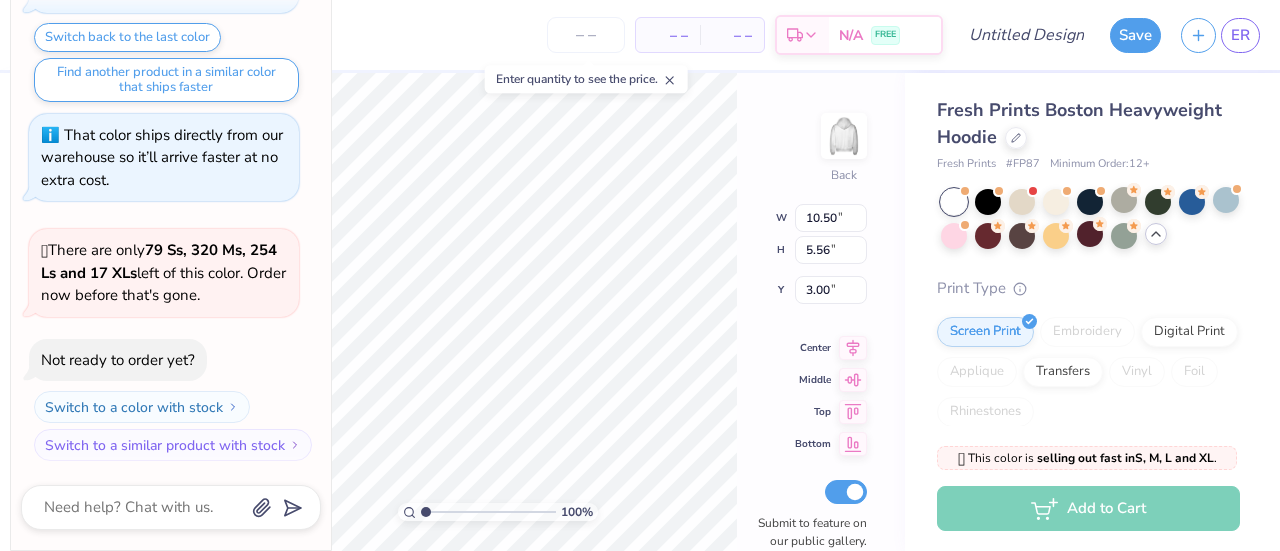 click on "– –" at bounding box center [668, 35] 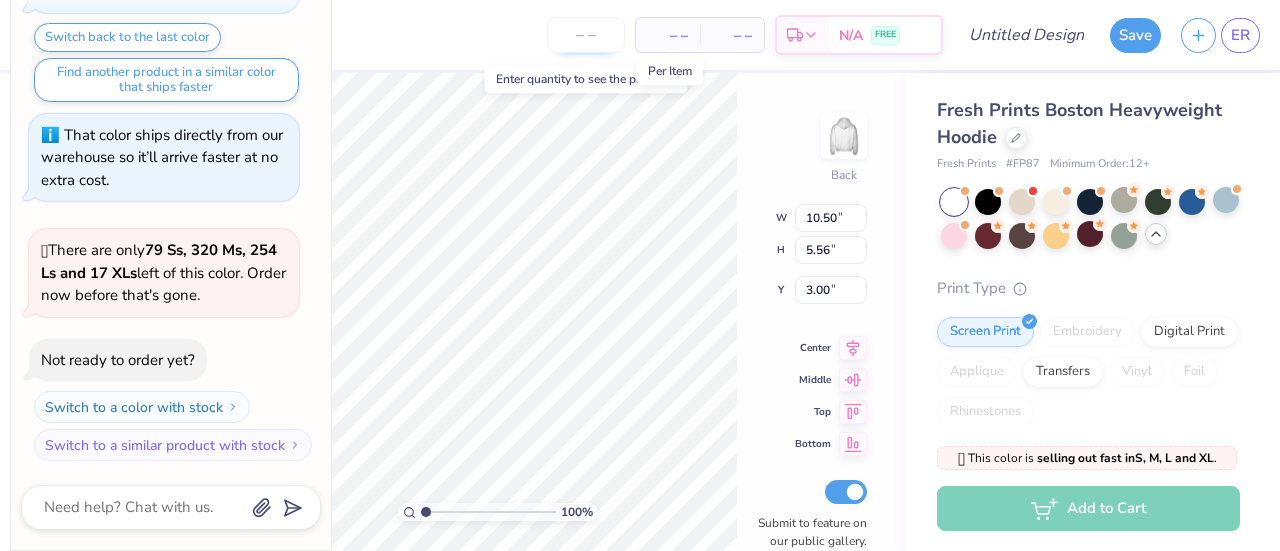 drag, startPoint x: 676, startPoint y: 31, endPoint x: 610, endPoint y: 28, distance: 66.068146 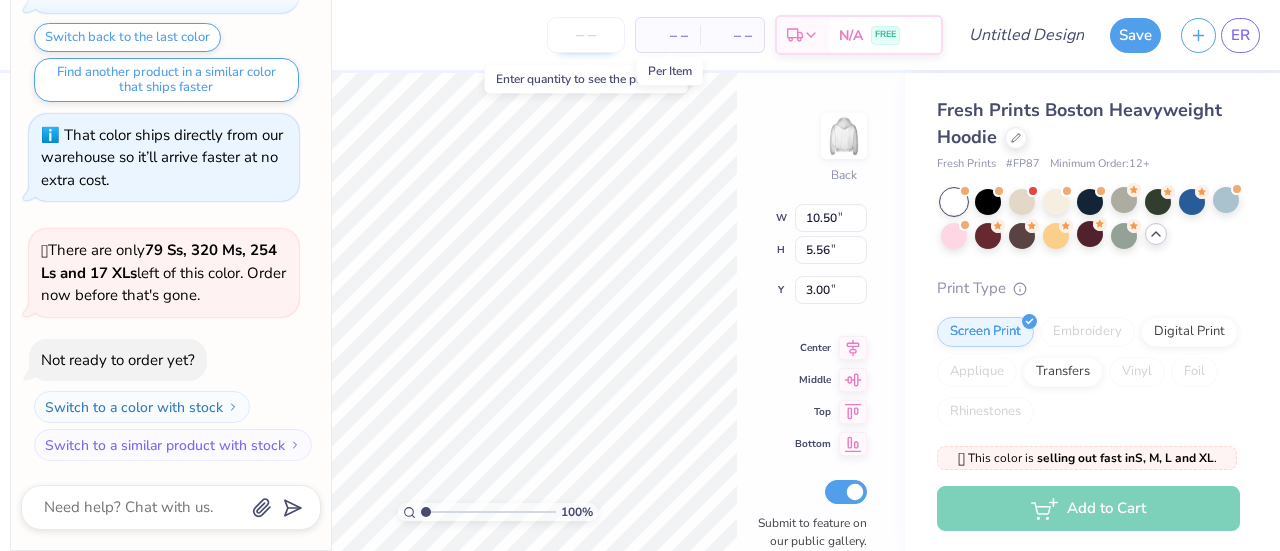 click at bounding box center (586, 35) 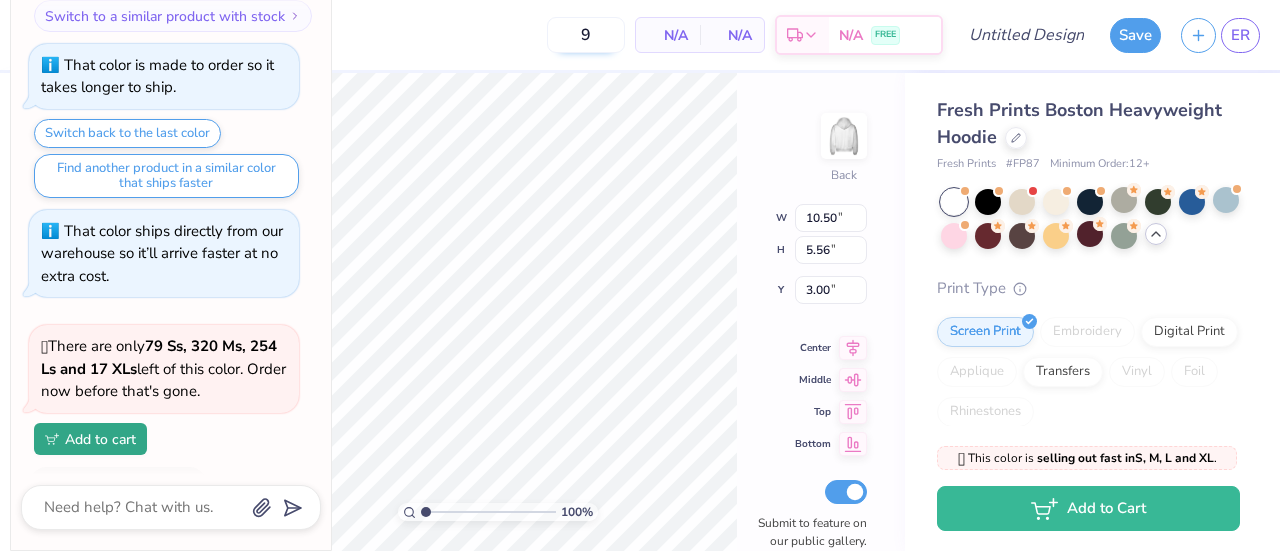 scroll, scrollTop: 990, scrollLeft: 0, axis: vertical 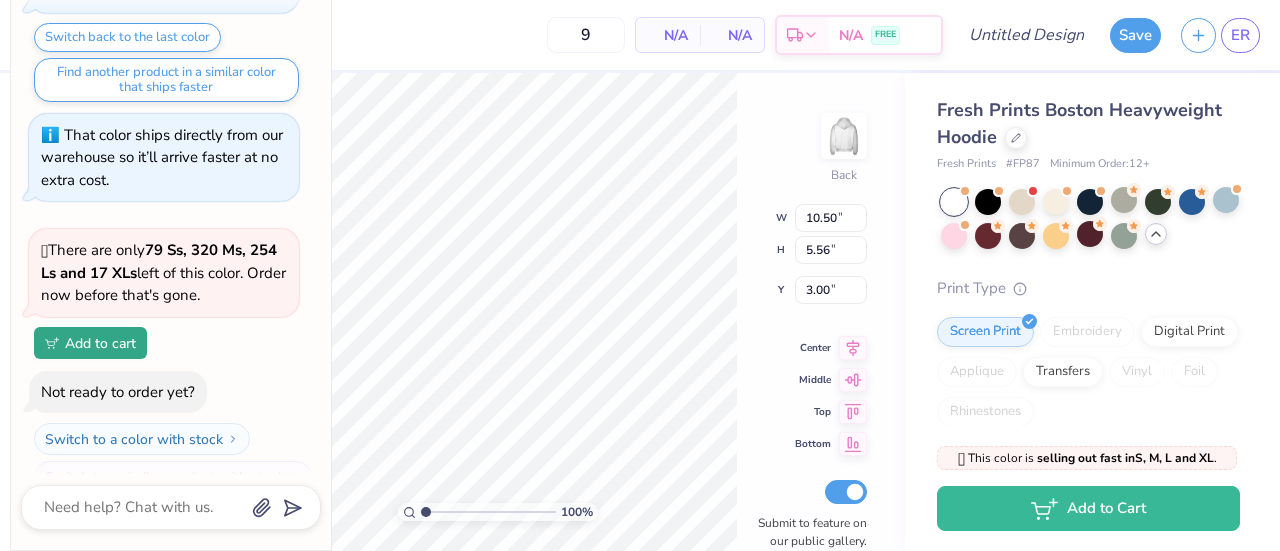 type on "12" 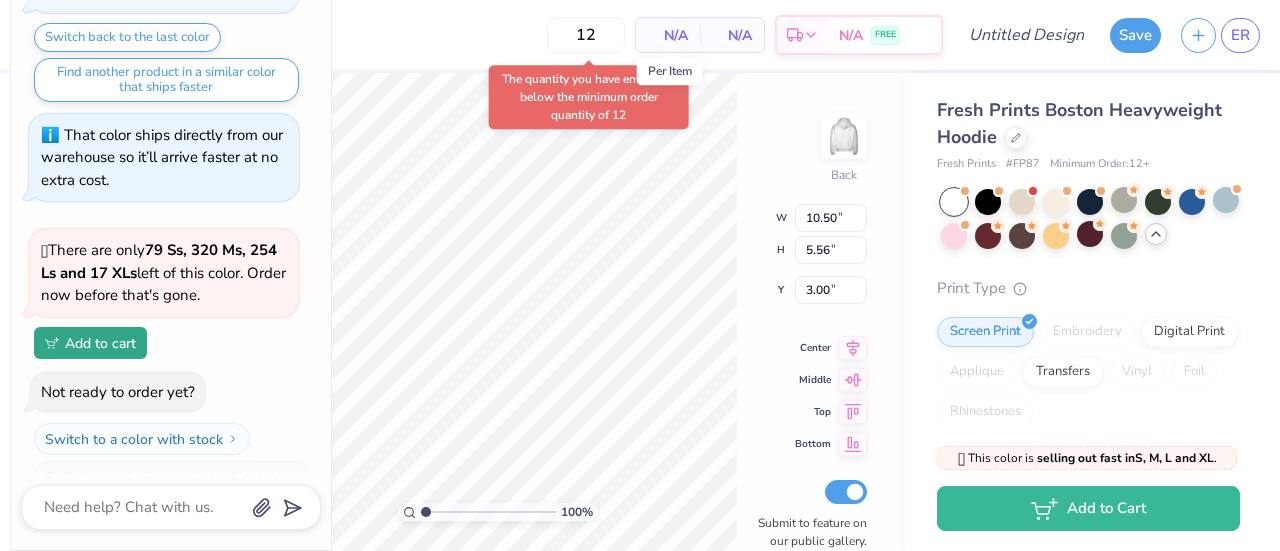 click on "N/A" at bounding box center [668, 35] 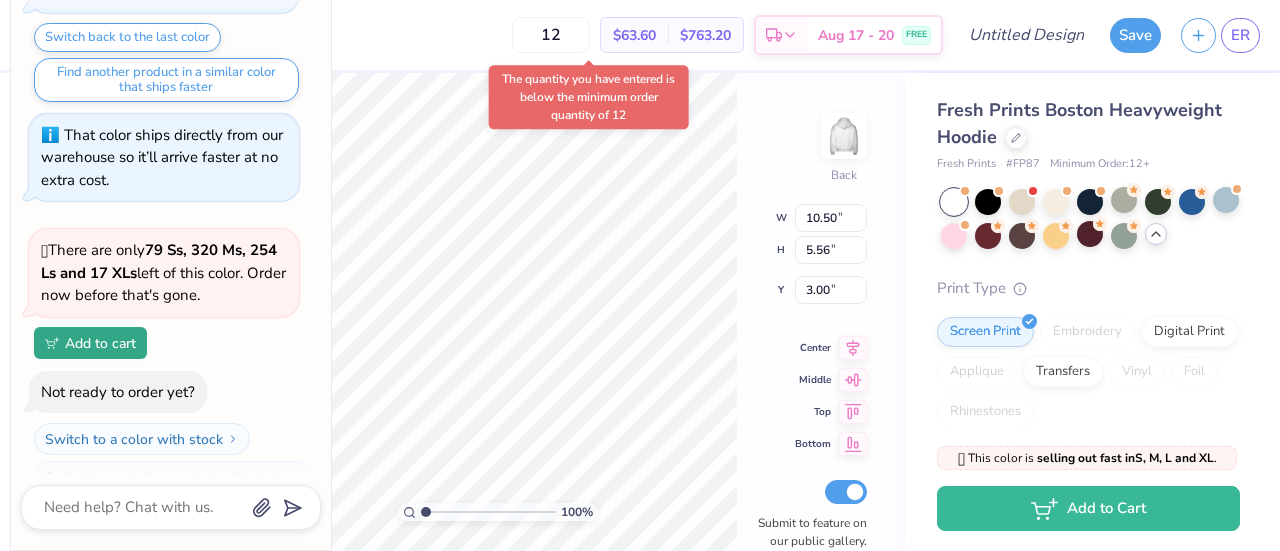 click on "100  % Back W 10.50 10.50 " H 5.56 5.56 " Y 3.00 3.00 " Center Middle Top Bottom Submit to feature on our public gallery." at bounding box center (497, 312) 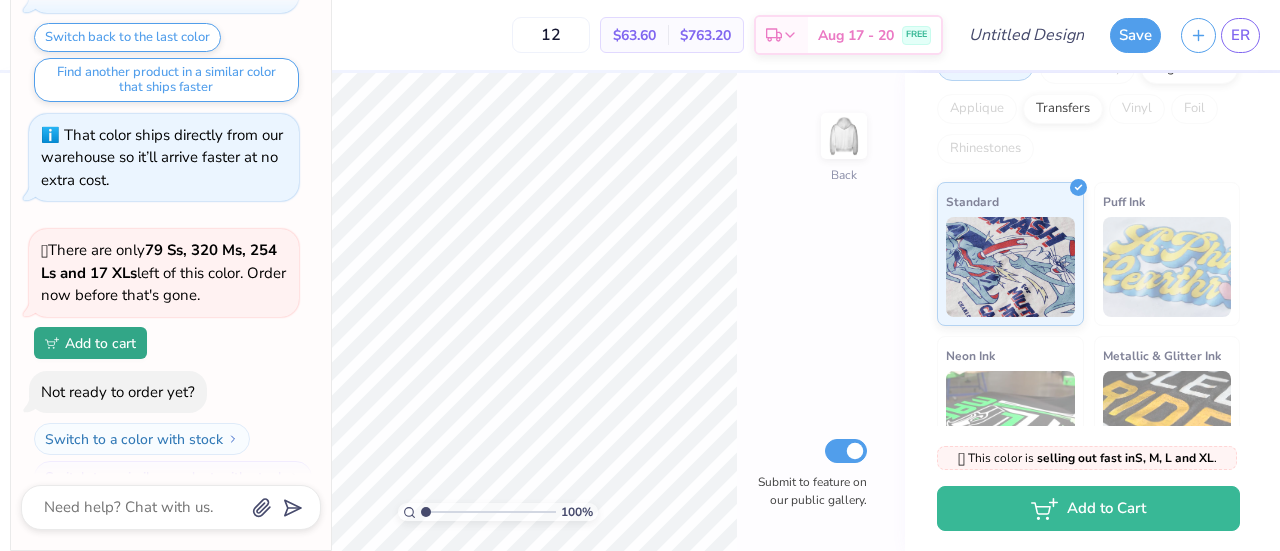 scroll, scrollTop: 0, scrollLeft: 0, axis: both 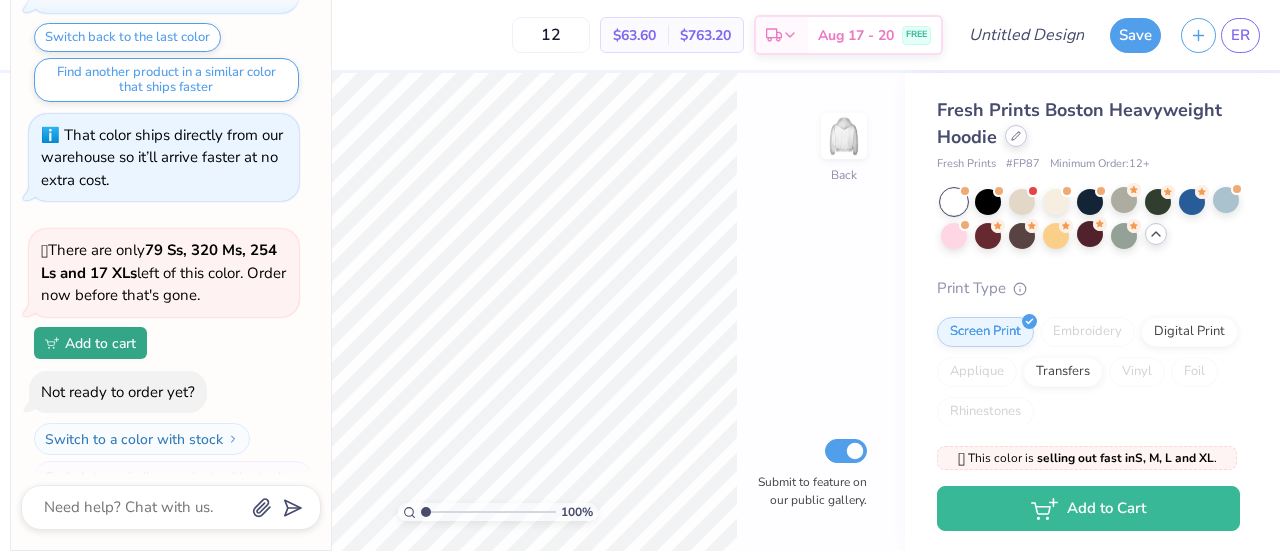click 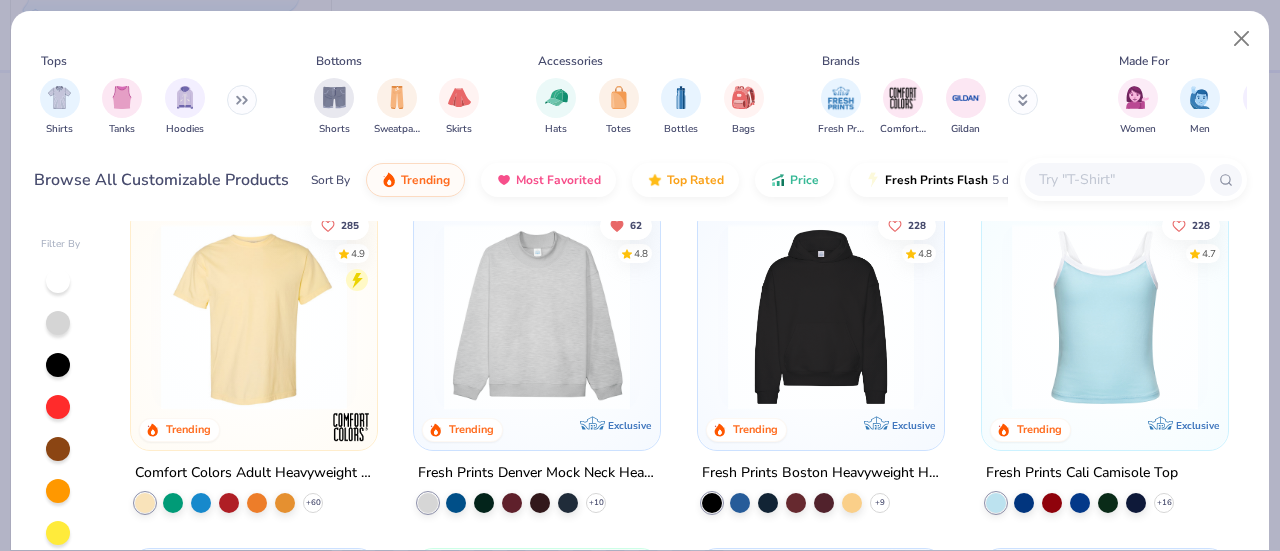 scroll, scrollTop: 29, scrollLeft: 0, axis: vertical 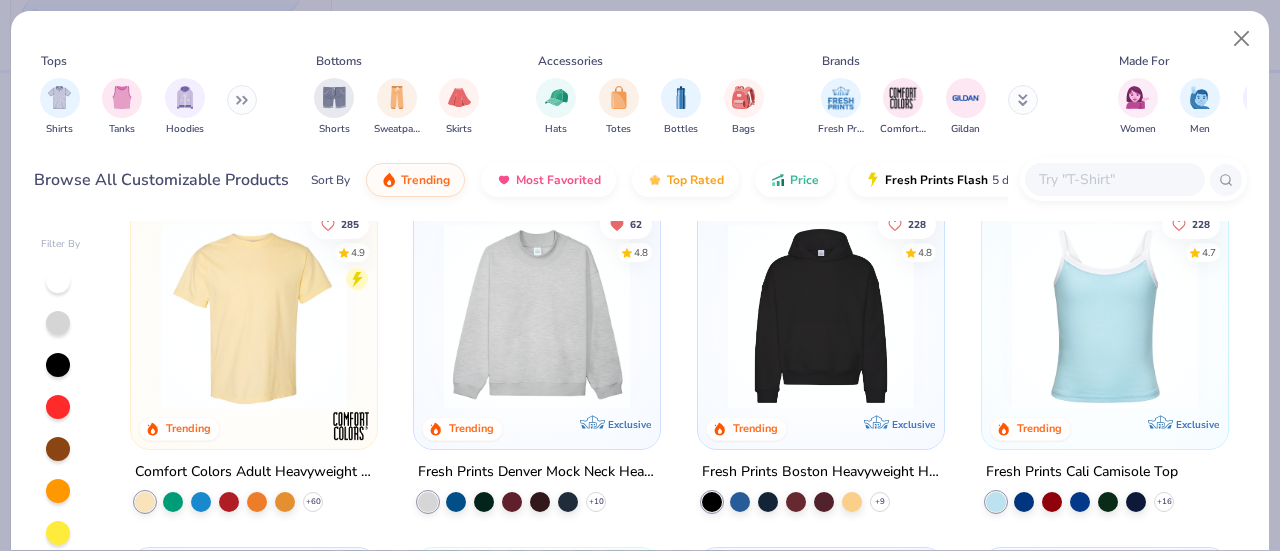click at bounding box center (537, 316) 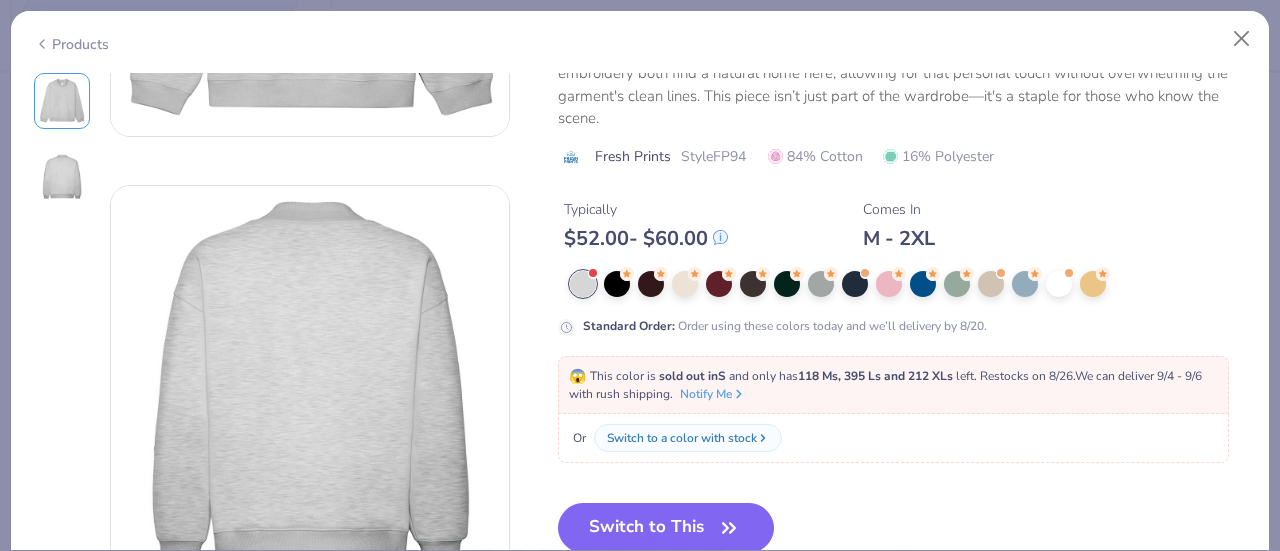 scroll, scrollTop: 344, scrollLeft: 0, axis: vertical 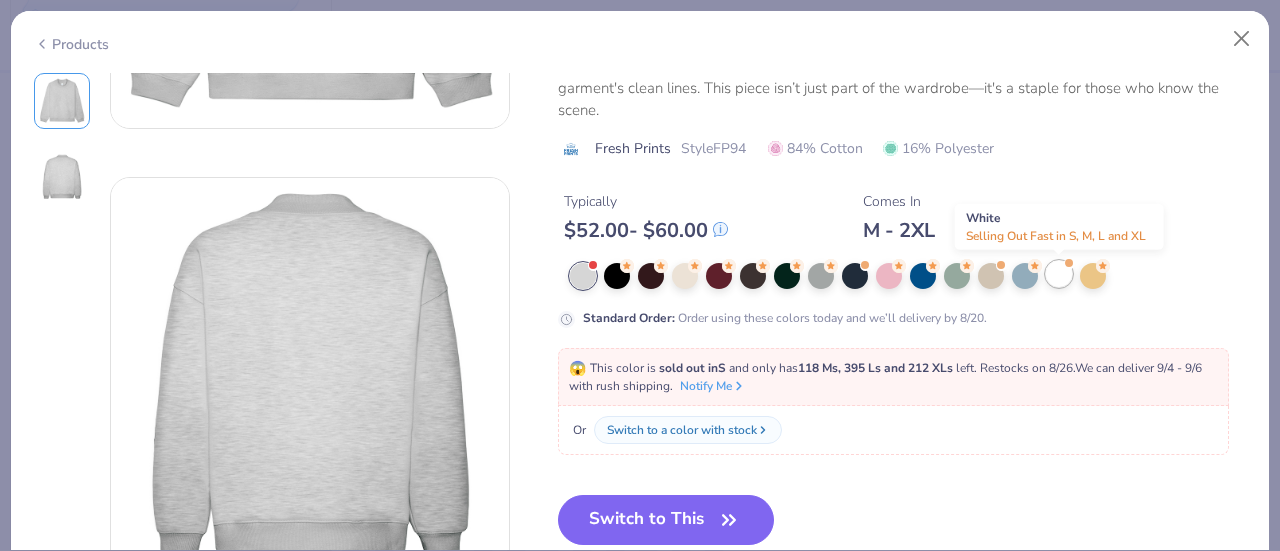 click at bounding box center (1059, 274) 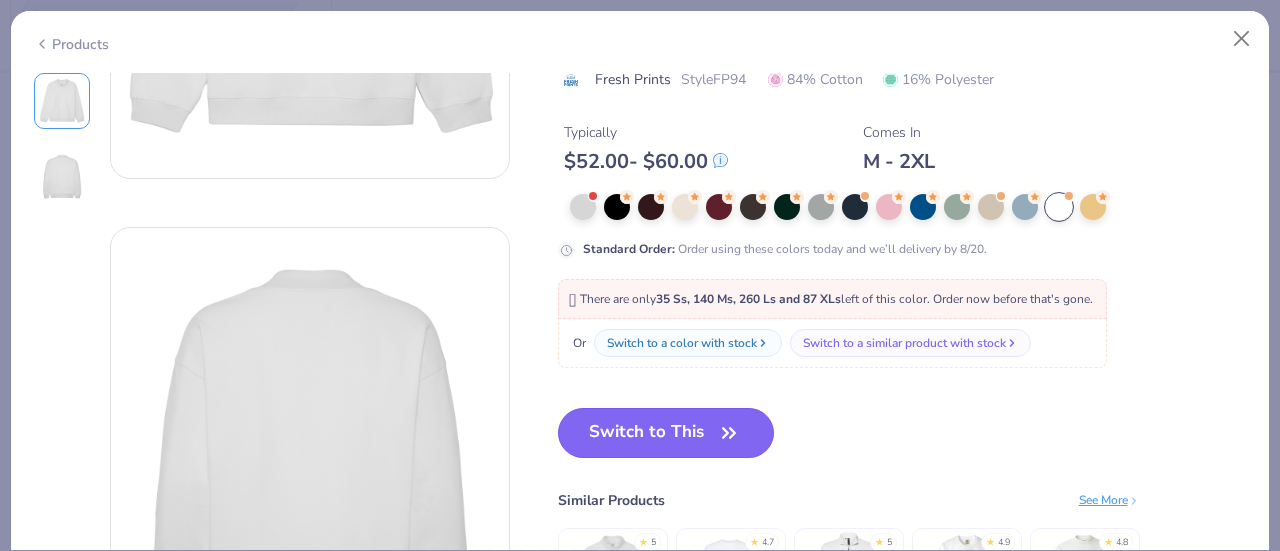 click on "Switch to This" at bounding box center (666, 433) 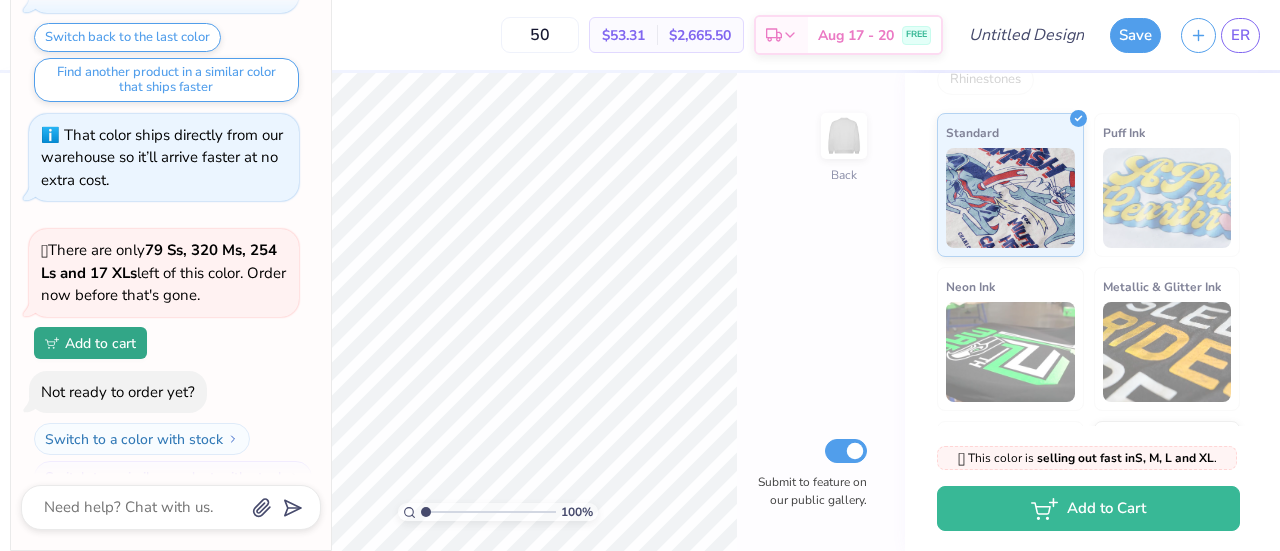 scroll, scrollTop: 0, scrollLeft: 0, axis: both 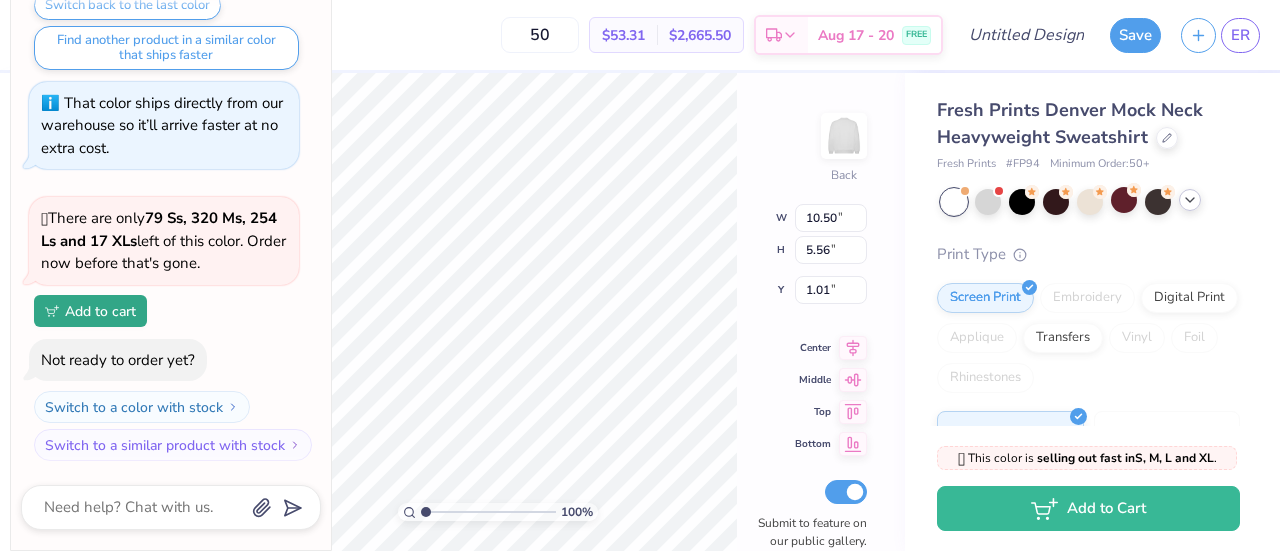 type on "x" 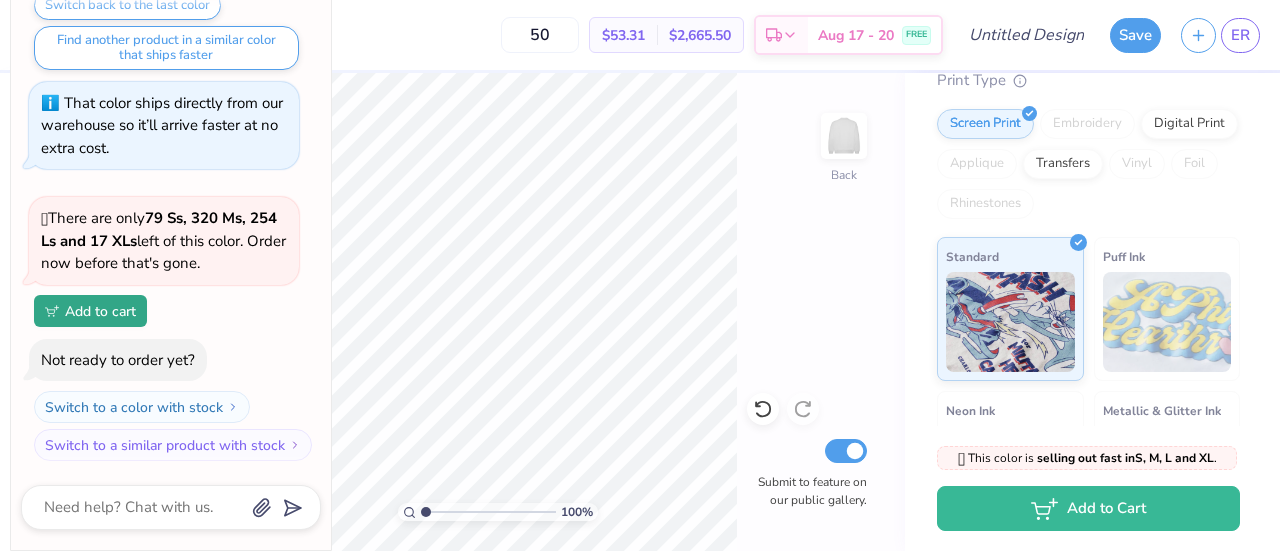 scroll, scrollTop: 0, scrollLeft: 0, axis: both 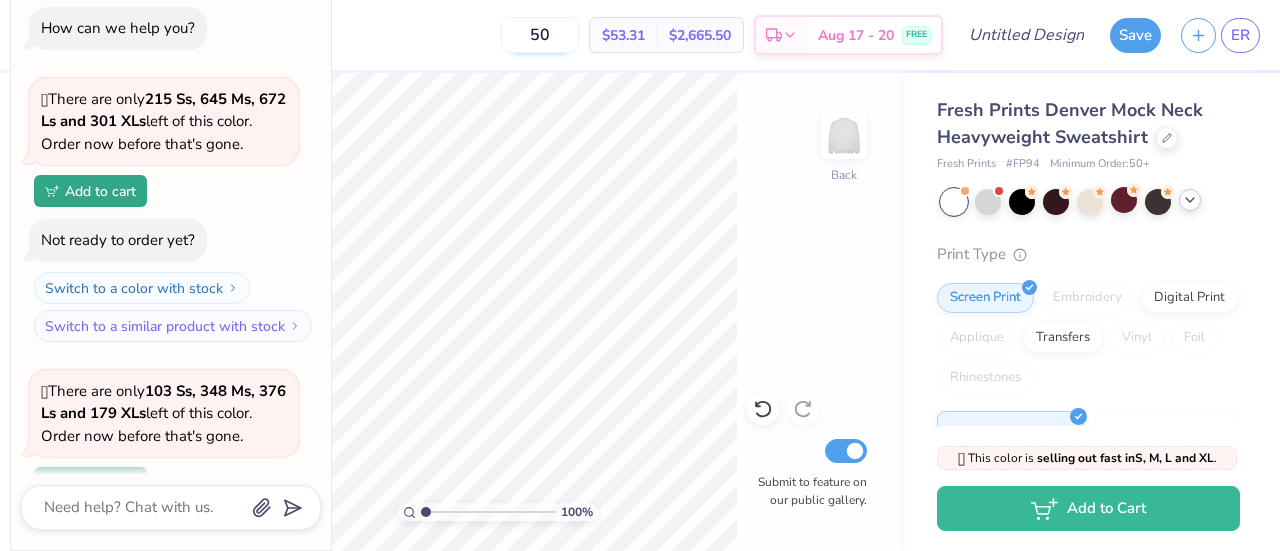 click on "50" at bounding box center (540, 35) 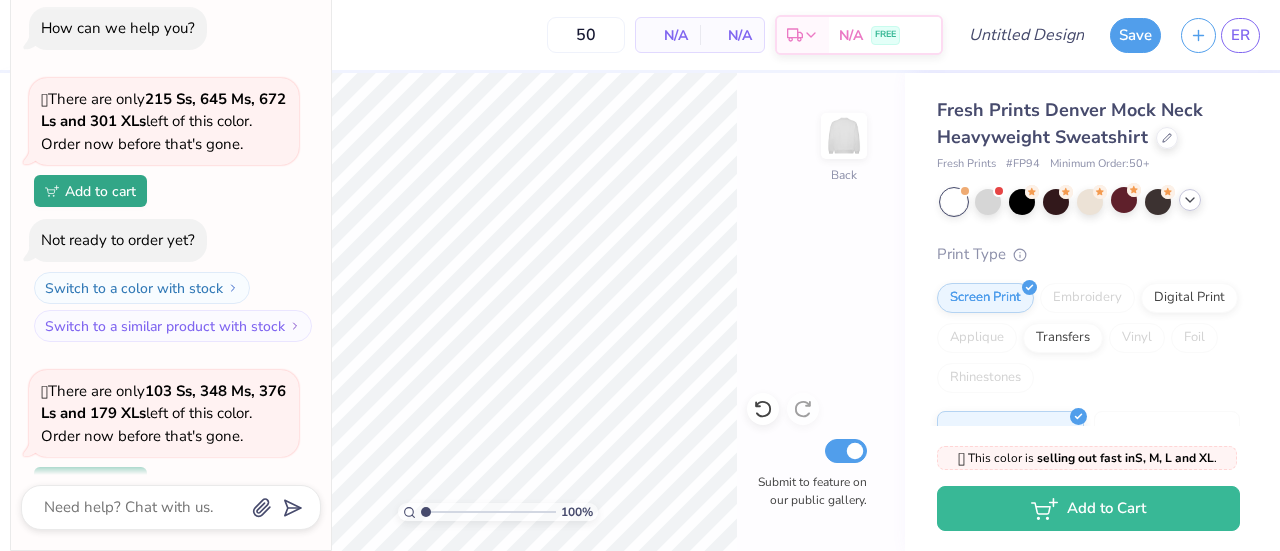 click on "Art colors 50 N/A Per Item N/A Total Est.  Delivery N/A FREE Design Title Save ER Image AI Designs Add Text Upload Greek Clipart & logos Decorate 100  % Back Submit to feature on our public gallery. Fresh Prints Denver Mock Neck Heavyweight Sweatshirt Fresh Prints # FP94 Minimum Order:  50 +   Print Type Screen Print Embroidery Digital Print Applique Transfers Vinyl Foil Rhinestones Standard Puff Ink Neon Ink Metallic & Glitter Ink Glow in the Dark Ink Water based Ink 🫣   This color is   selling out fast in  S, M, L and XL . 🫣   There are only  35 Ss, 140 Ms, 260 Ls and 87 XLs  left of this color. Order now before that's gone. Not ready to order yet? Switch to a color with stock Switch to a similar product with stock Add to Cart Stuck?  Our Art team will finish your design for free. Need help?  Chat with us.
Collapse How can we help you? 🫣 There are only  215 Ss, 645 Ms, 672 Ls and 301 XLs  left of this color. Order now before that's gone. Add to cart" at bounding box center [640, 275] 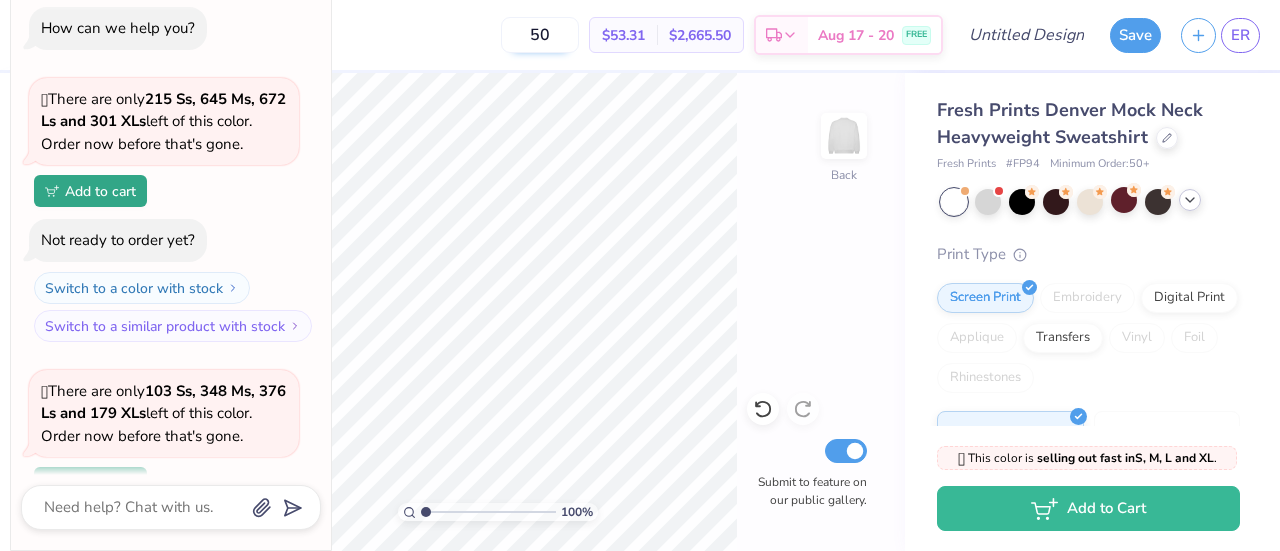 click on "50" at bounding box center [540, 35] 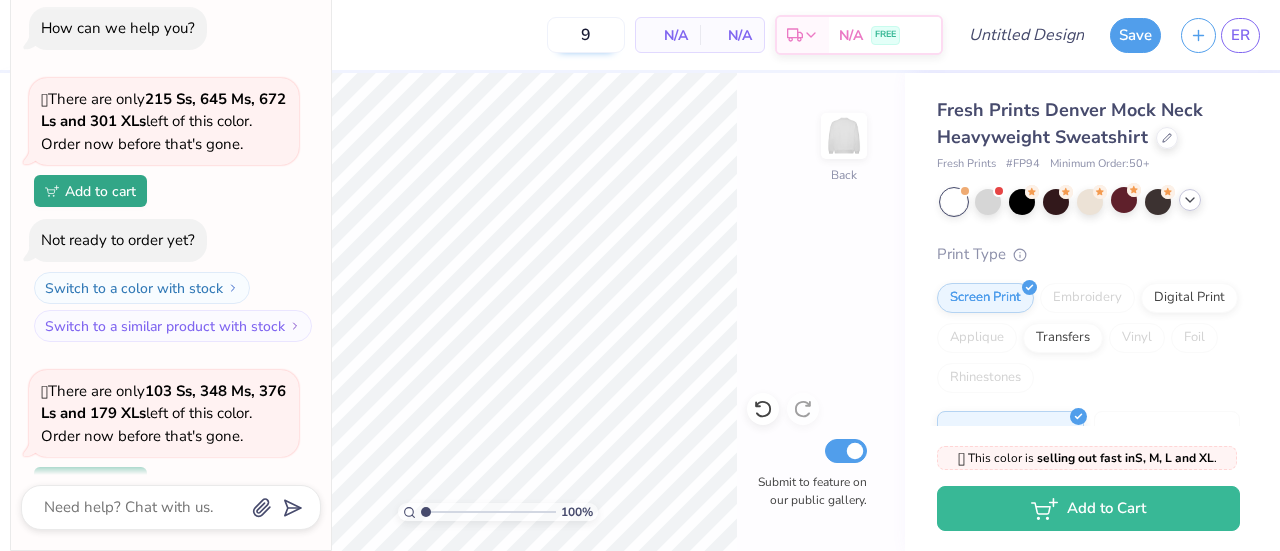 type on "50" 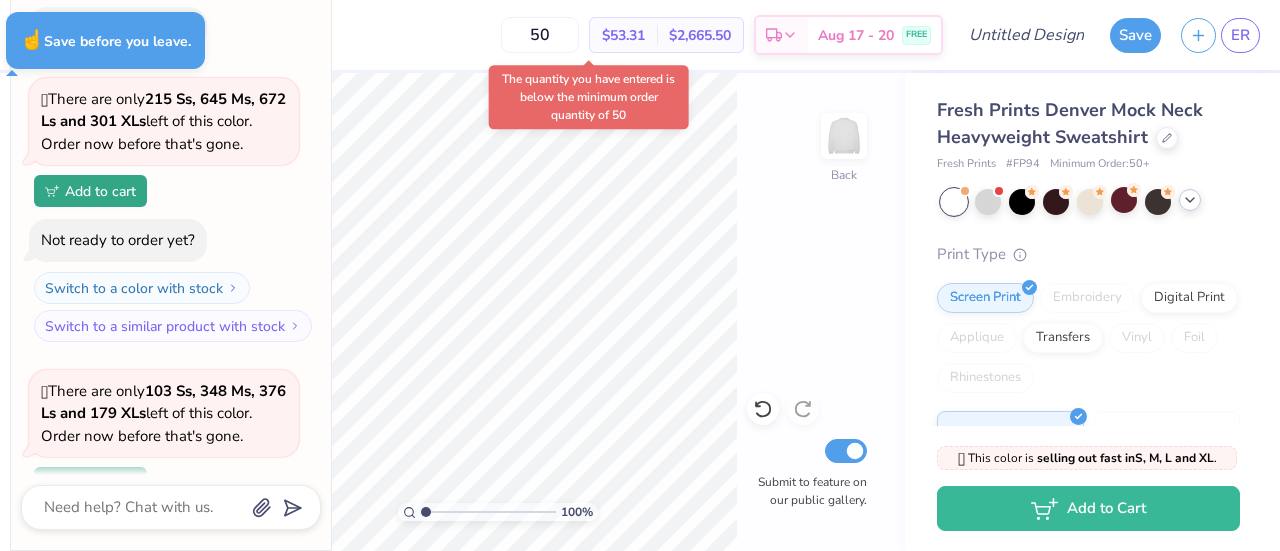 type on "x" 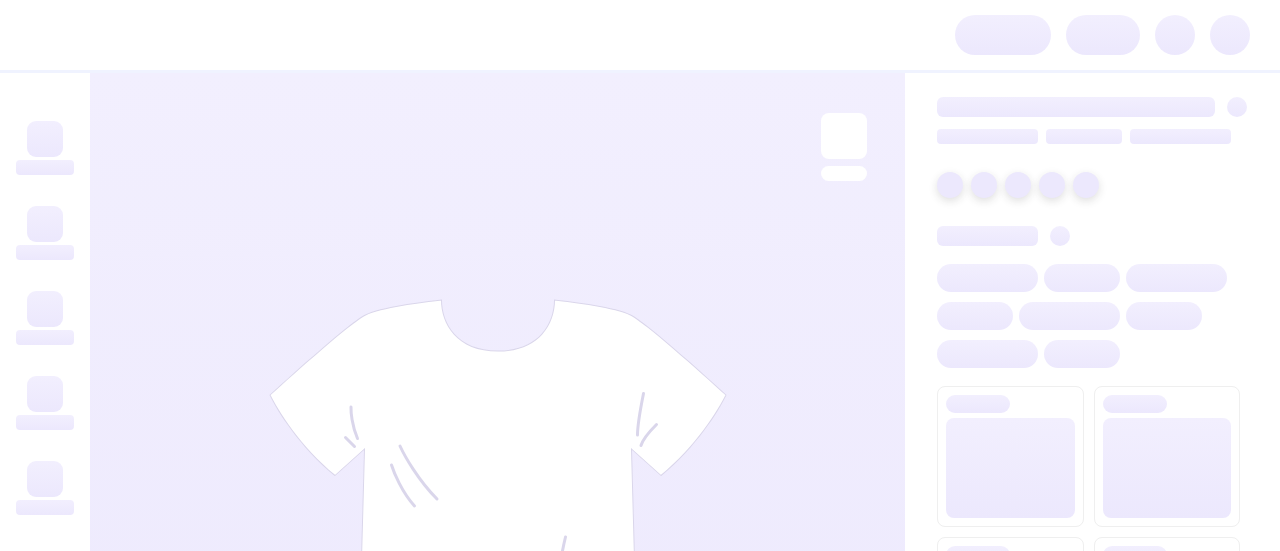 scroll, scrollTop: 0, scrollLeft: 0, axis: both 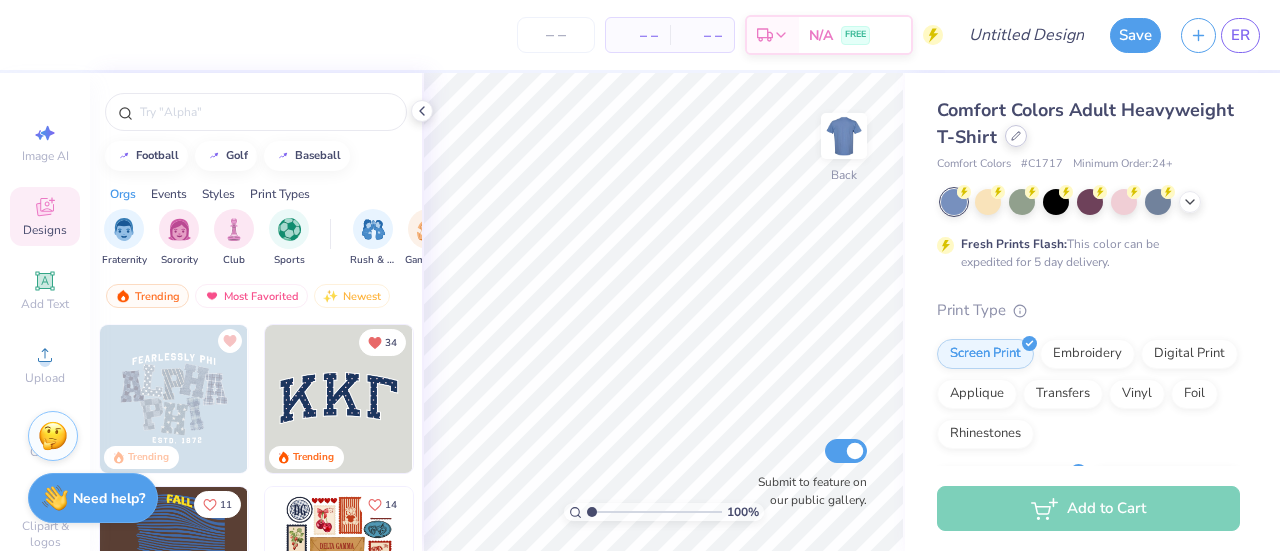click 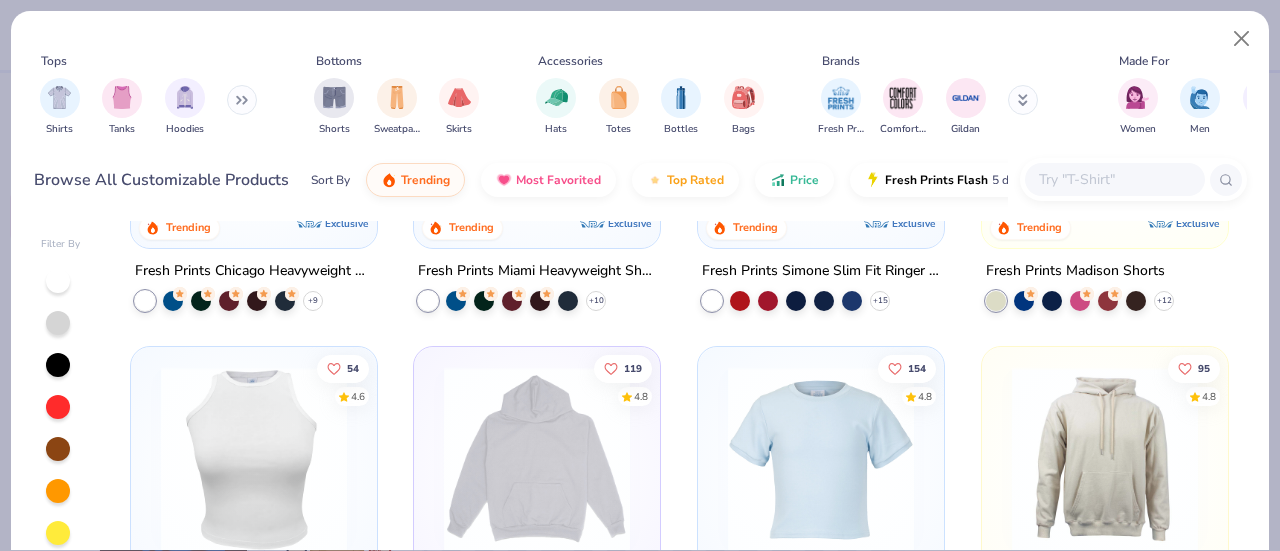 scroll, scrollTop: 1305, scrollLeft: 0, axis: vertical 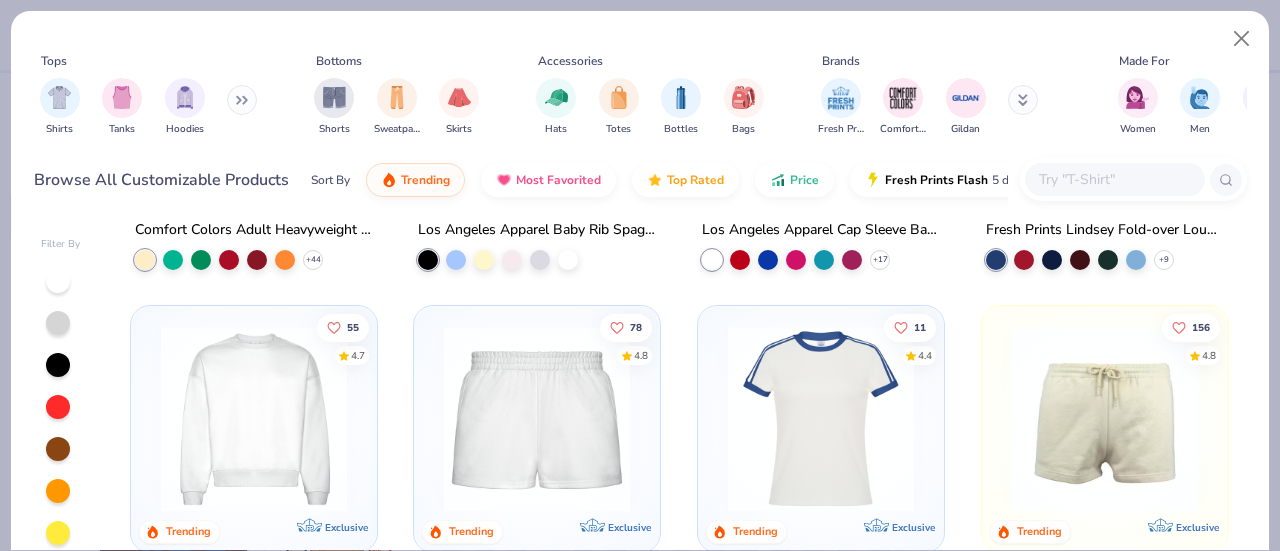 click at bounding box center (254, 419) 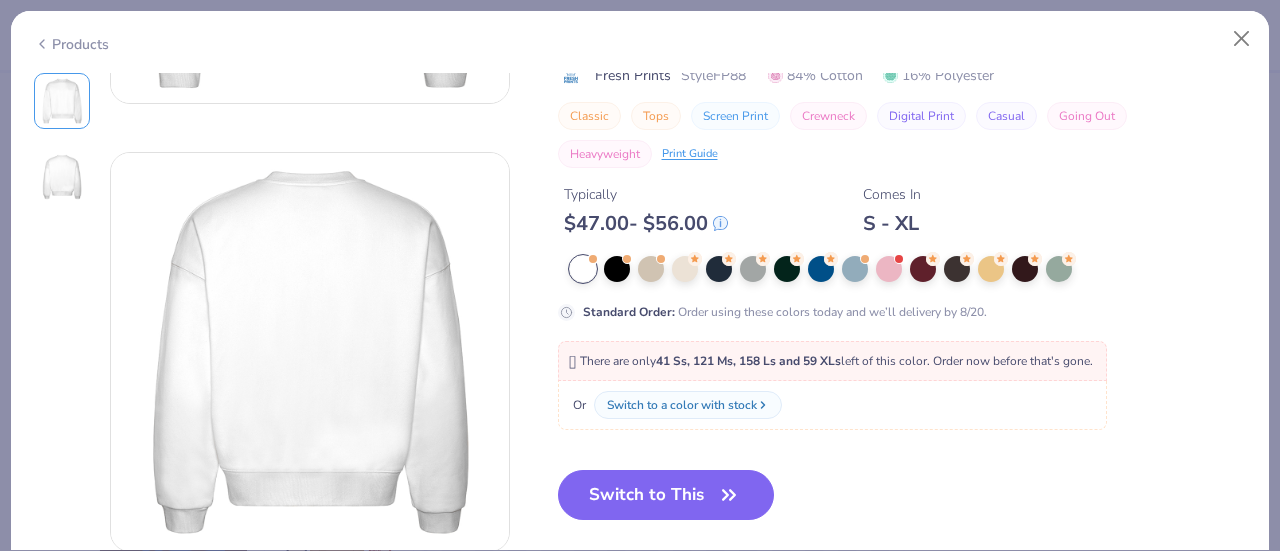 scroll, scrollTop: 367, scrollLeft: 0, axis: vertical 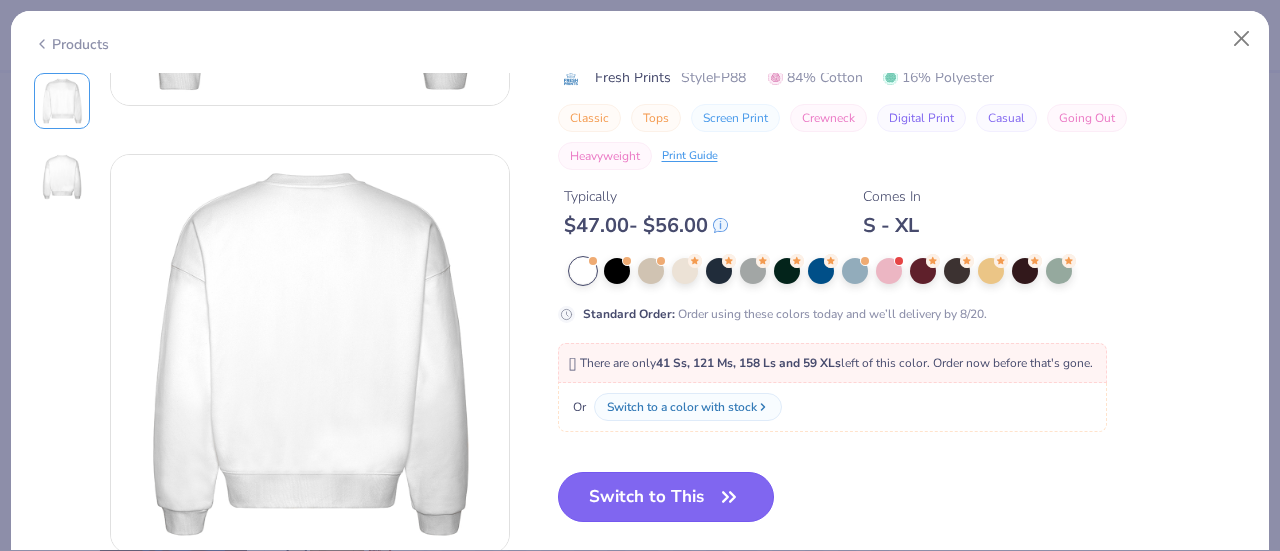 click on "Switch to This" at bounding box center [666, 497] 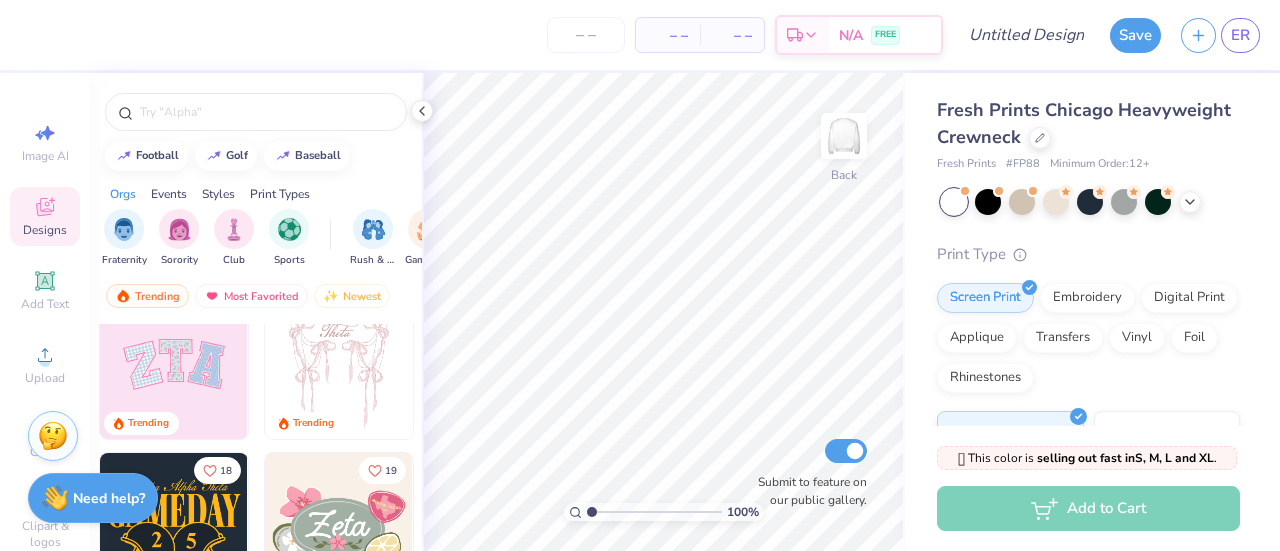 scroll, scrollTop: 378, scrollLeft: 0, axis: vertical 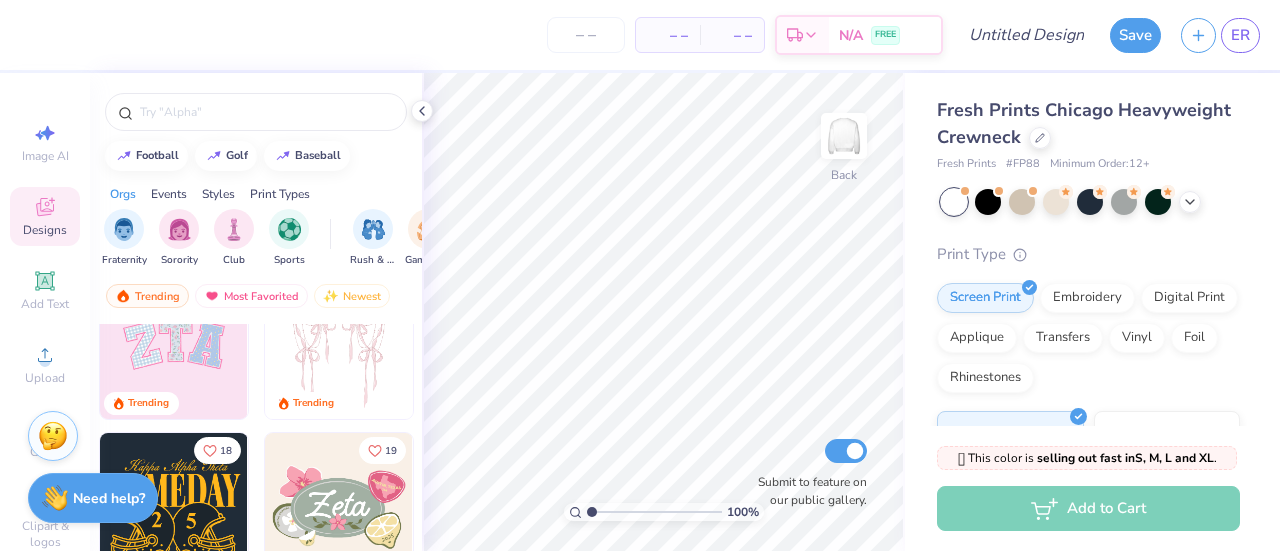 click at bounding box center [174, 345] 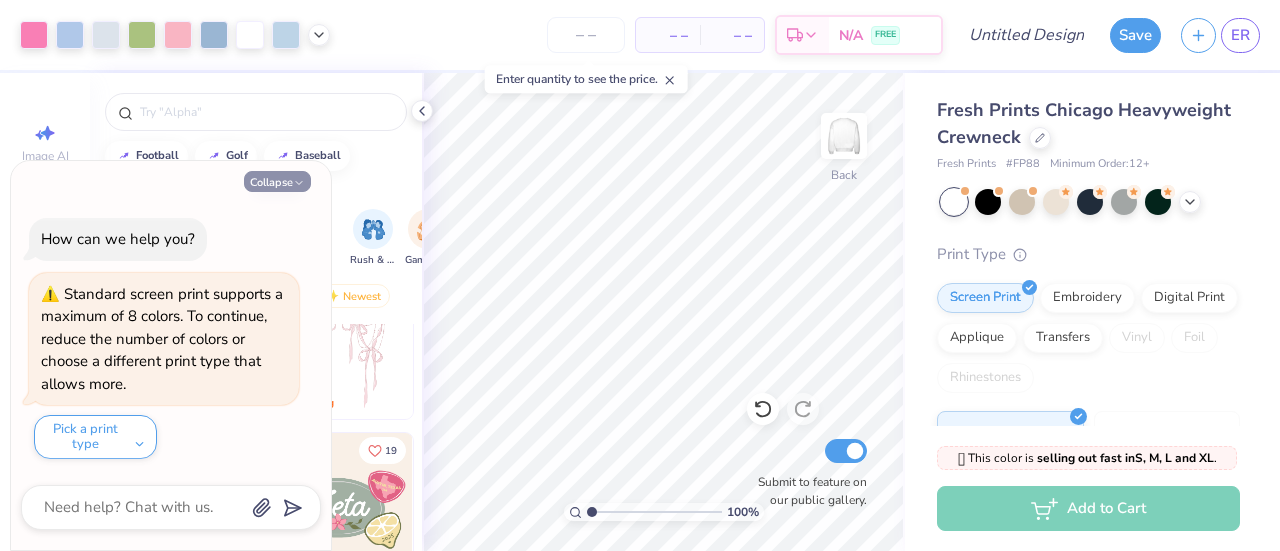 click on "Collapse" at bounding box center (277, 181) 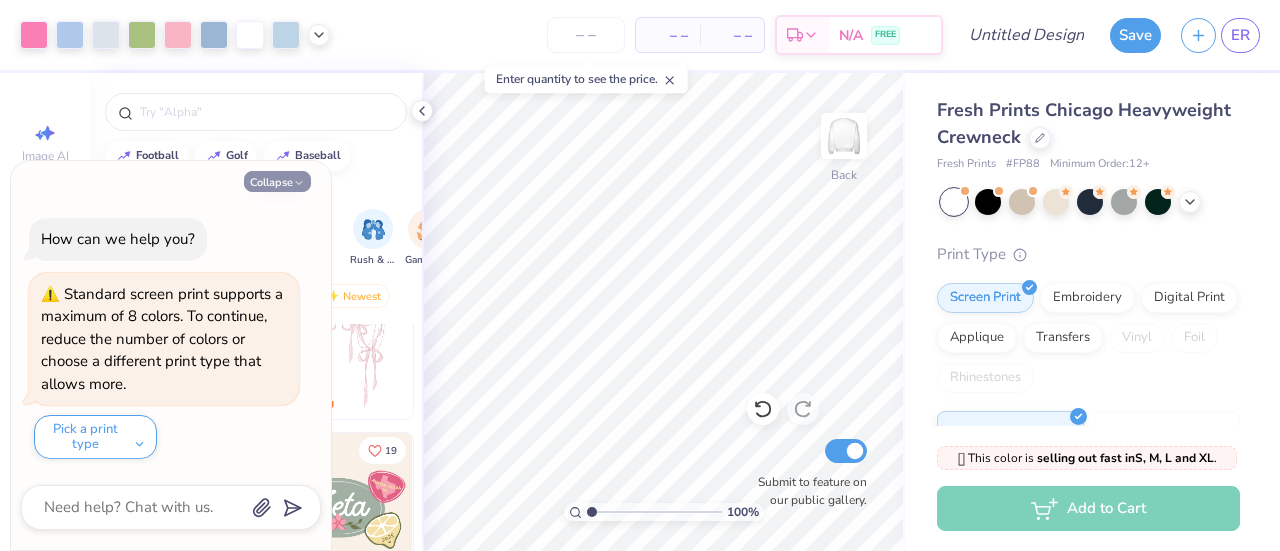type on "x" 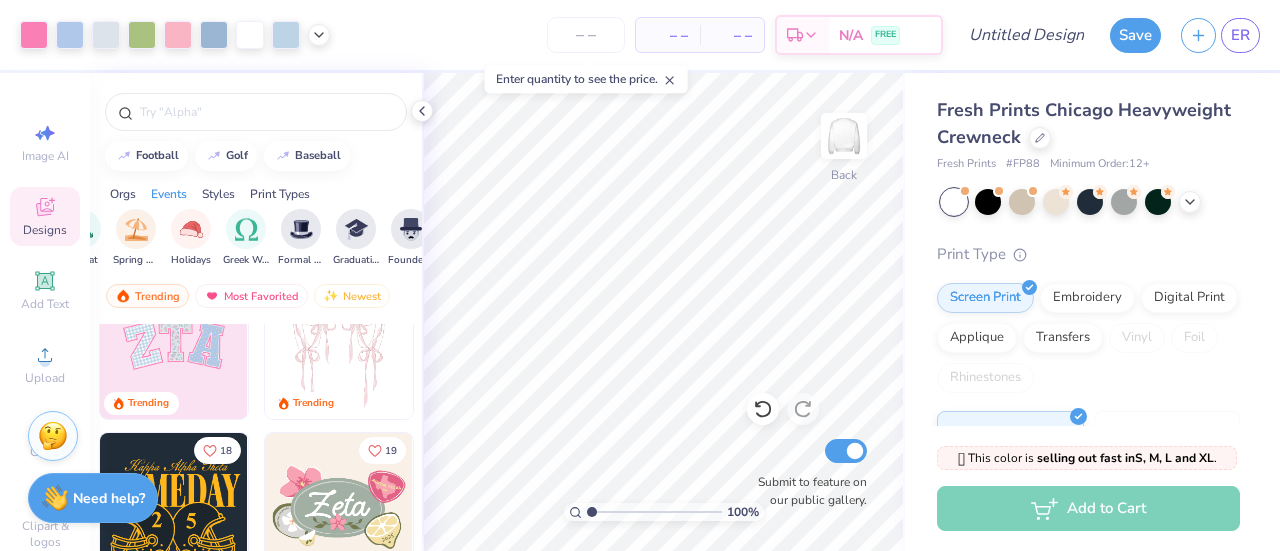 scroll, scrollTop: 0, scrollLeft: 695, axis: horizontal 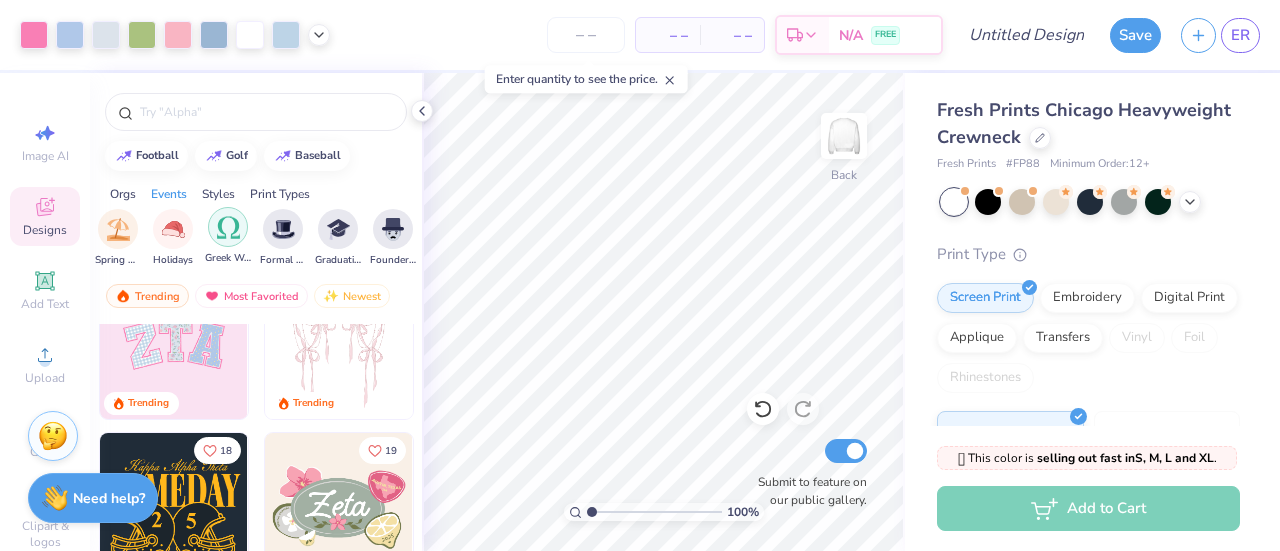 click at bounding box center [228, 227] 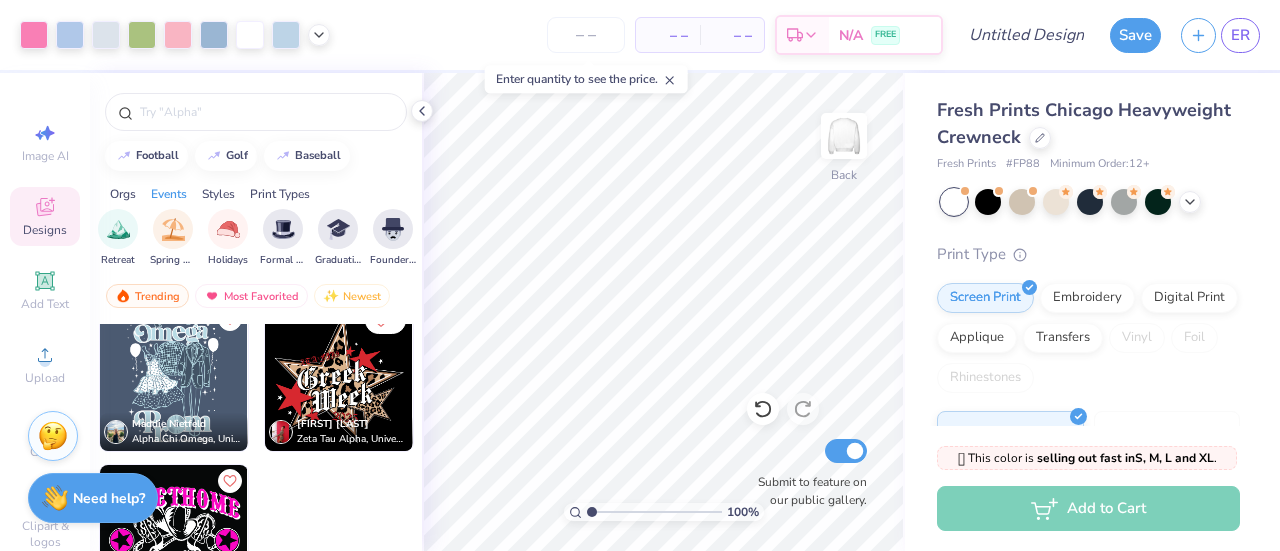 scroll, scrollTop: 0, scrollLeft: 0, axis: both 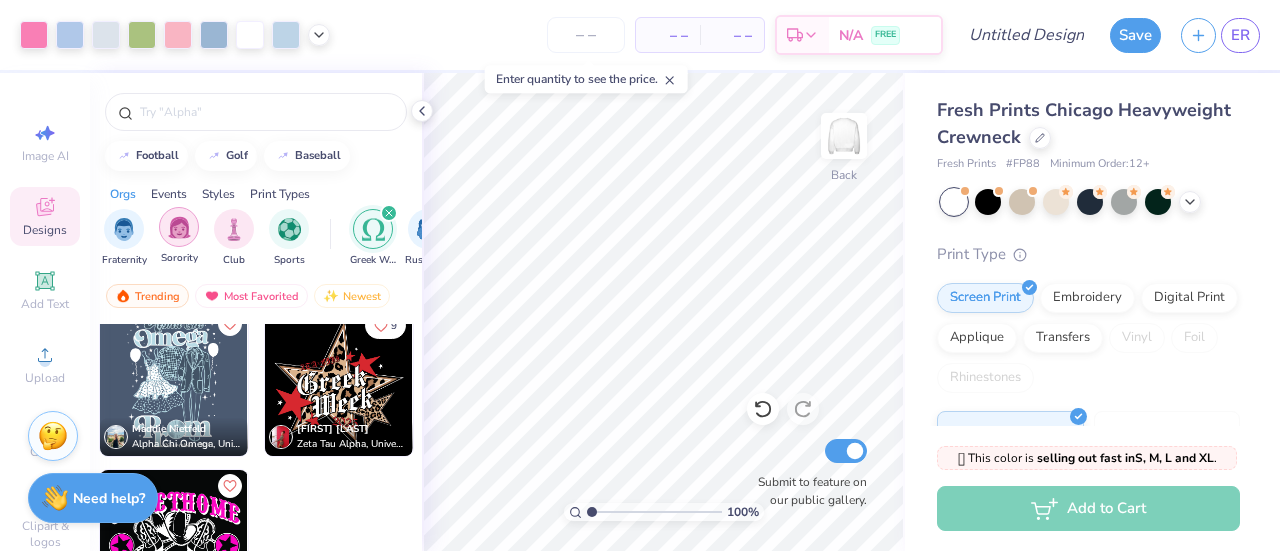 click at bounding box center (179, 227) 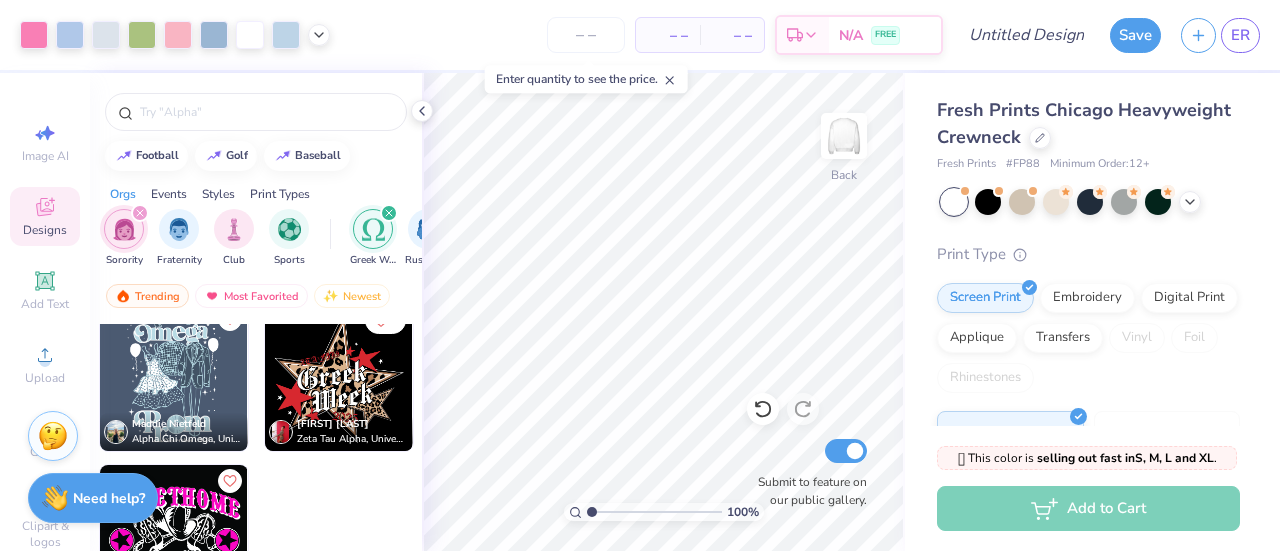 scroll, scrollTop: 0, scrollLeft: 0, axis: both 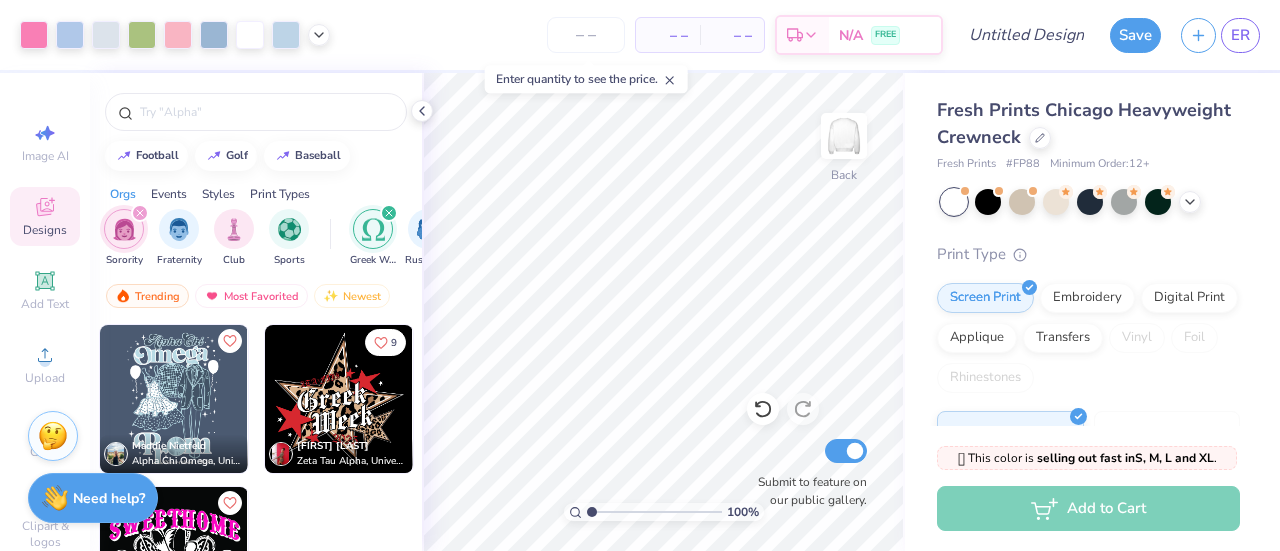 click 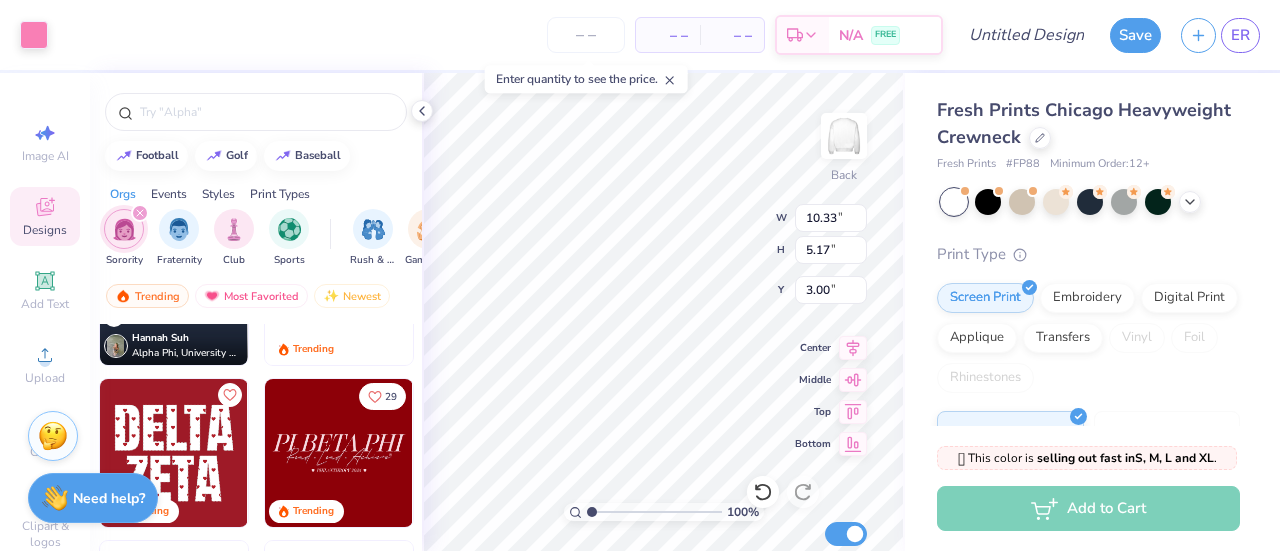 scroll, scrollTop: 1889, scrollLeft: 0, axis: vertical 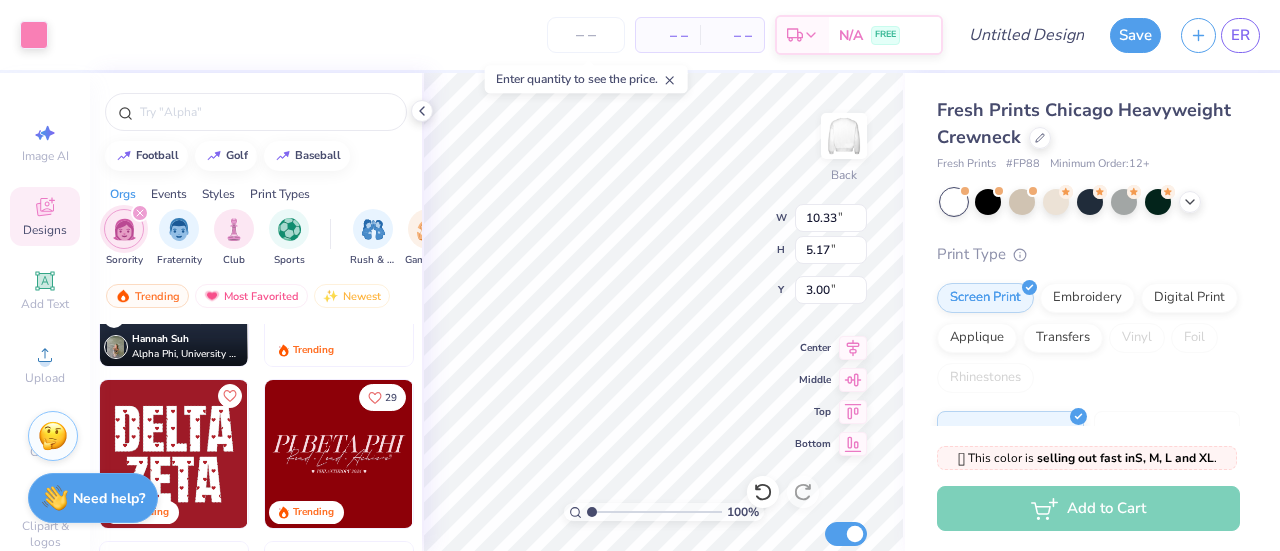 click at bounding box center (174, 454) 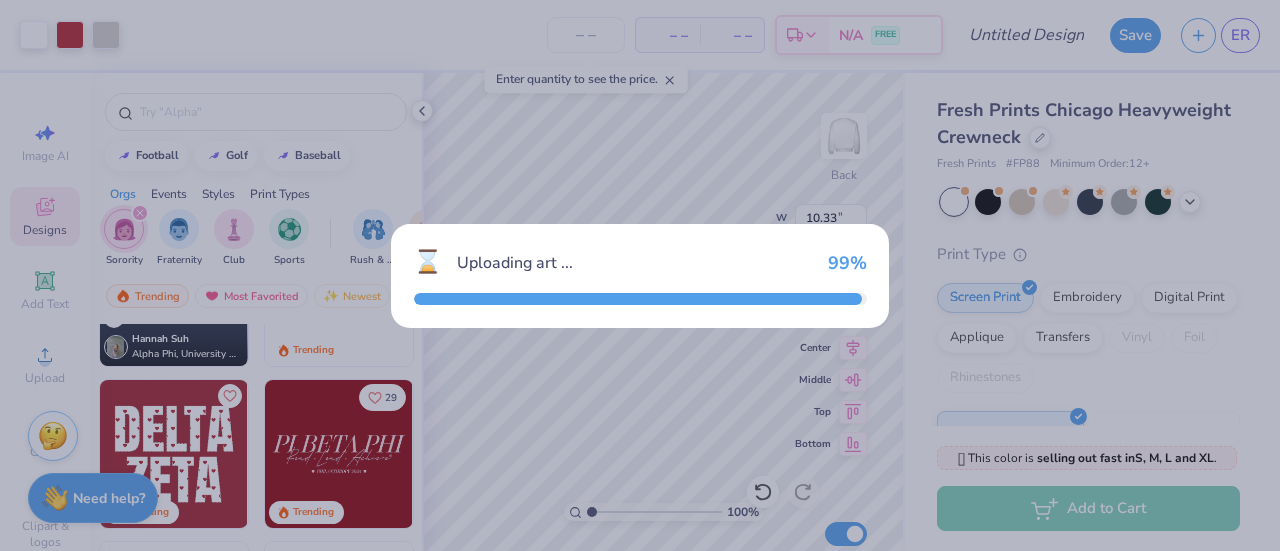 type on "10.88" 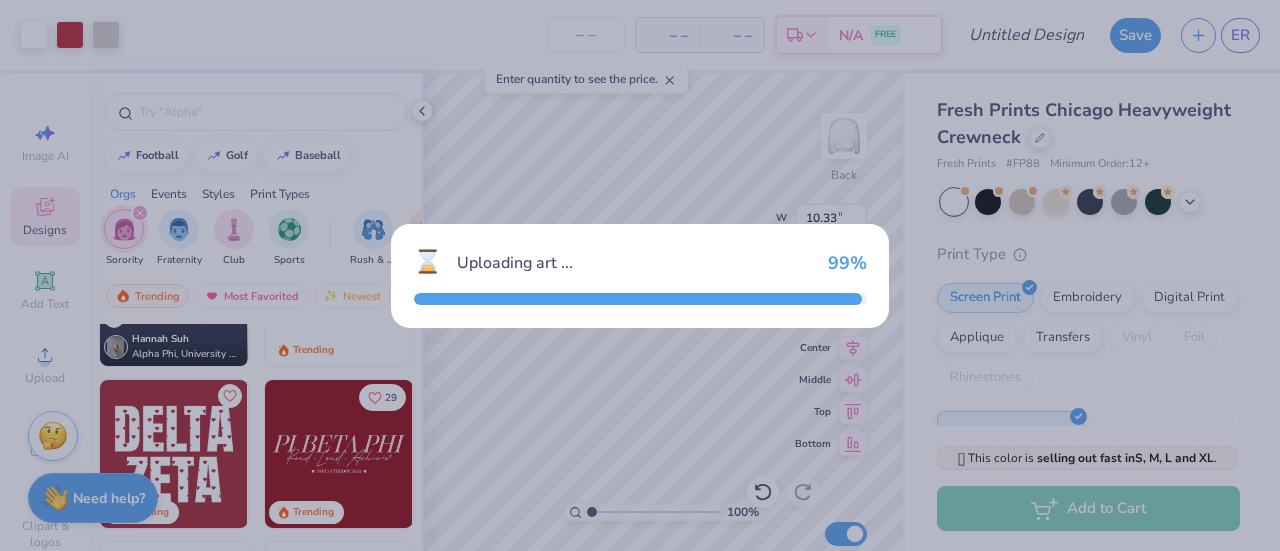 type on "8.88" 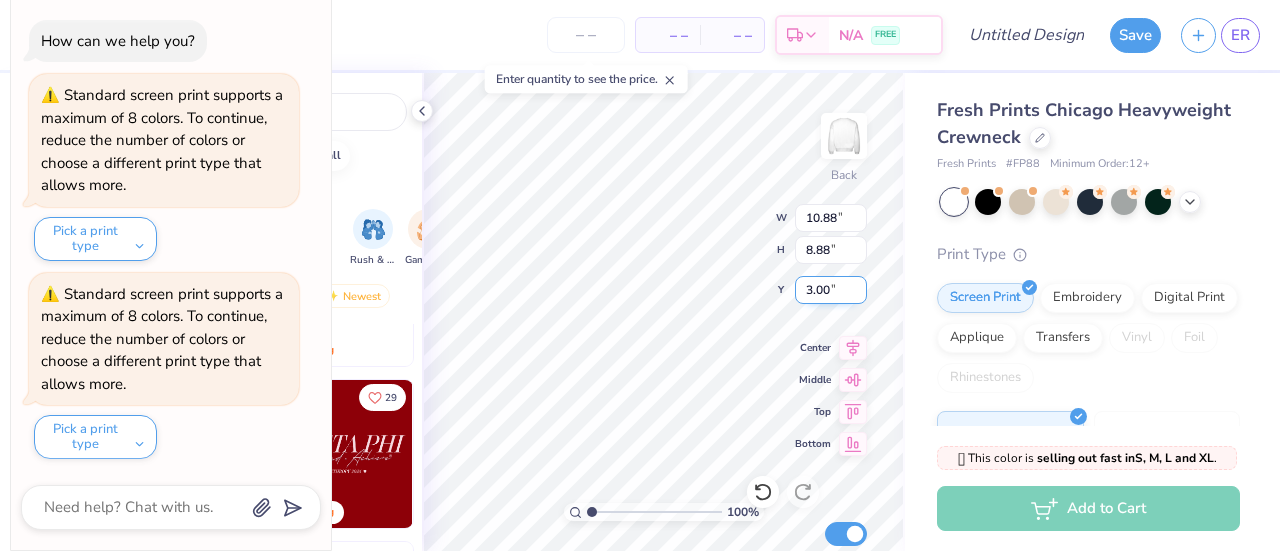 type on "x" 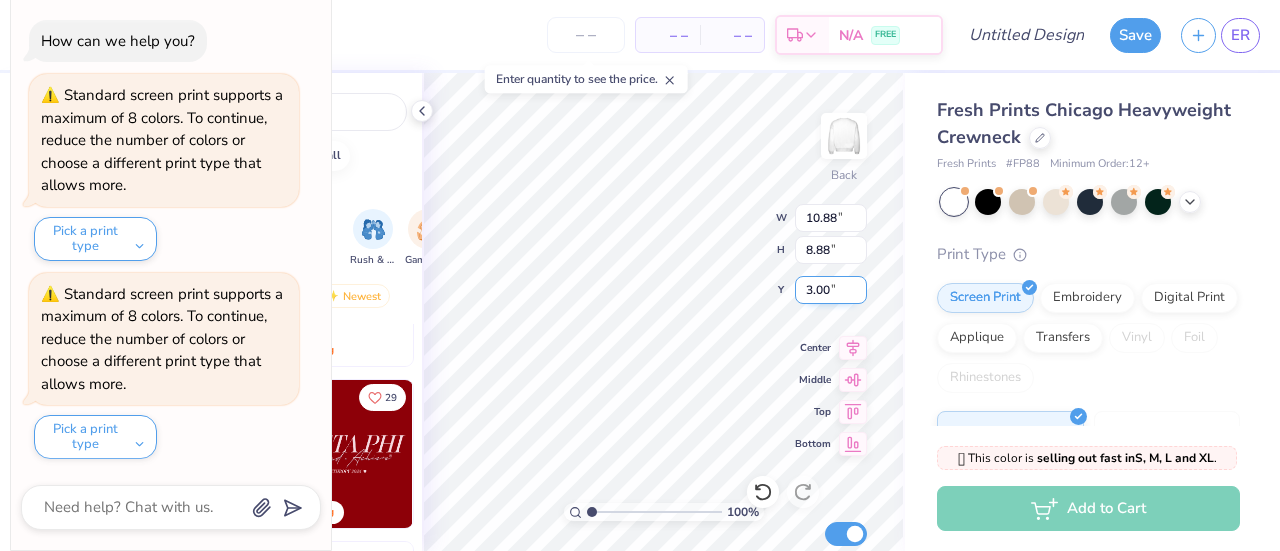 type on "7.26" 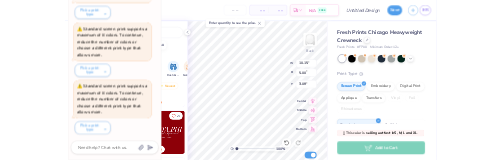 scroll, scrollTop: 0, scrollLeft: 0, axis: both 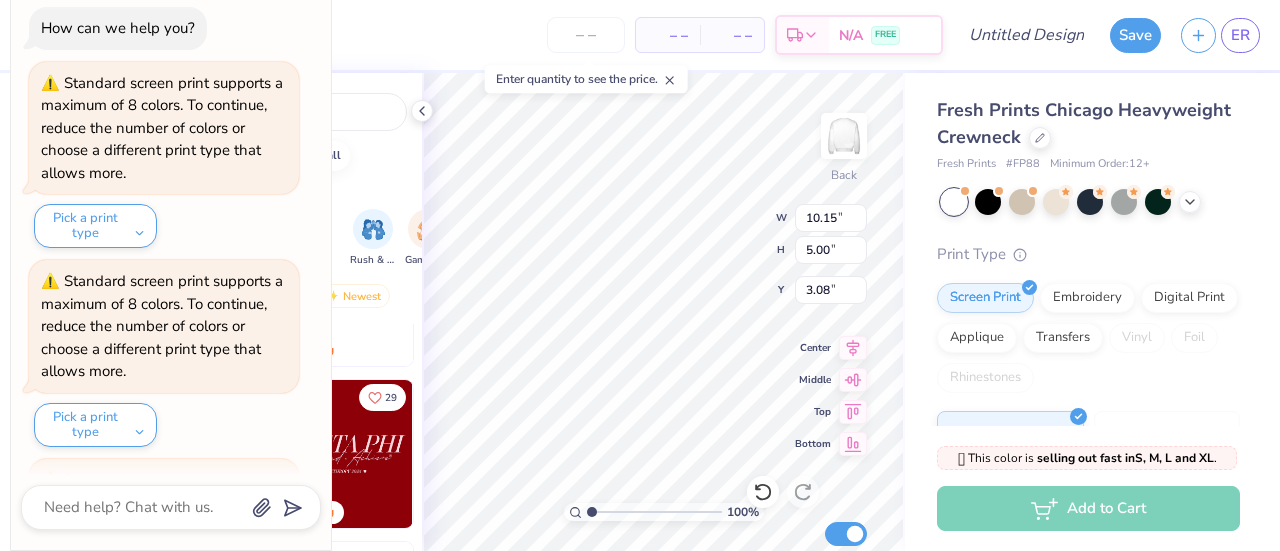 click on "football golf baseball" at bounding box center [256, 156] 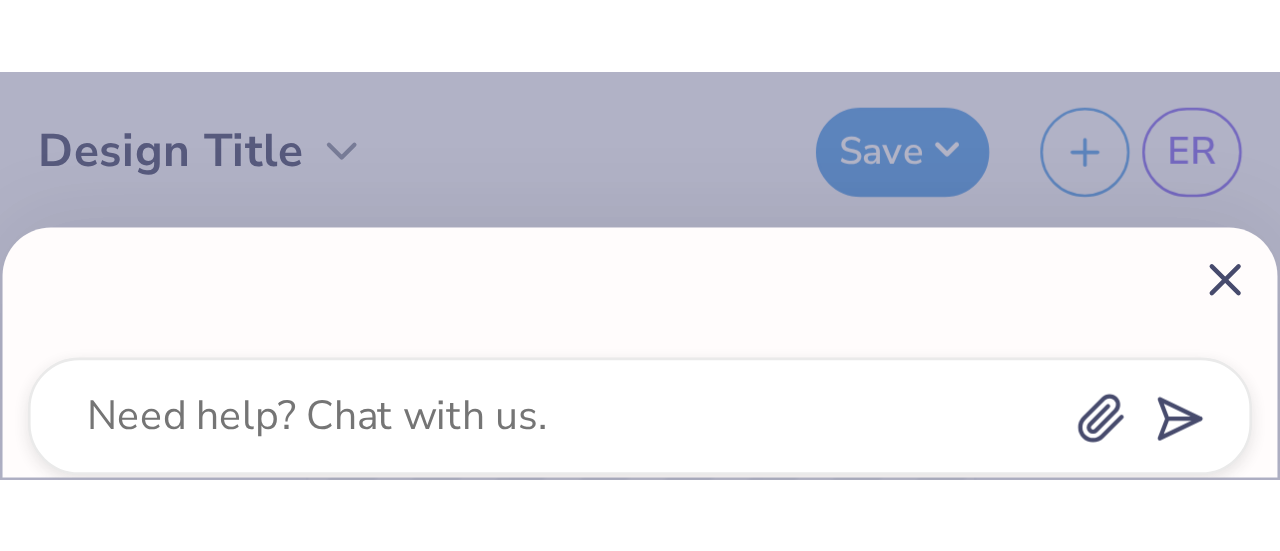 scroll, scrollTop: 620, scrollLeft: 0, axis: vertical 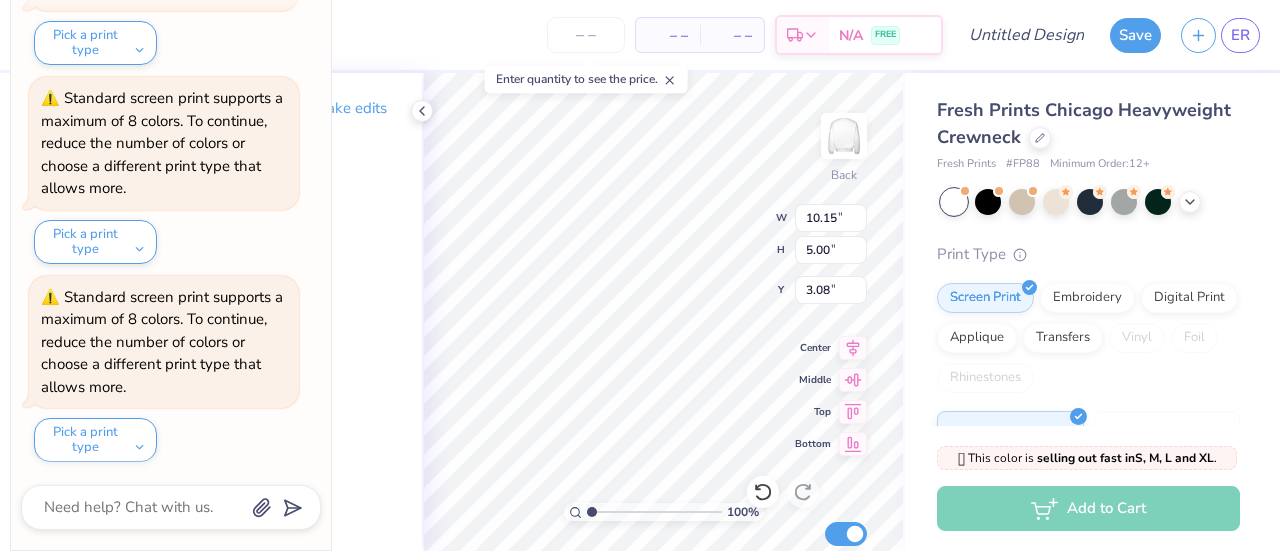 click on "Select part of your design to make edits in this panel" at bounding box center (256, 120) 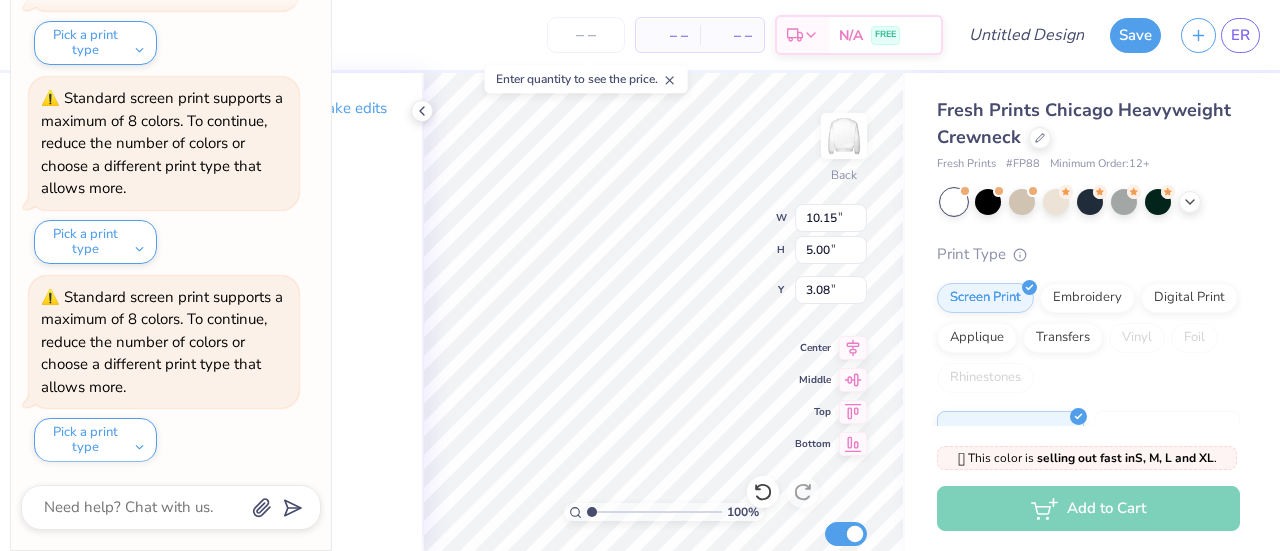 scroll, scrollTop: 0, scrollLeft: 0, axis: both 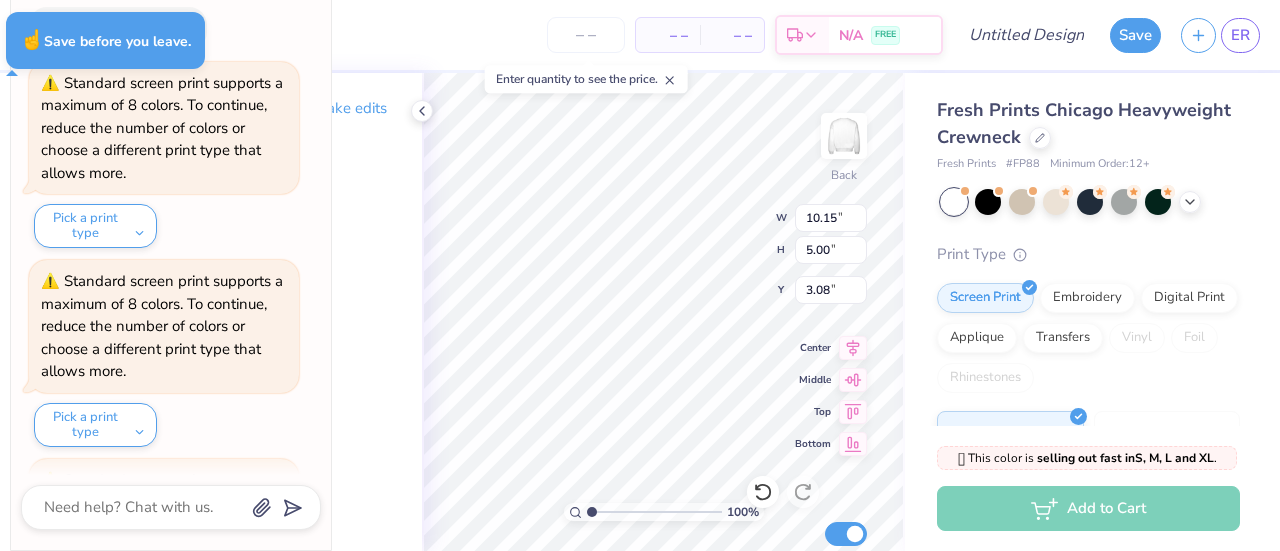 type on "x" 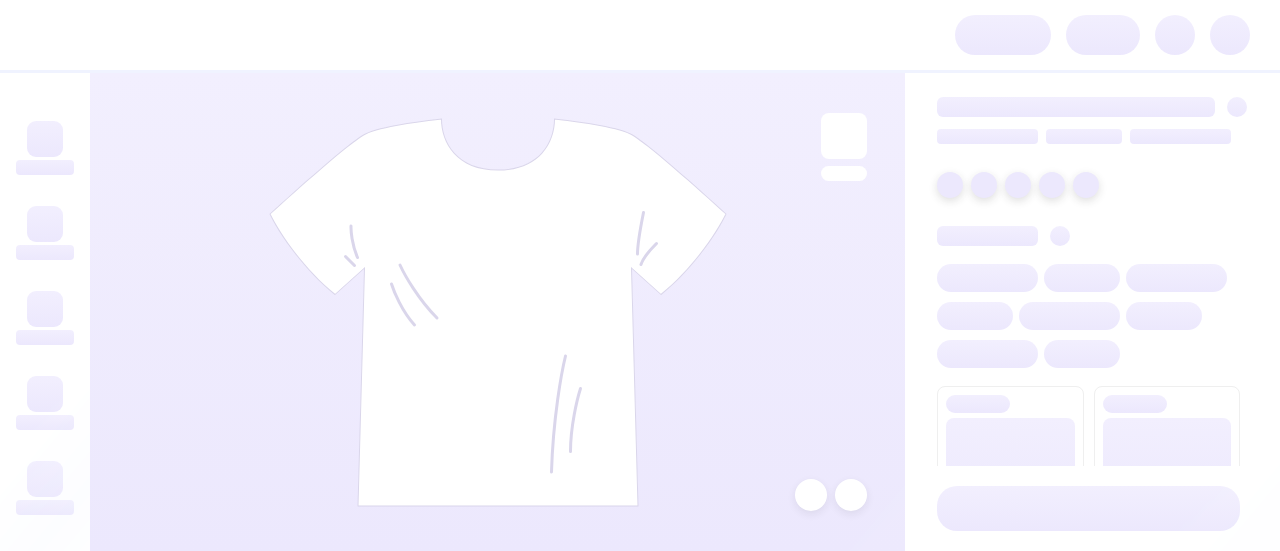 scroll, scrollTop: 0, scrollLeft: 0, axis: both 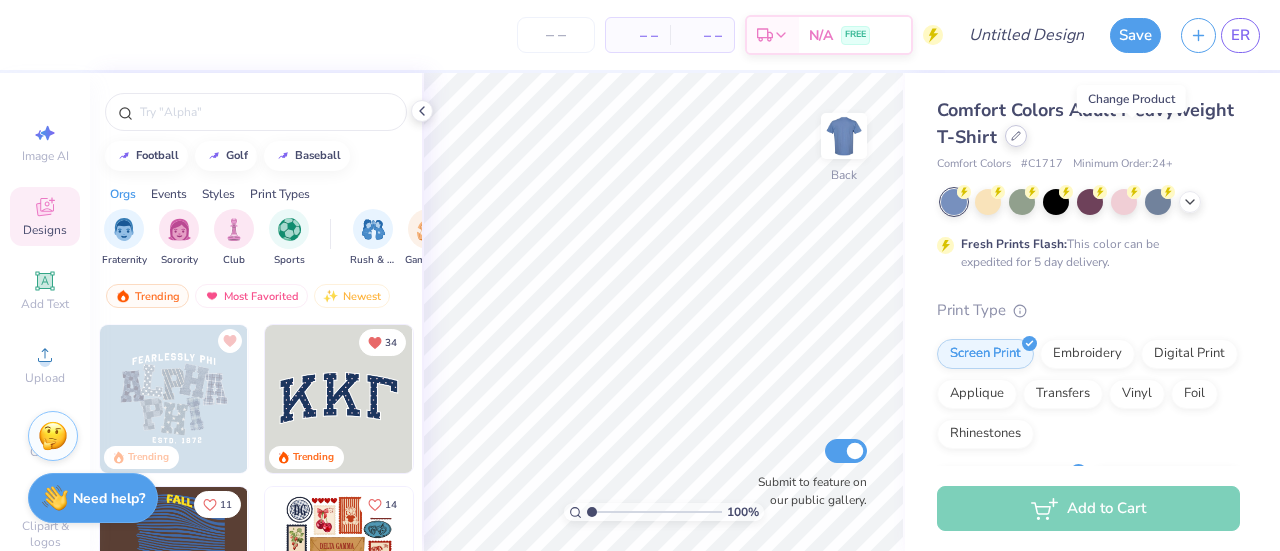 click at bounding box center [1016, 136] 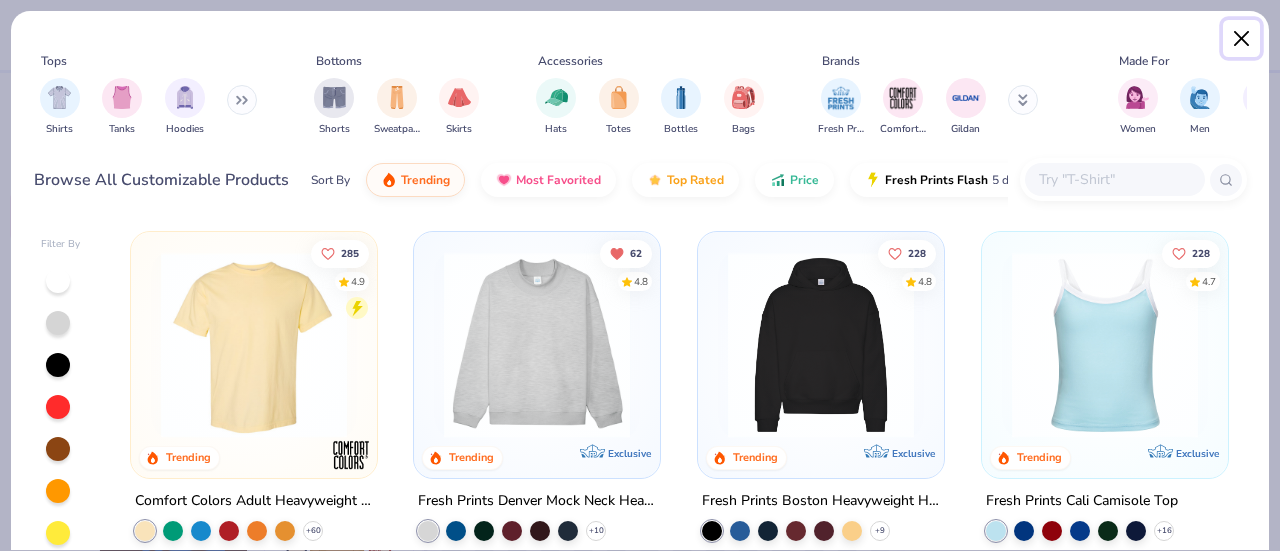 click at bounding box center (1242, 39) 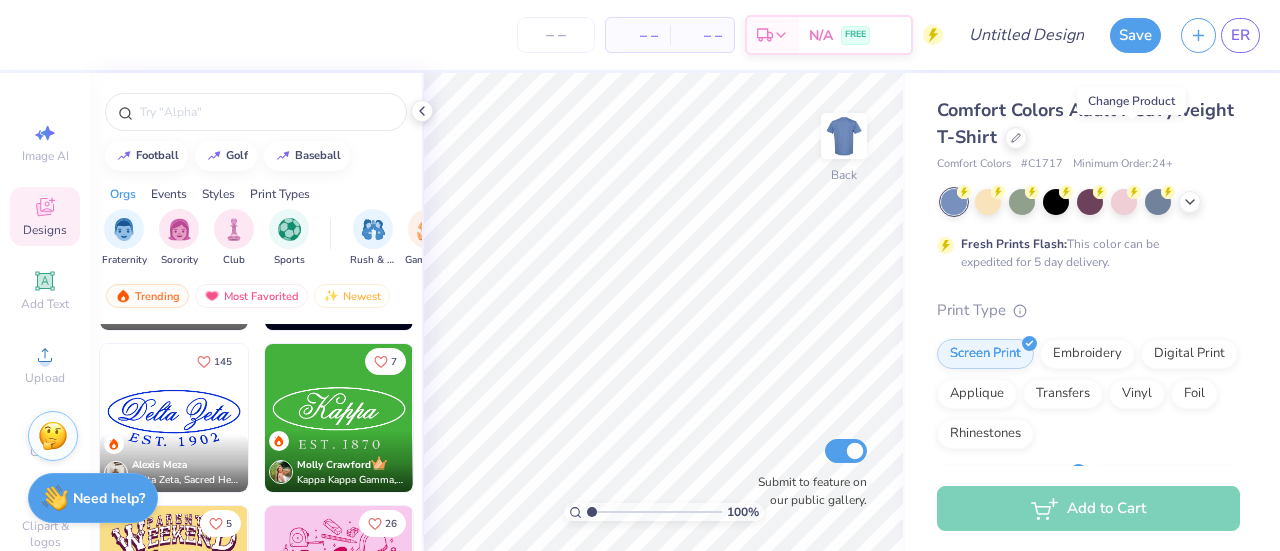 scroll, scrollTop: 4730, scrollLeft: 0, axis: vertical 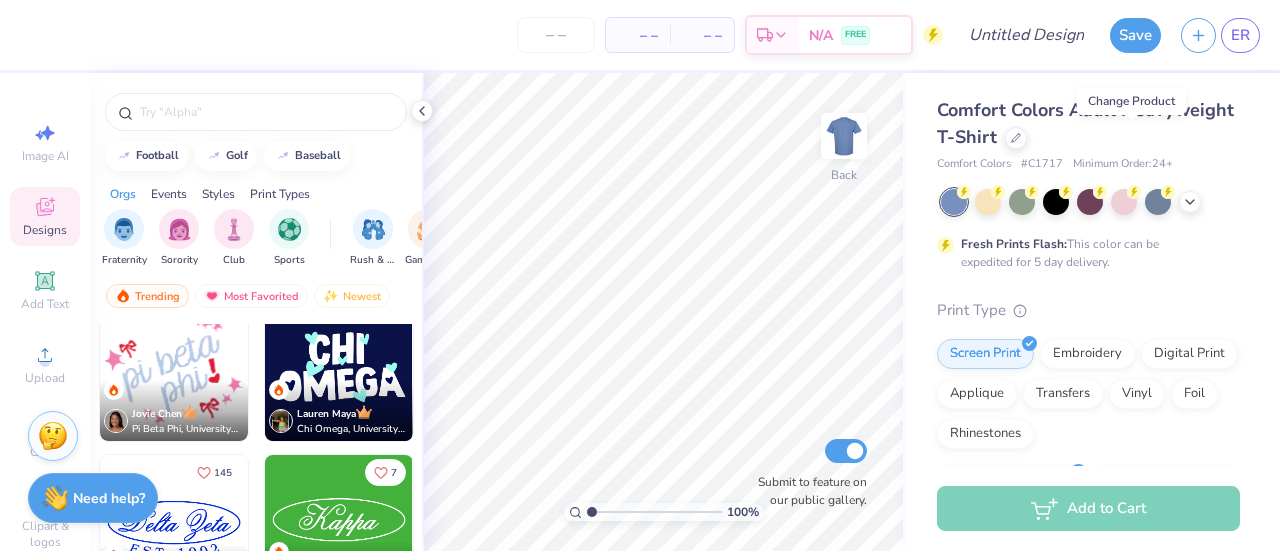 click at bounding box center [174, 367] 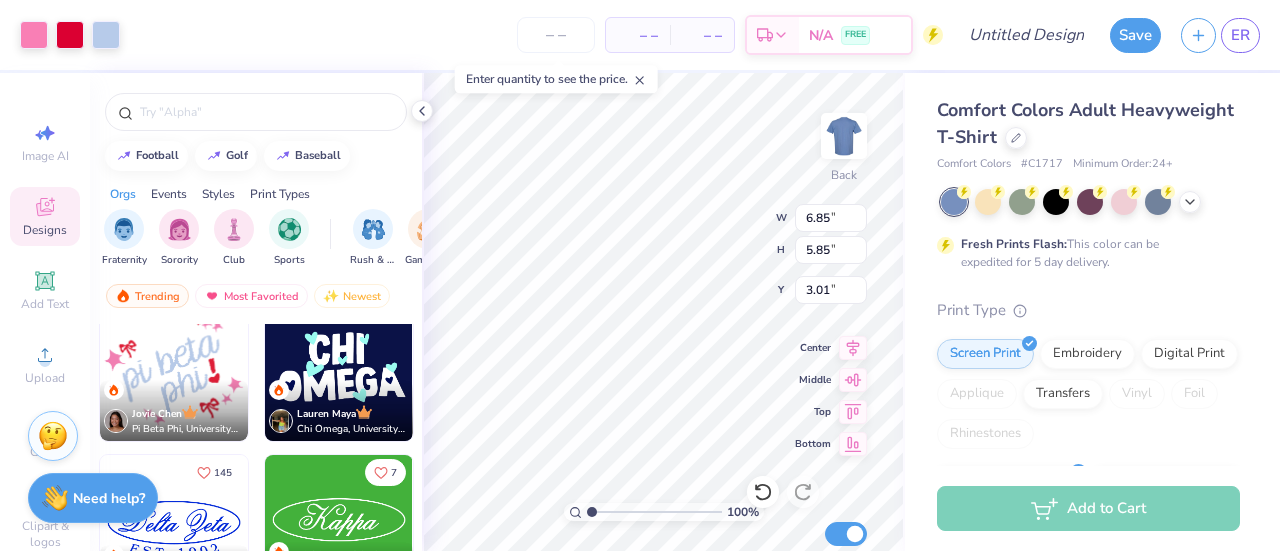type on "6.85" 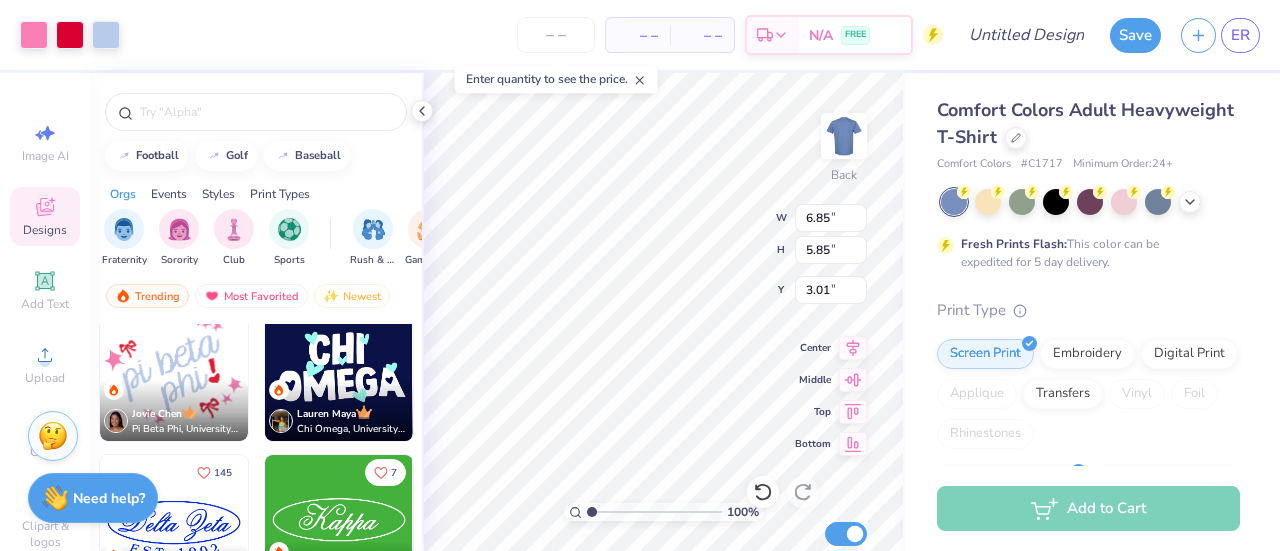 type on "5.85" 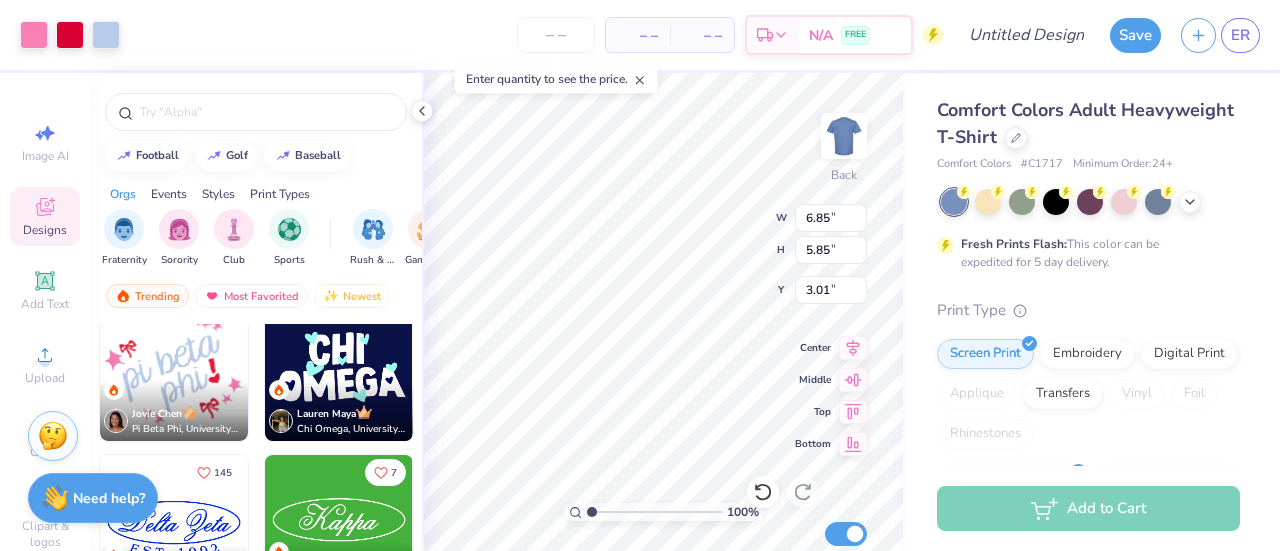 type on "3.00" 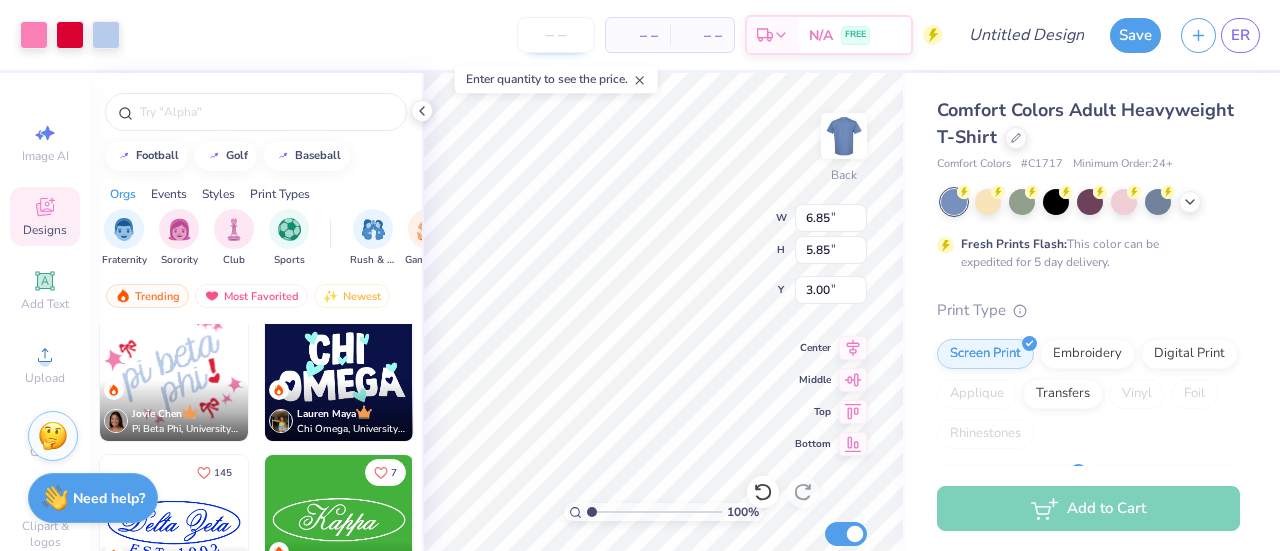 click at bounding box center (556, 35) 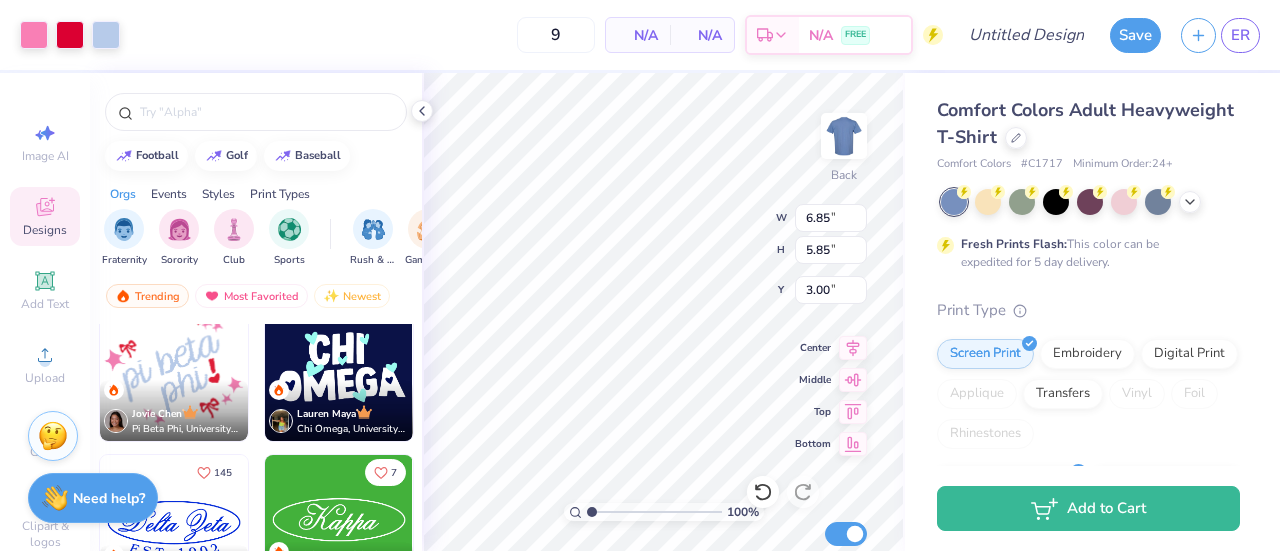 type on "12" 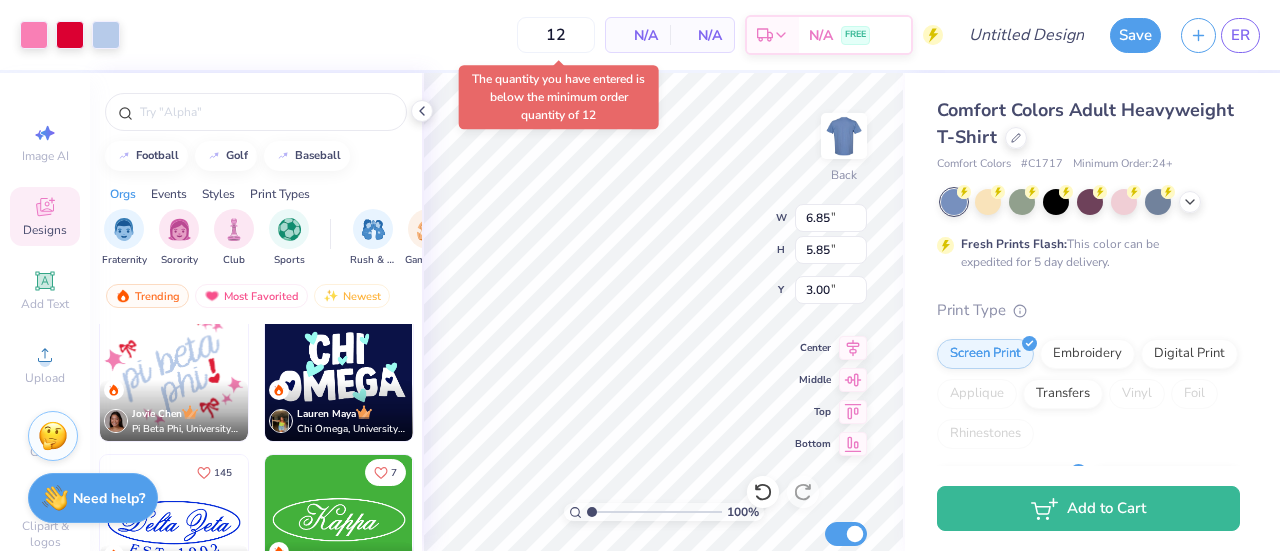 click on "12 N/A Per Item N/A Total Est.  Delivery N/A FREE" at bounding box center (536, 35) 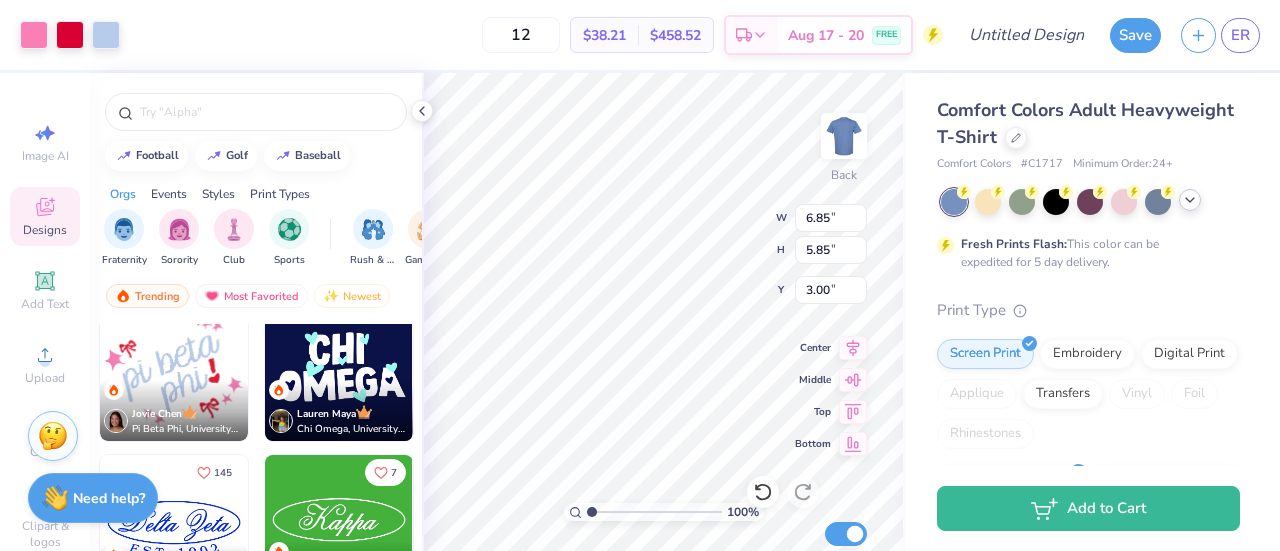 click 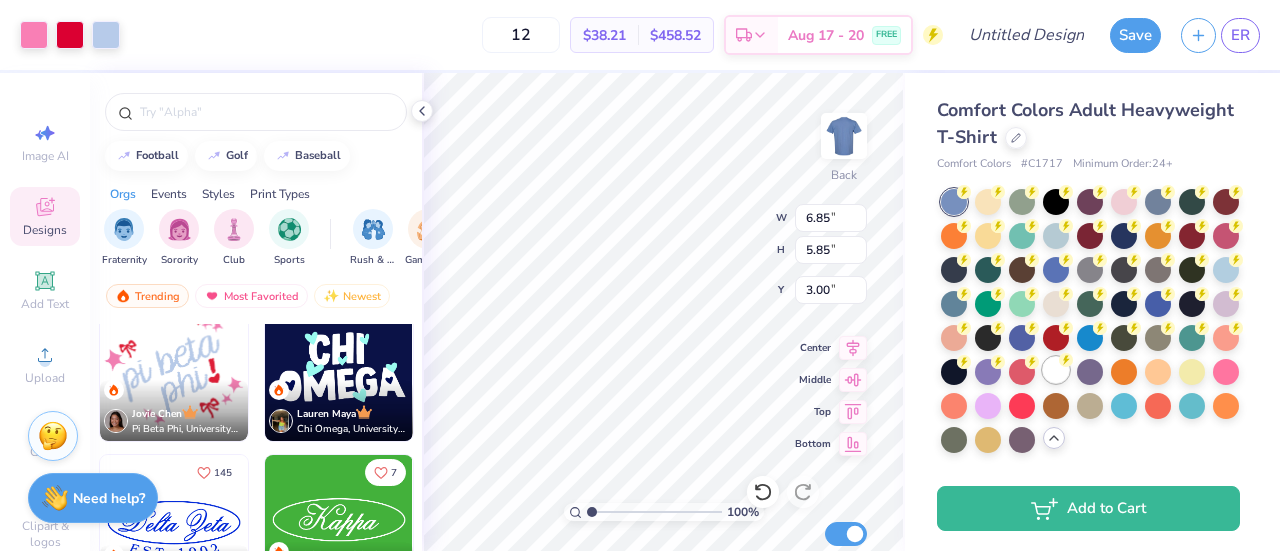 click at bounding box center (1056, 370) 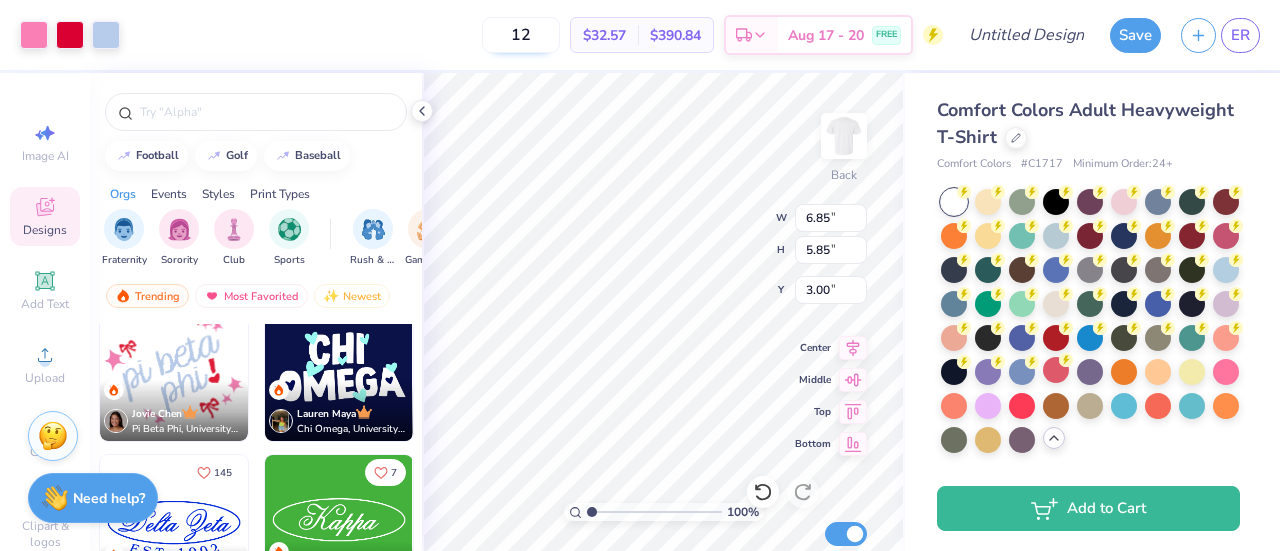 click on "12" at bounding box center (521, 35) 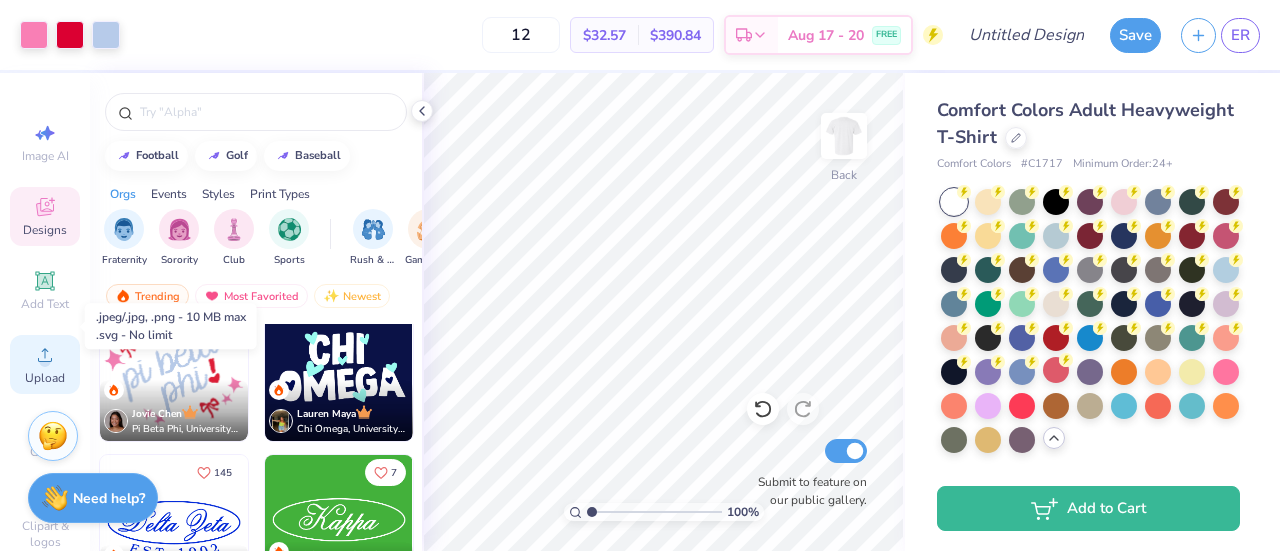 scroll, scrollTop: 72, scrollLeft: 0, axis: vertical 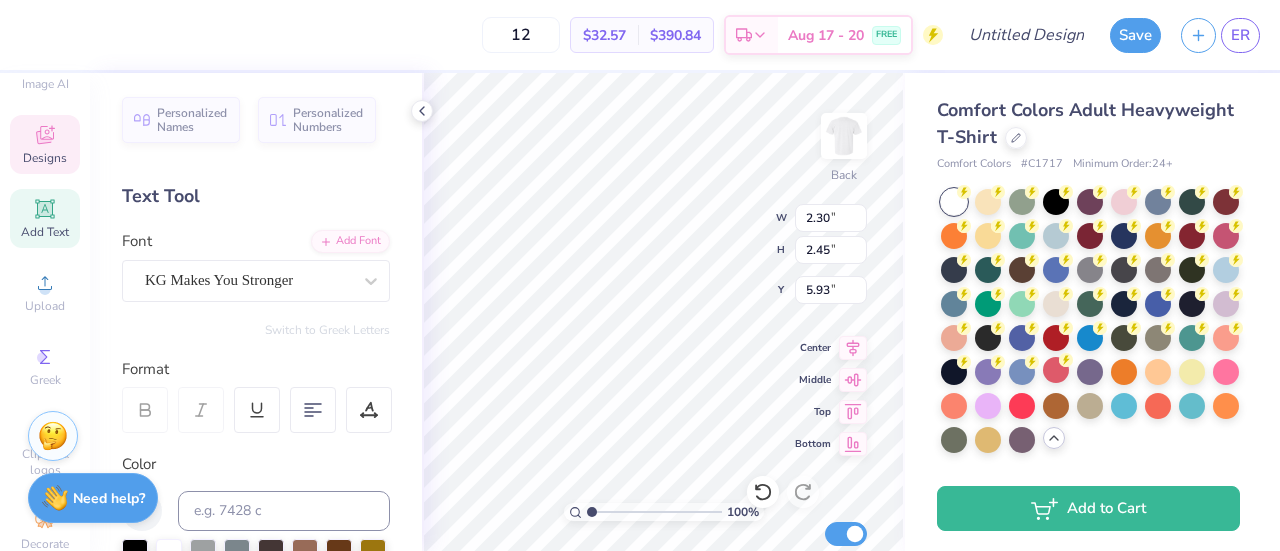 type on "panhel" 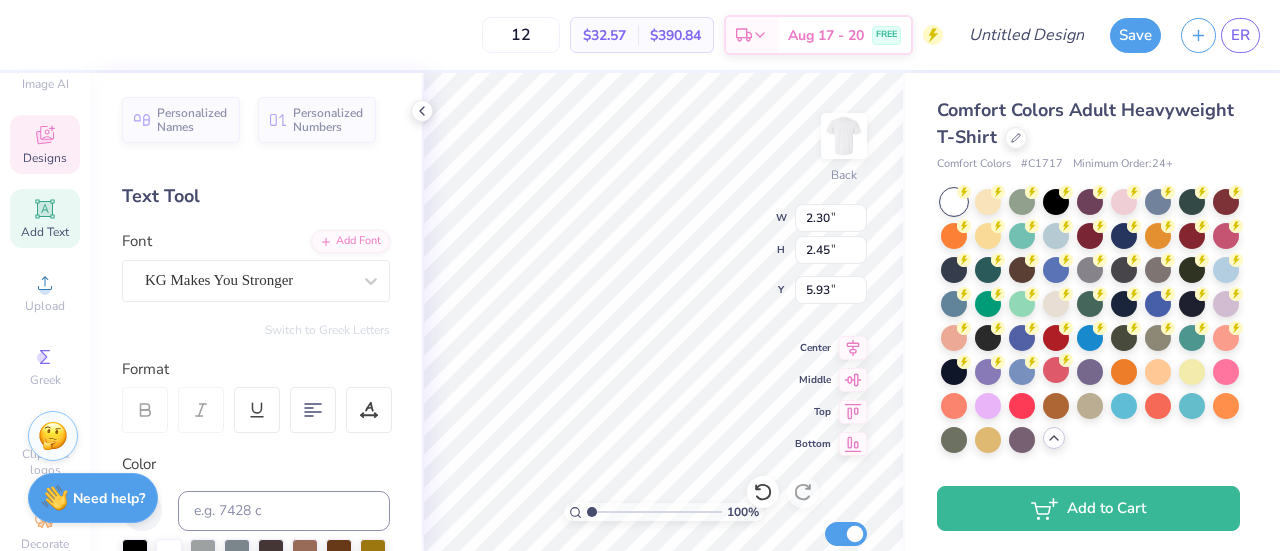 scroll, scrollTop: 16, scrollLeft: 3, axis: both 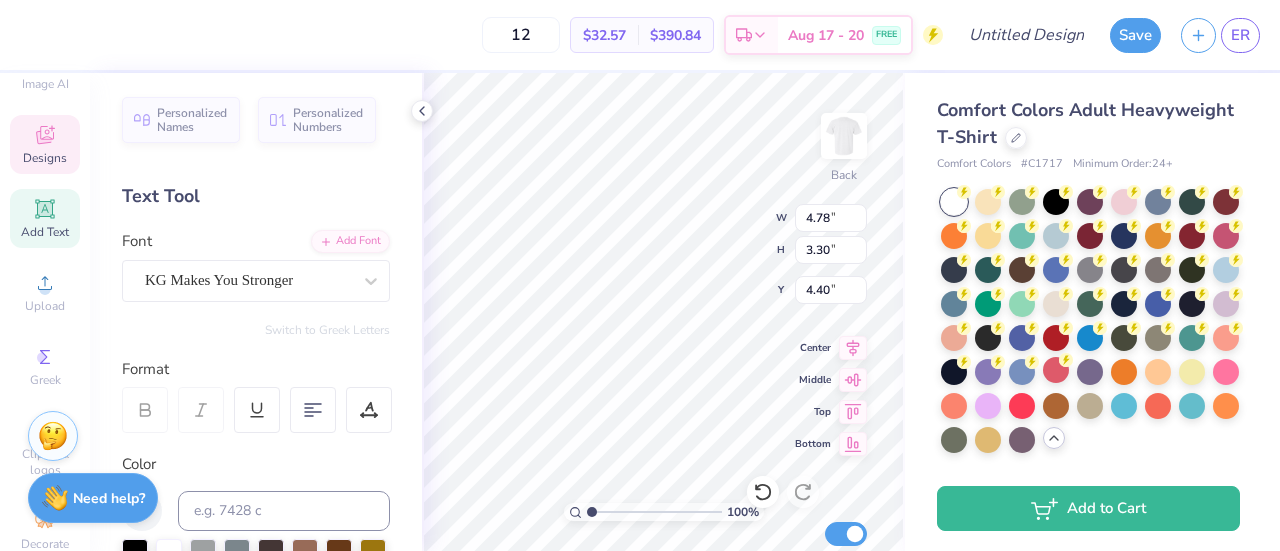 type on "4.78" 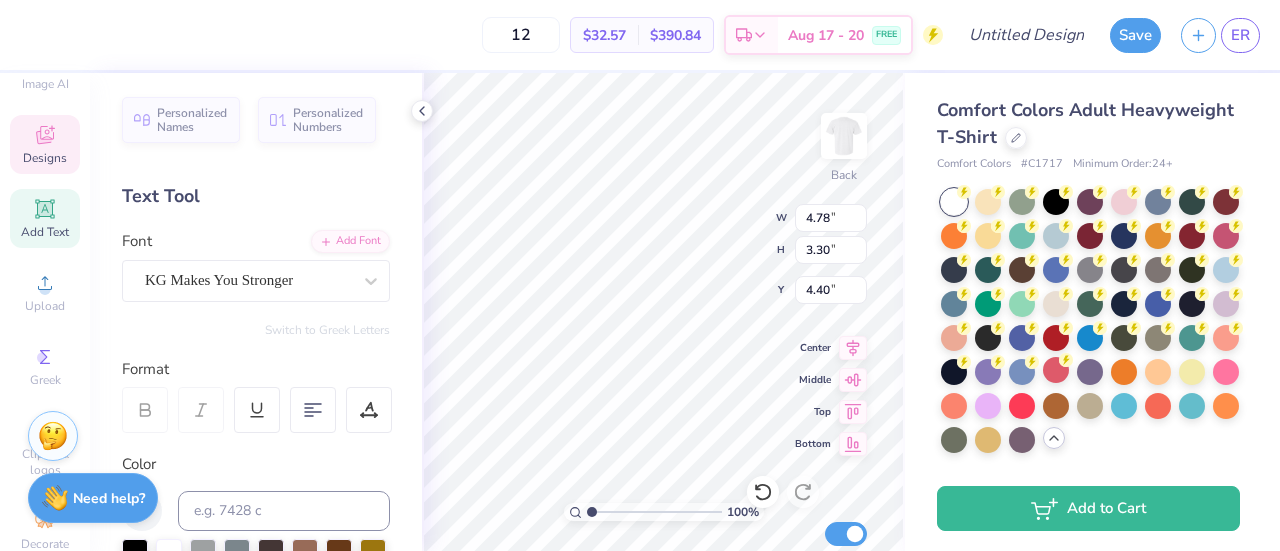 type on "3.30" 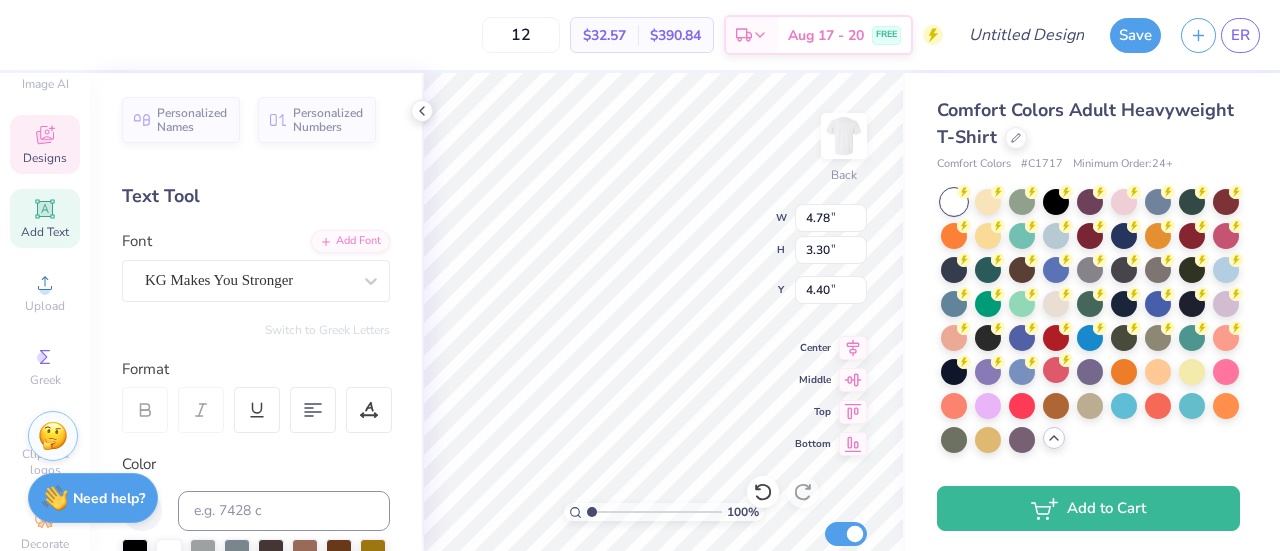 type on "b" 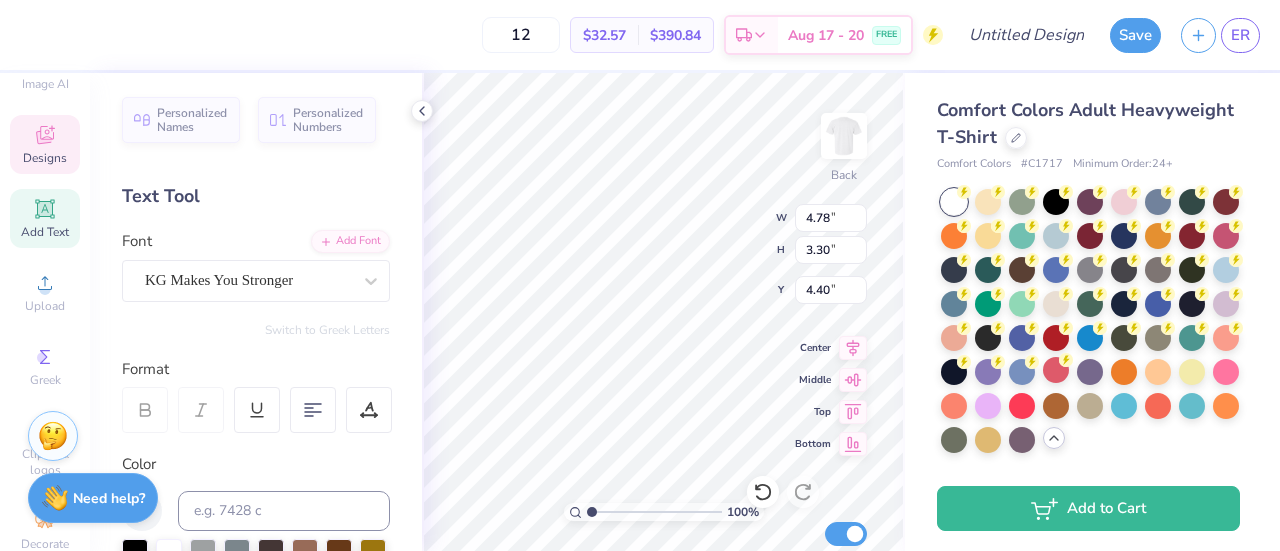 scroll, scrollTop: 16, scrollLeft: 2, axis: both 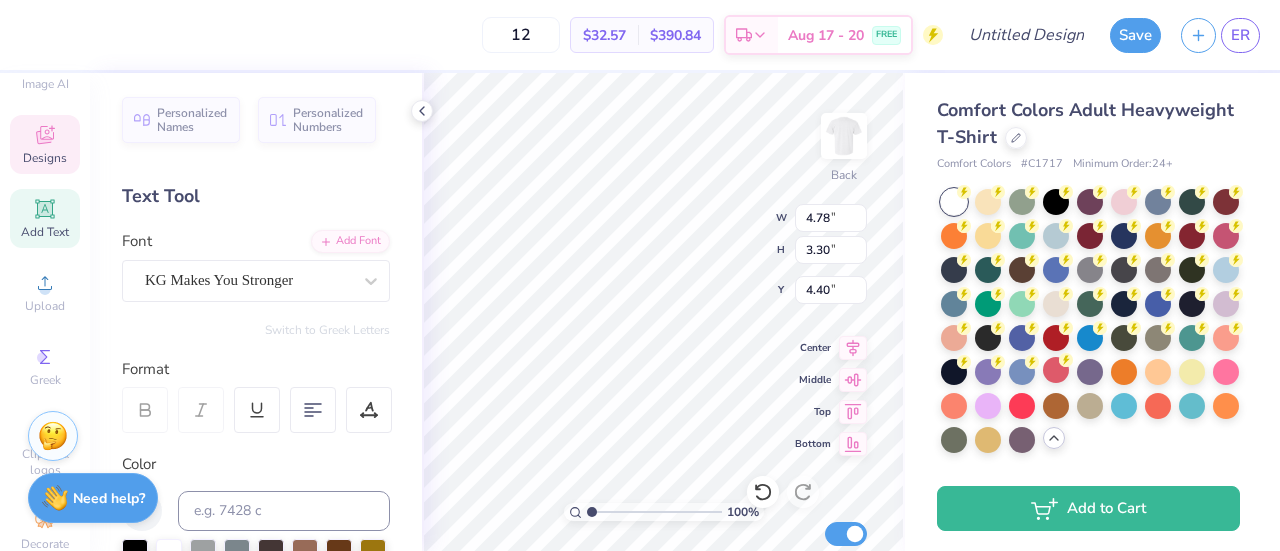type on "susquehanna" 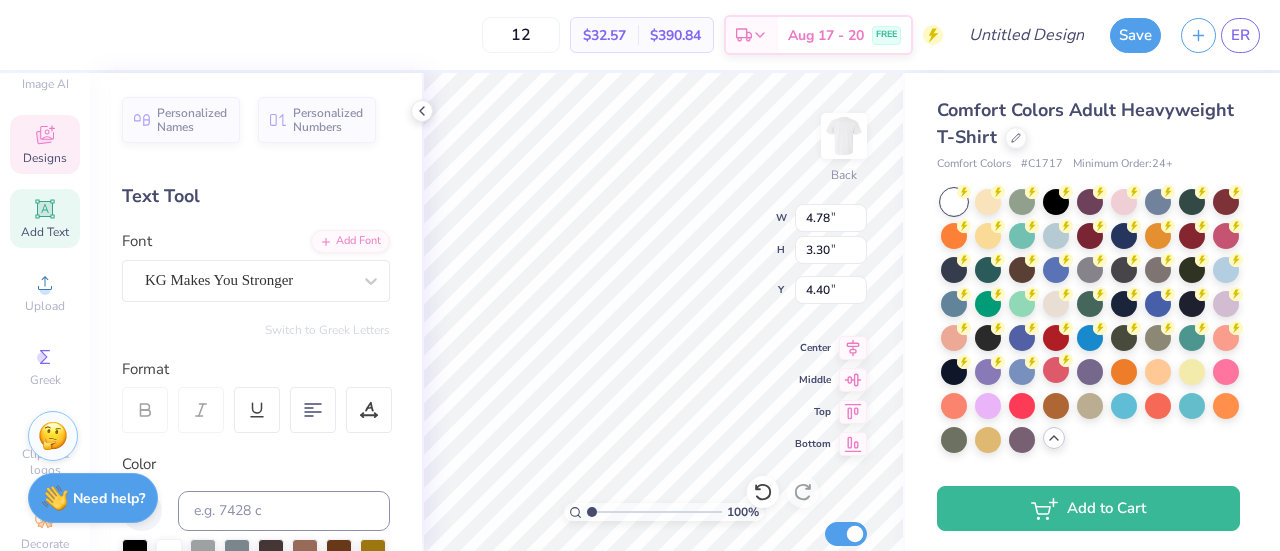 scroll, scrollTop: 16, scrollLeft: 6, axis: both 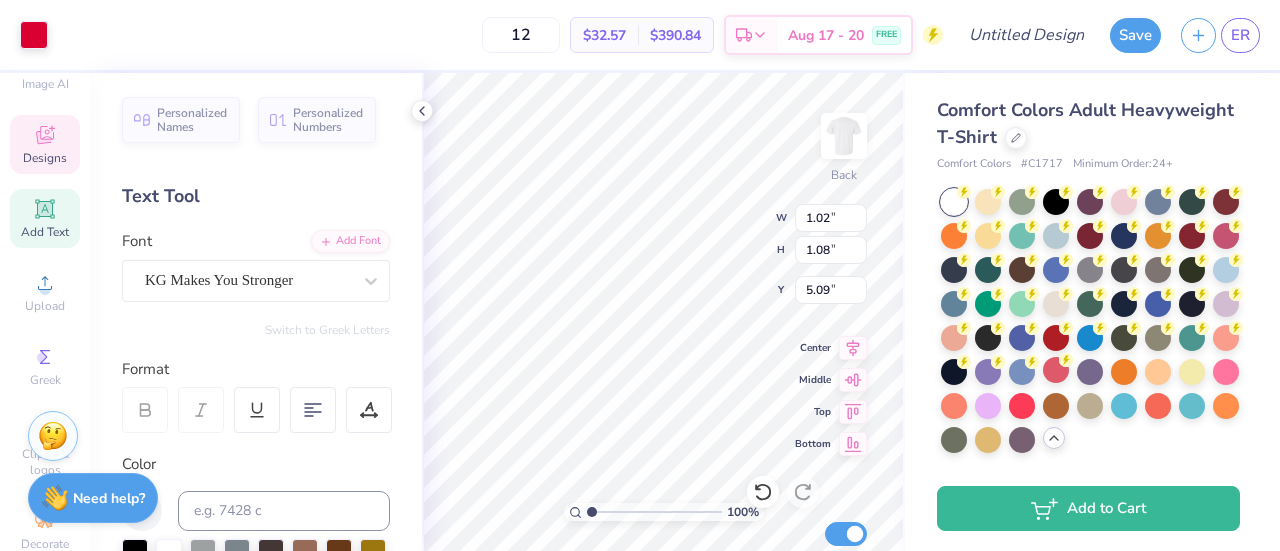 type on "0.84" 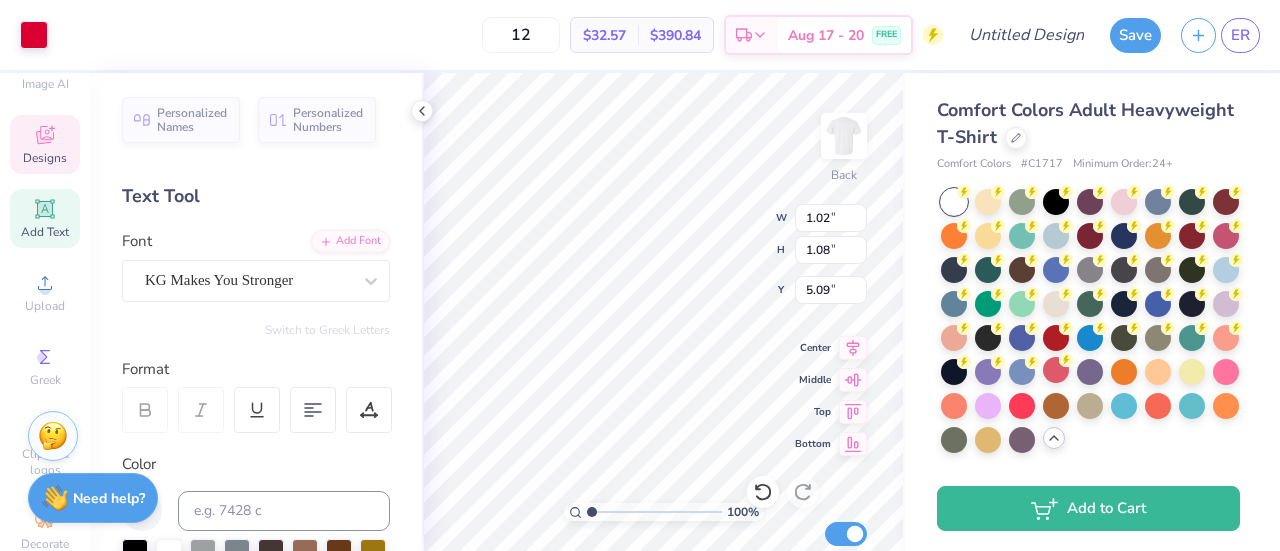 type on "0.90" 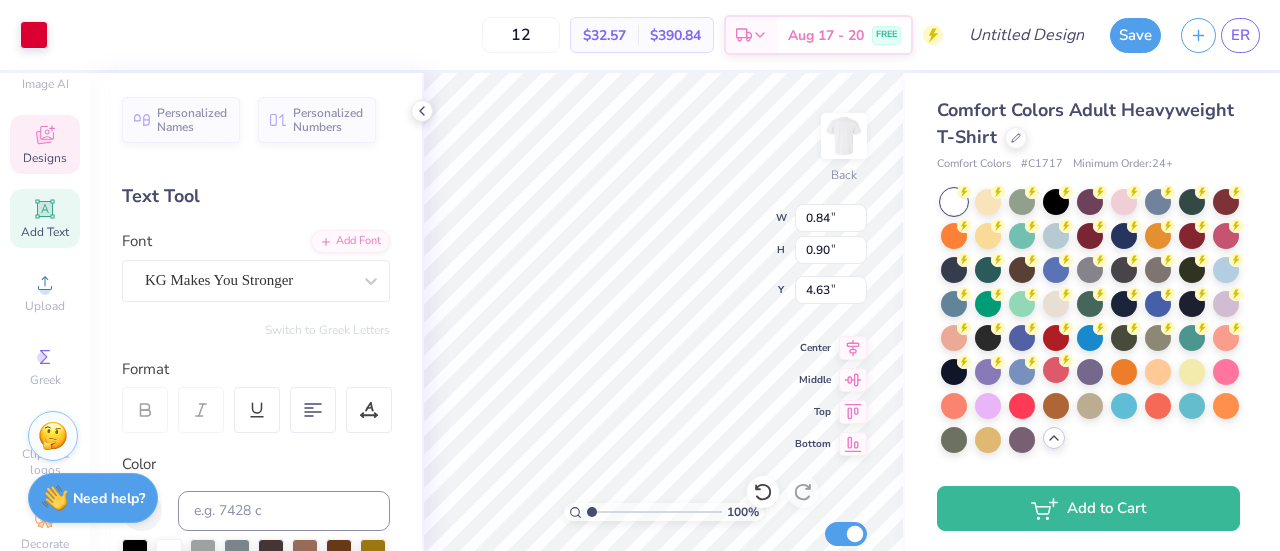 type on "4.41" 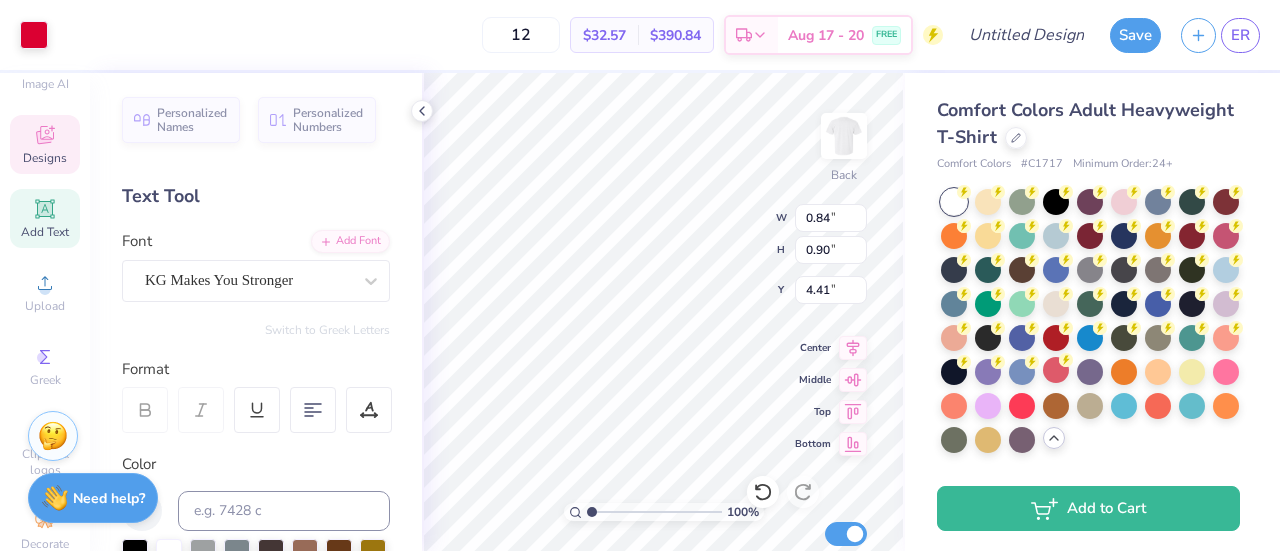 click on "100  % Back W 0.84 0.84 " H 0.90 0.90 " Y 4.41 4.41 " Center Middle Top Bottom Submit to feature on our public gallery." at bounding box center [663, 312] 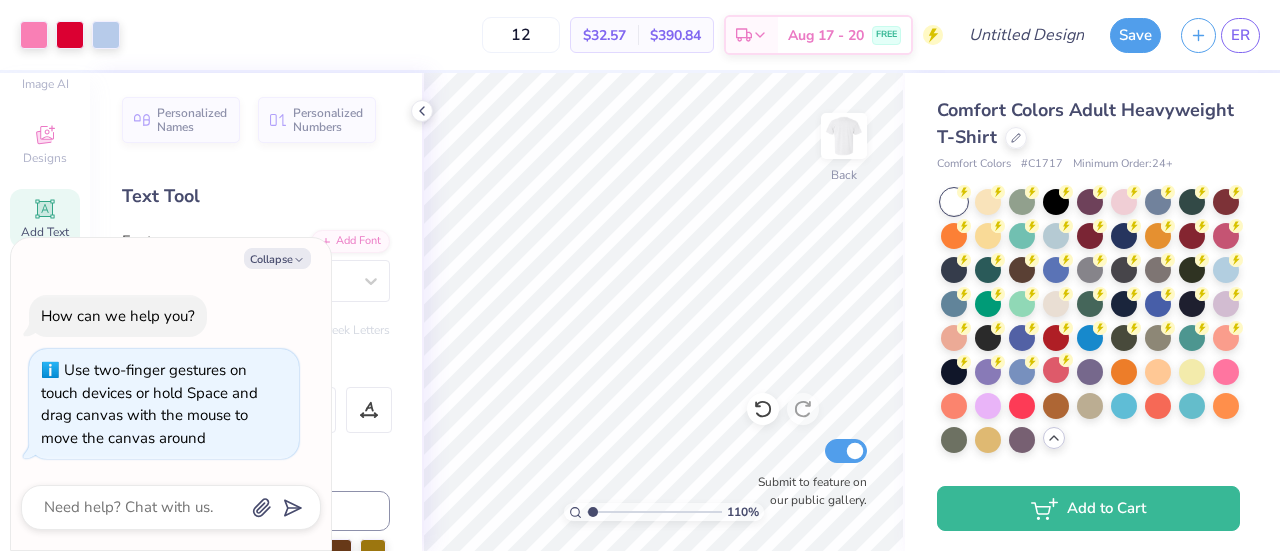 type on "1.09899255497828" 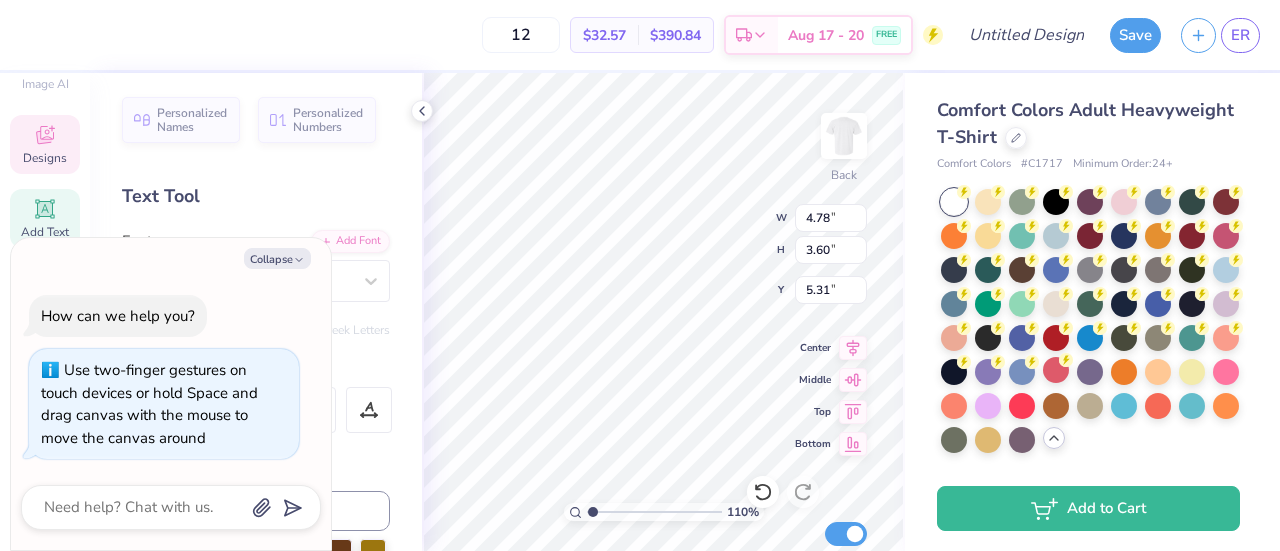 type on "1.09899255497828" 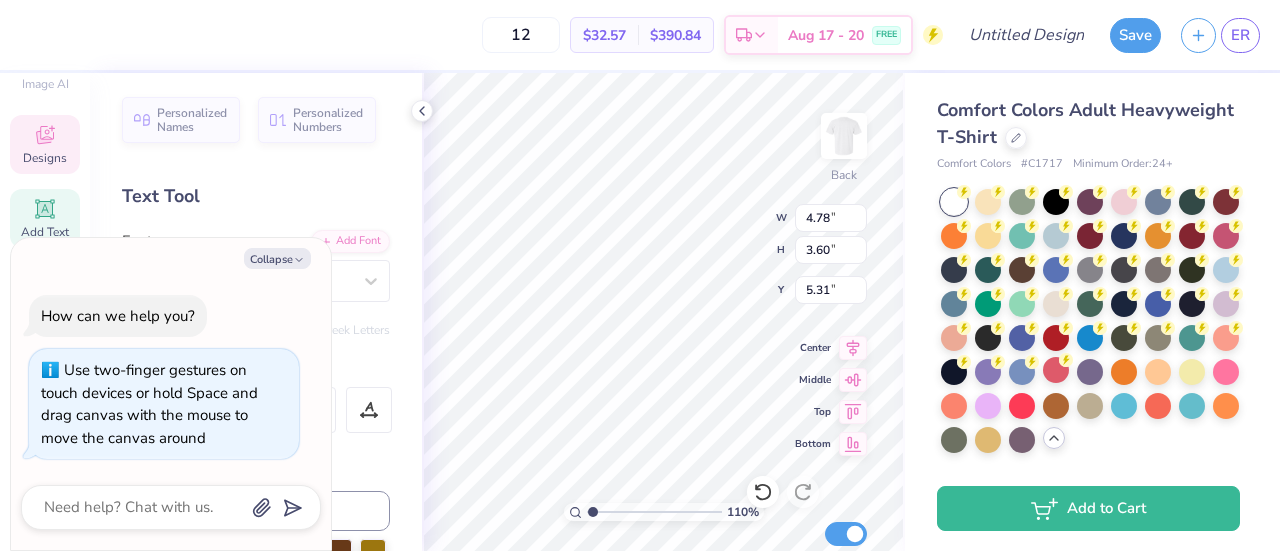 type on "x" 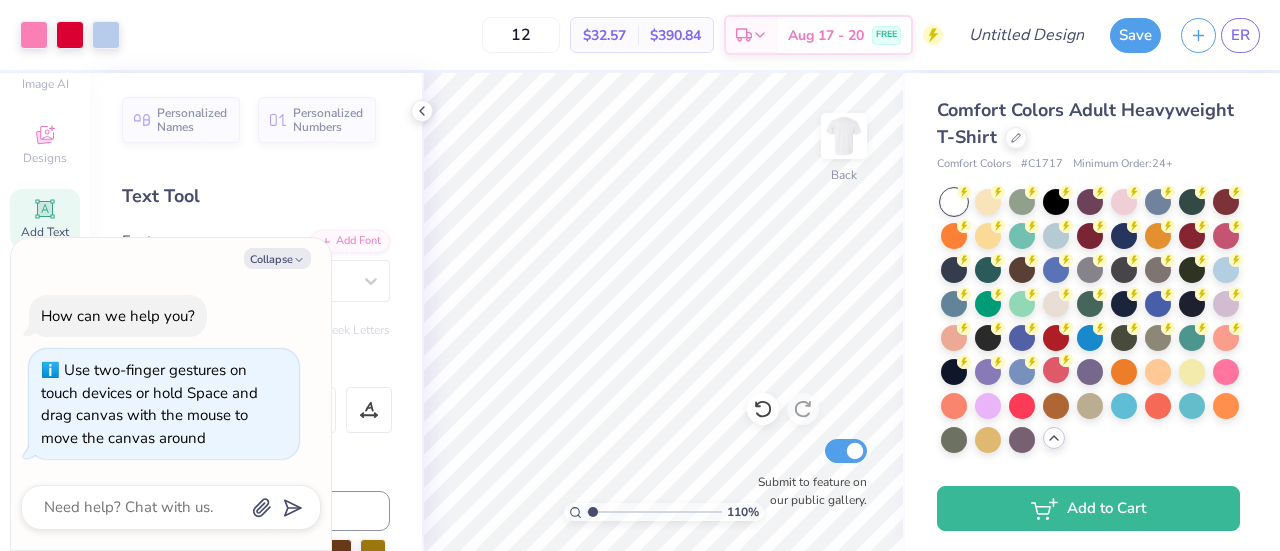 type on "1.09899255497828" 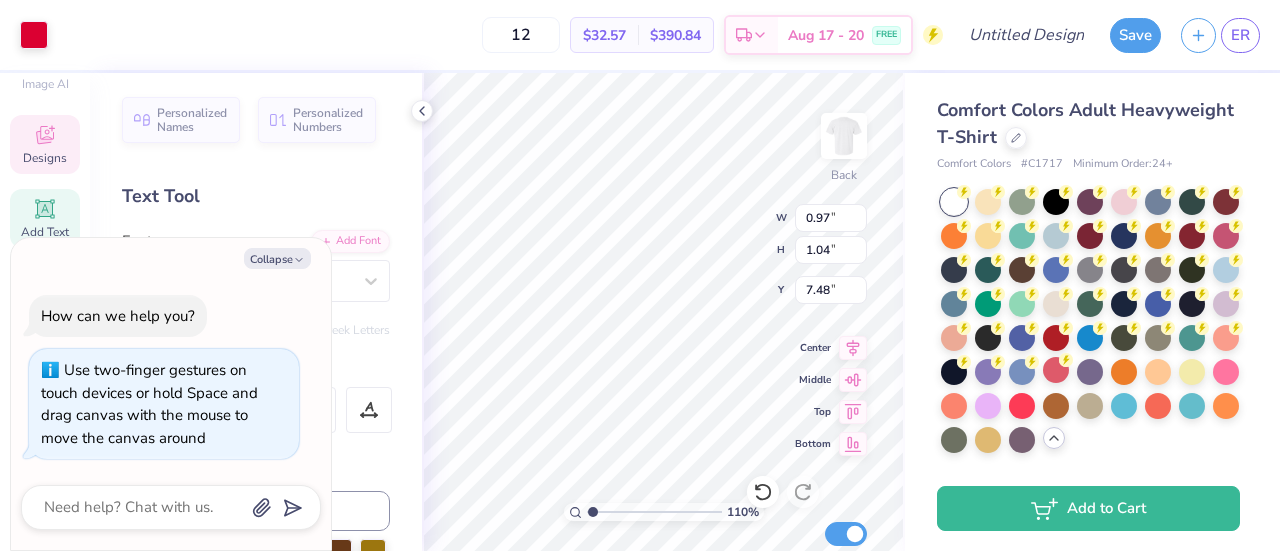 type on "1.09899255497828" 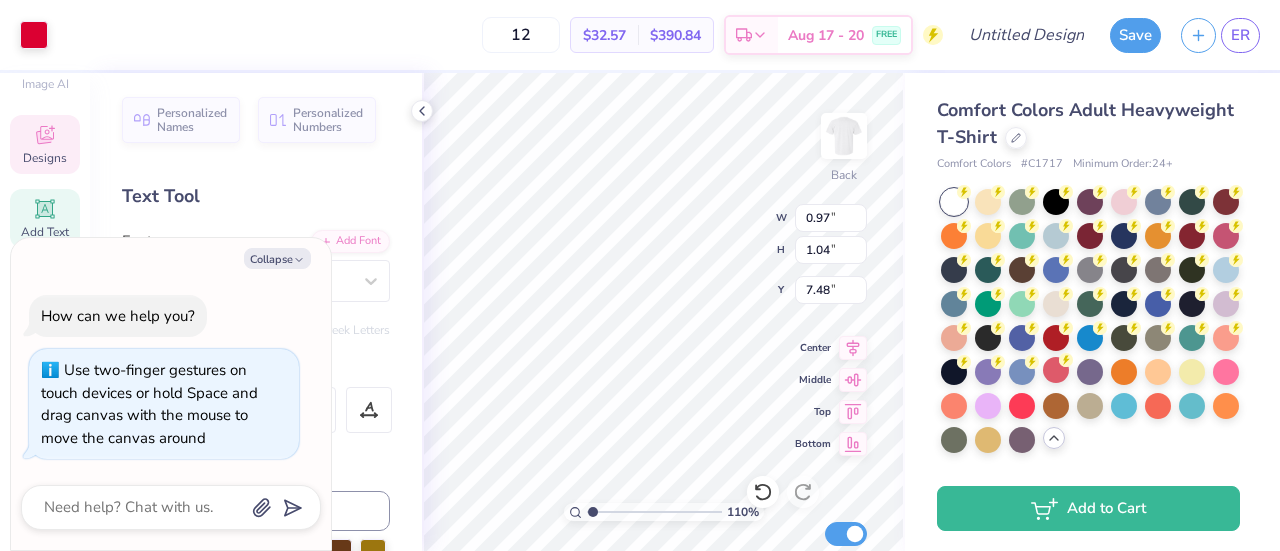 type on "x" 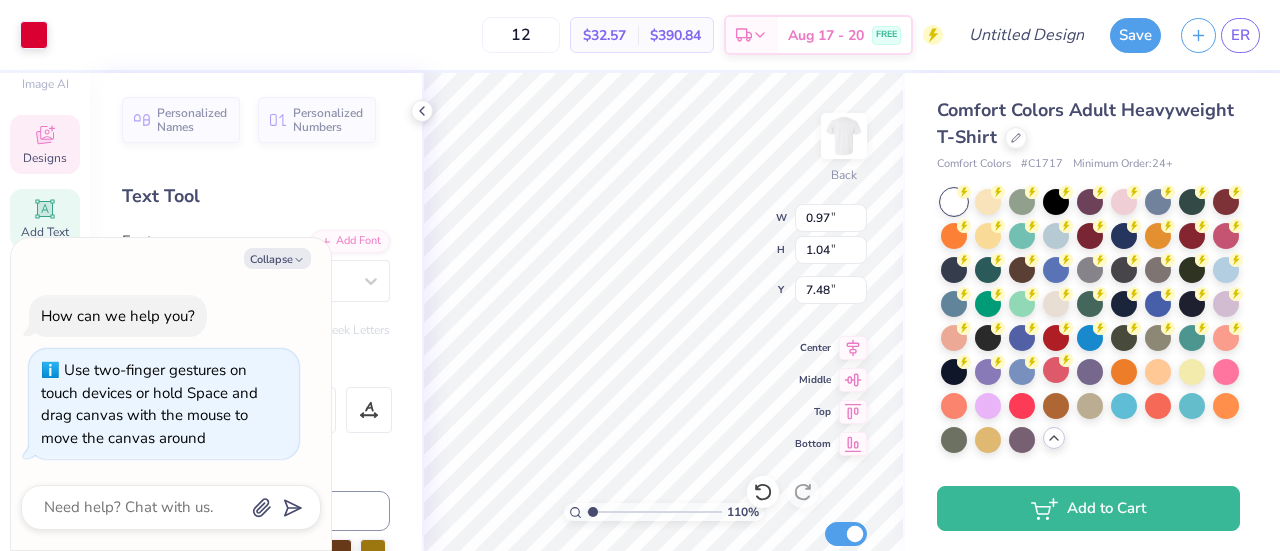 click on "110  % Back W 0.97 0.97 " H 1.04 1.04 " Y 7.48 7.48 " Center Middle Top Bottom Submit to feature on our public gallery." at bounding box center (663, 312) 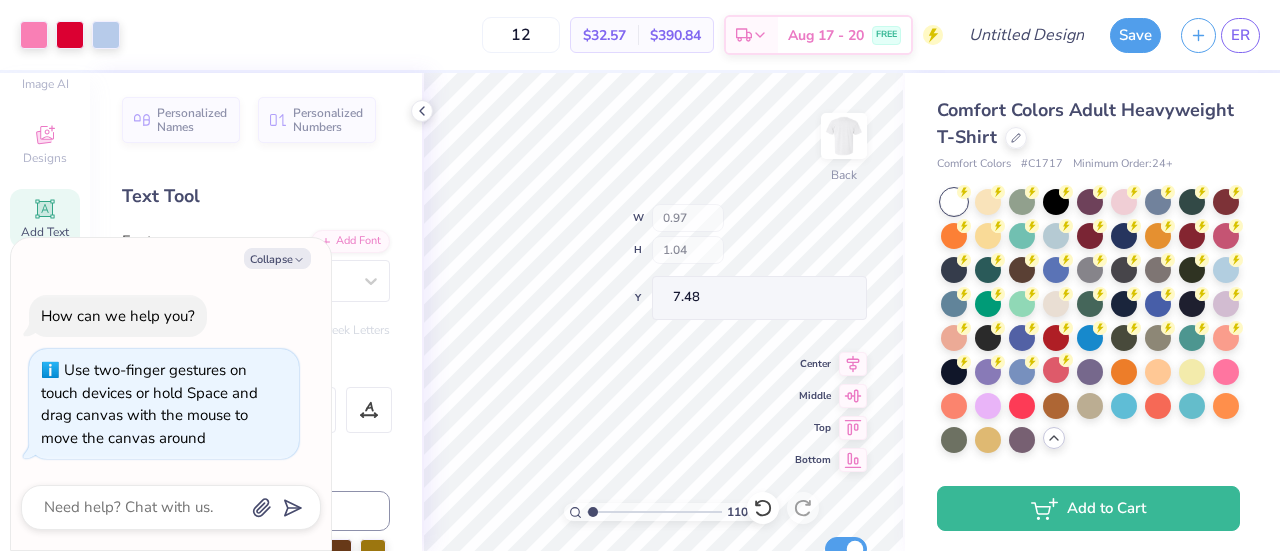 type on "1.09899255497828" 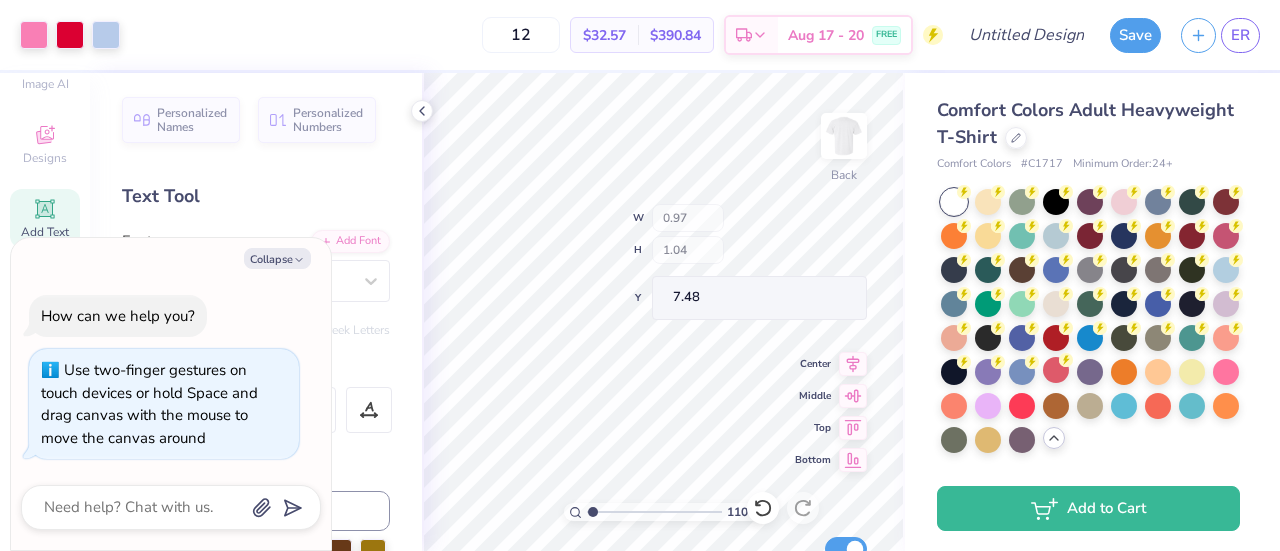 type on "x" 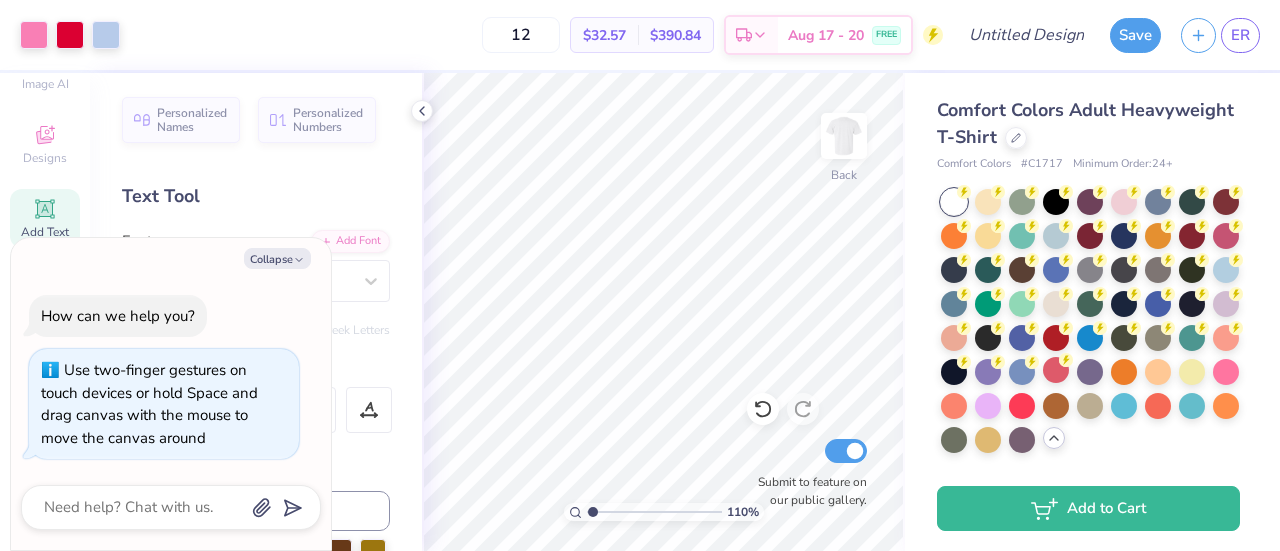 type on "1.09899255497828" 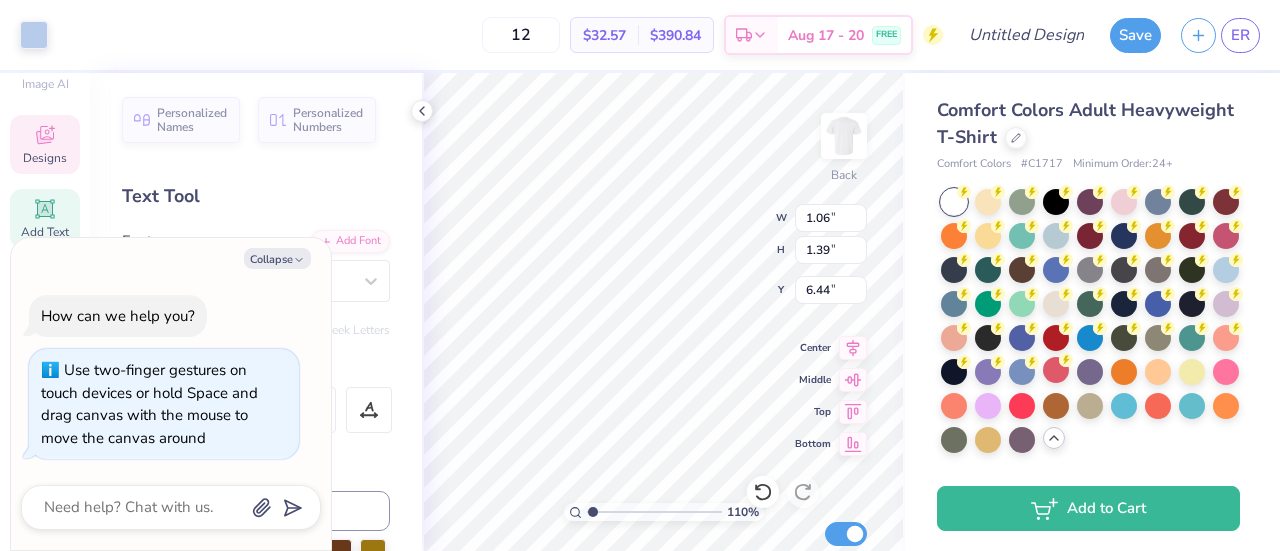 type on "1.09899255497828" 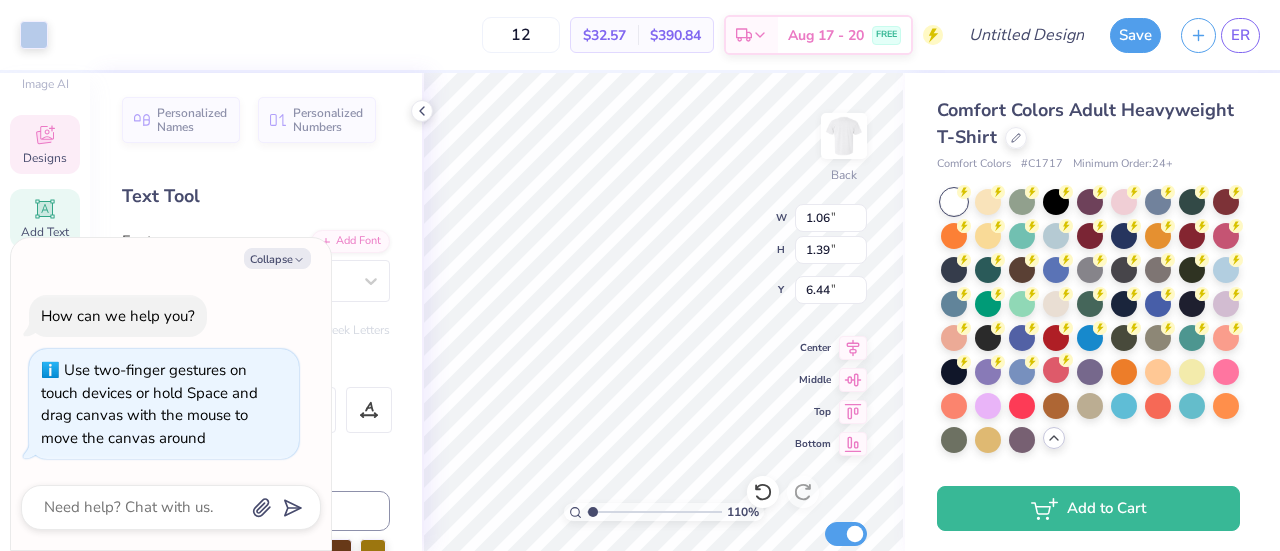 type on "x" 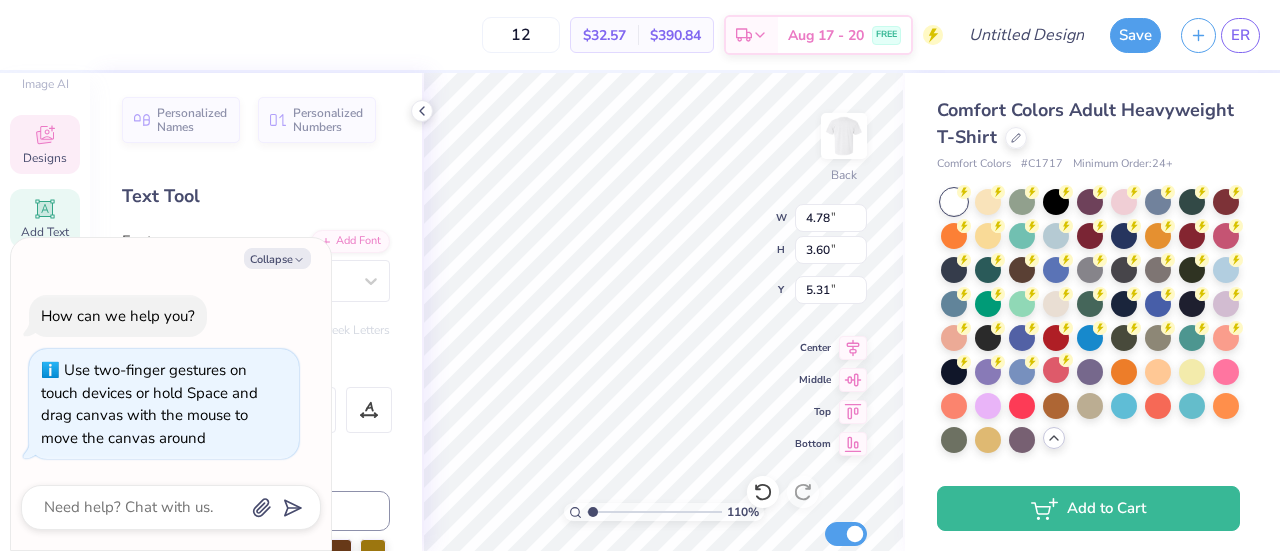 type on "1.09899255497828" 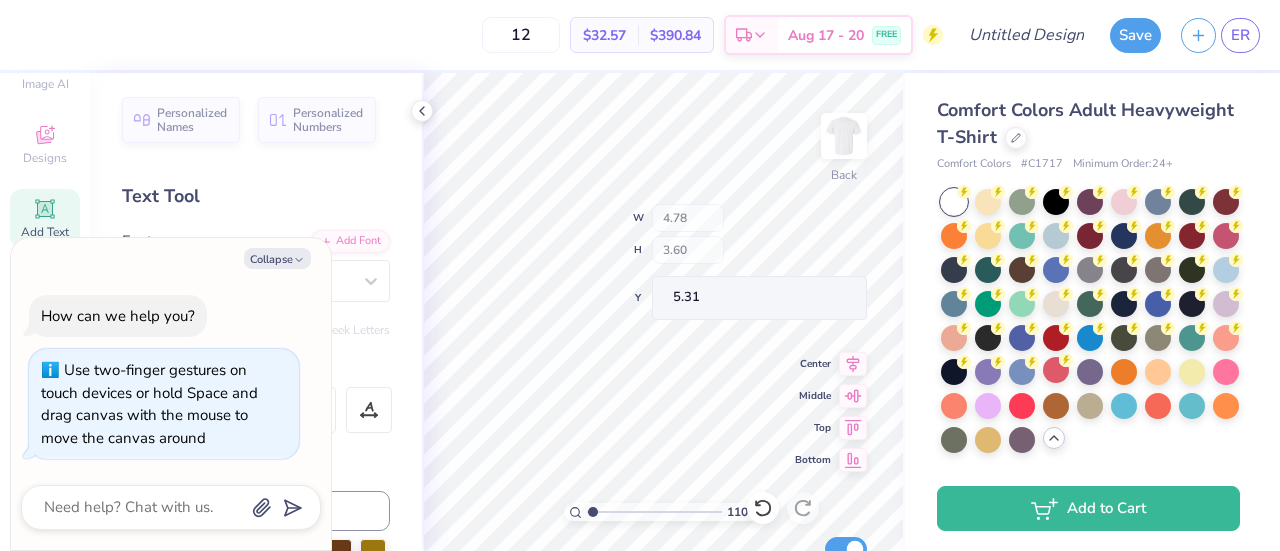 type on "1.09899255497828" 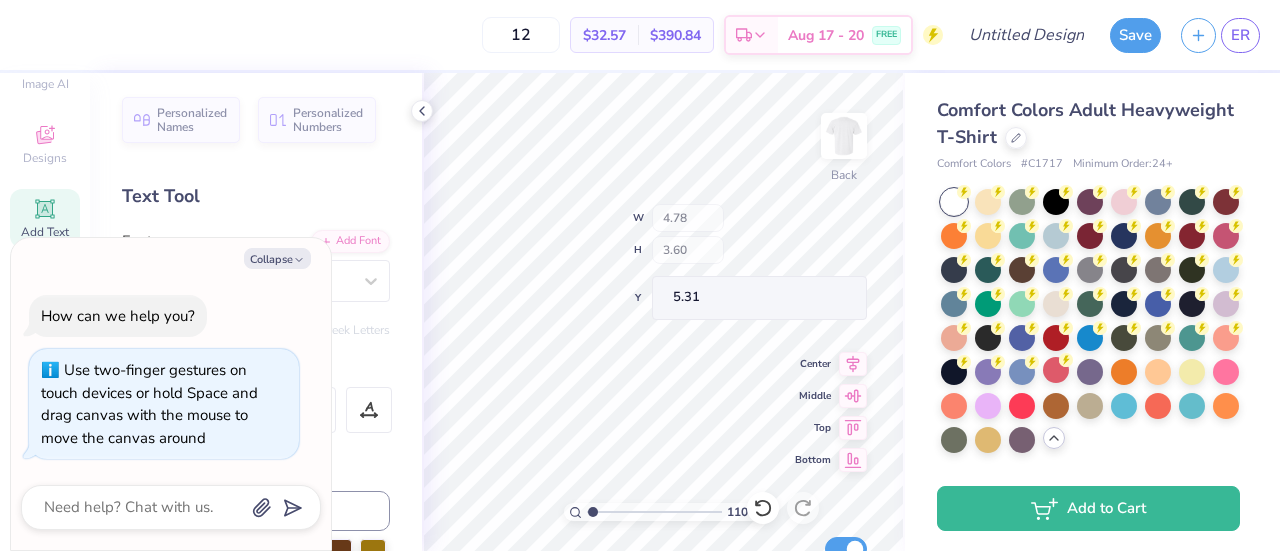 type on "x" 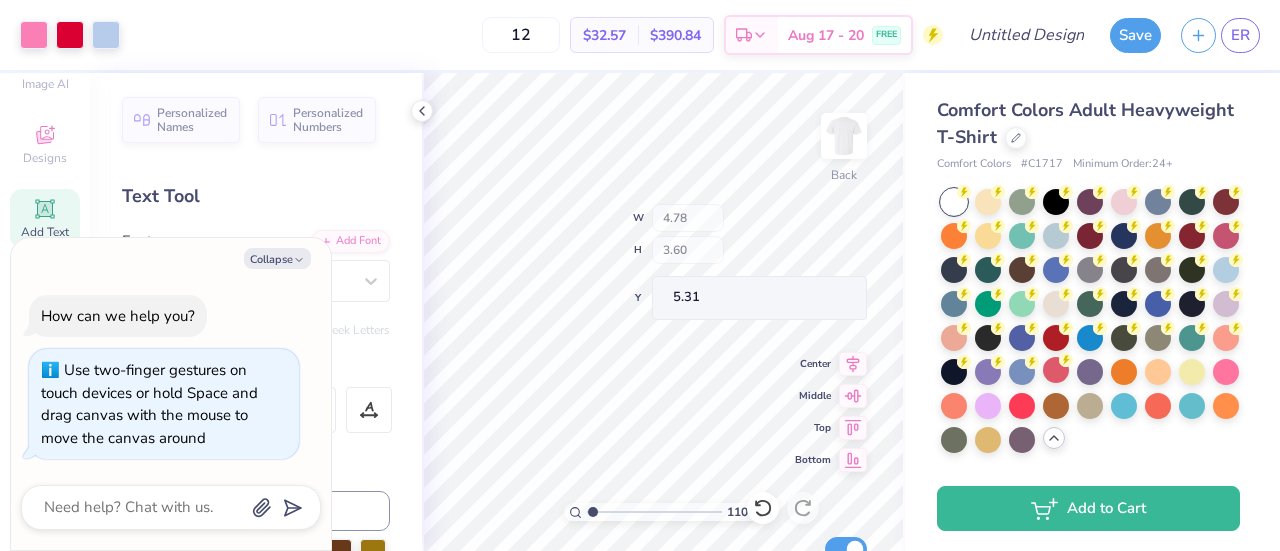 type on "1.09899255497828" 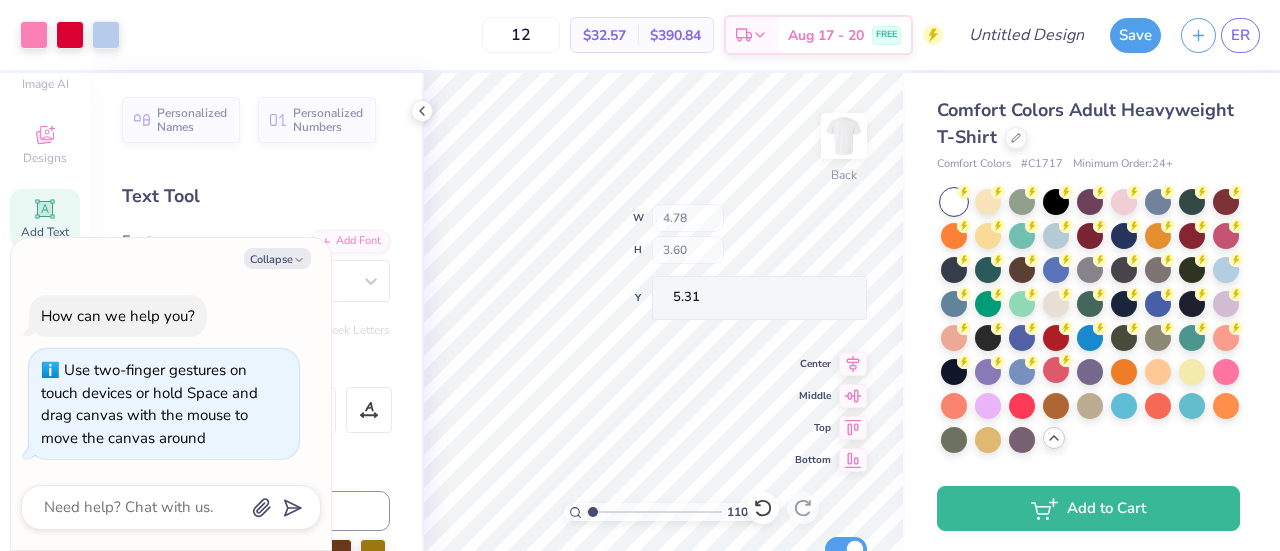 type on "x" 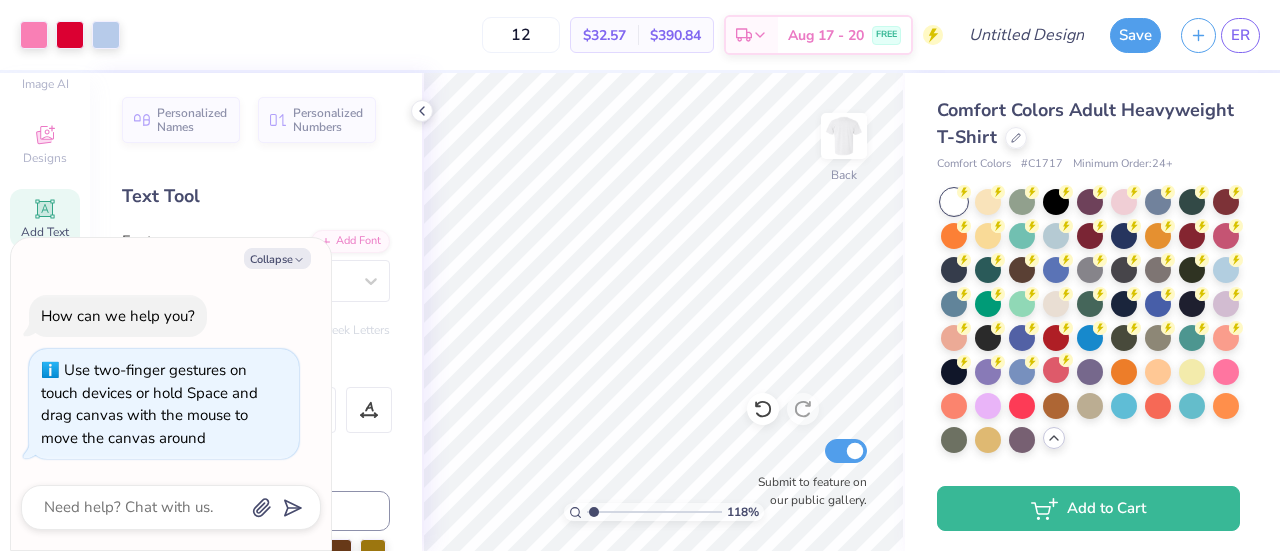 type on "1.17746229368009" 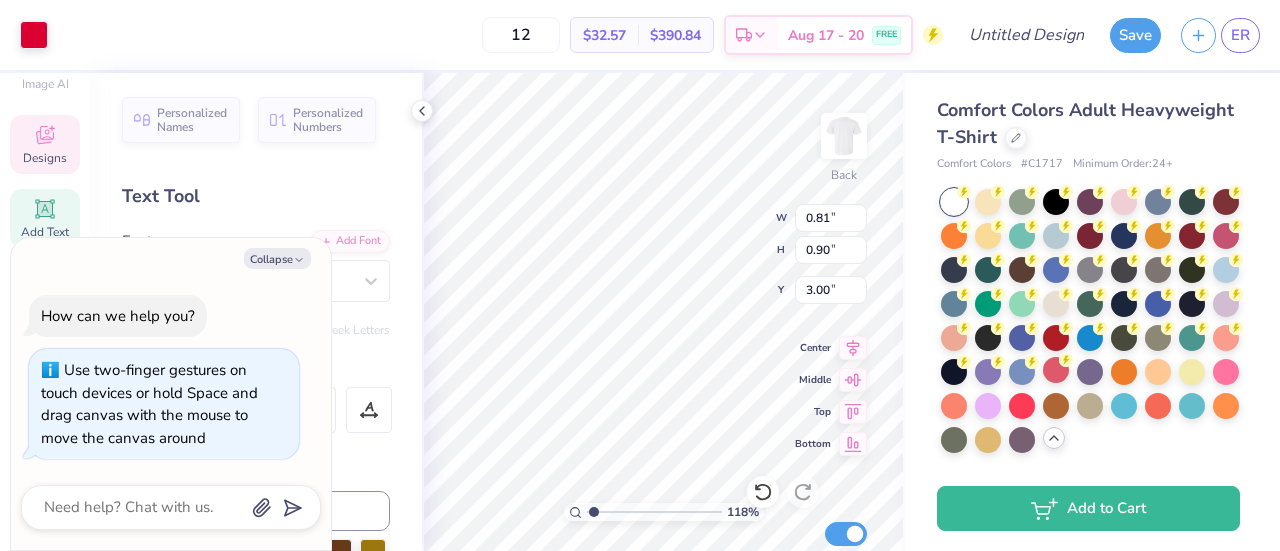 type on "1.17746229368009" 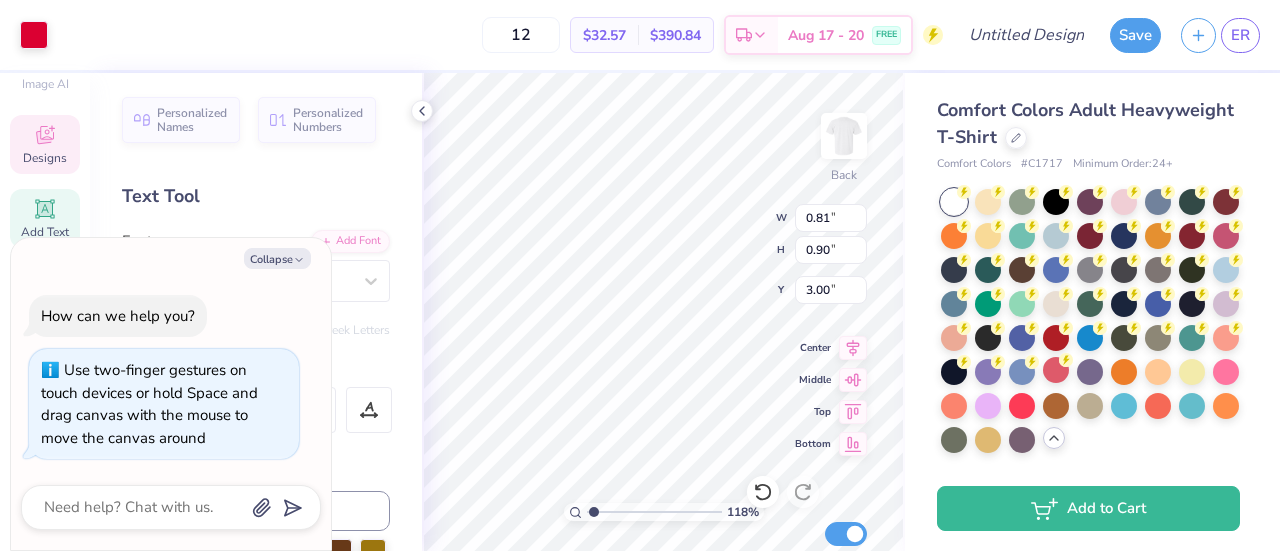 type on "x" 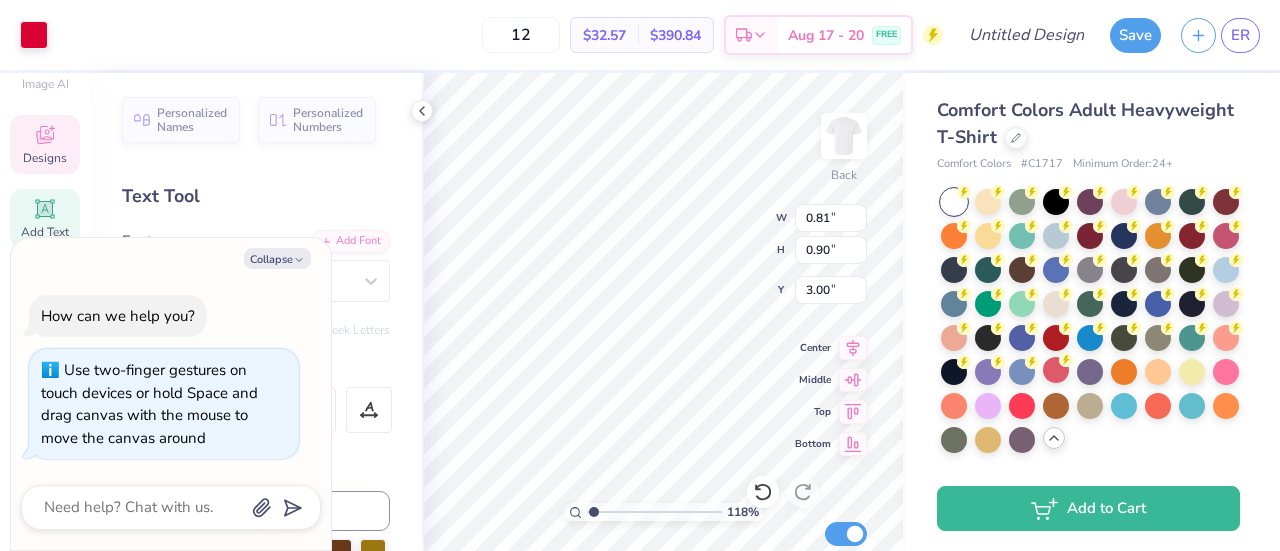 type on "1.17746229368009" 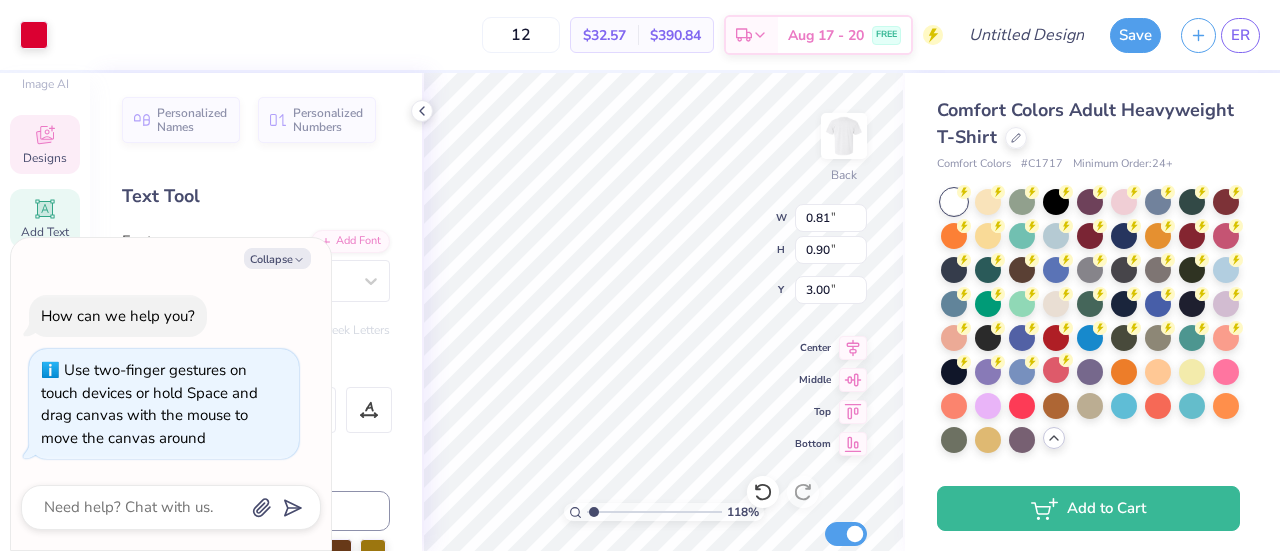 type on "x" 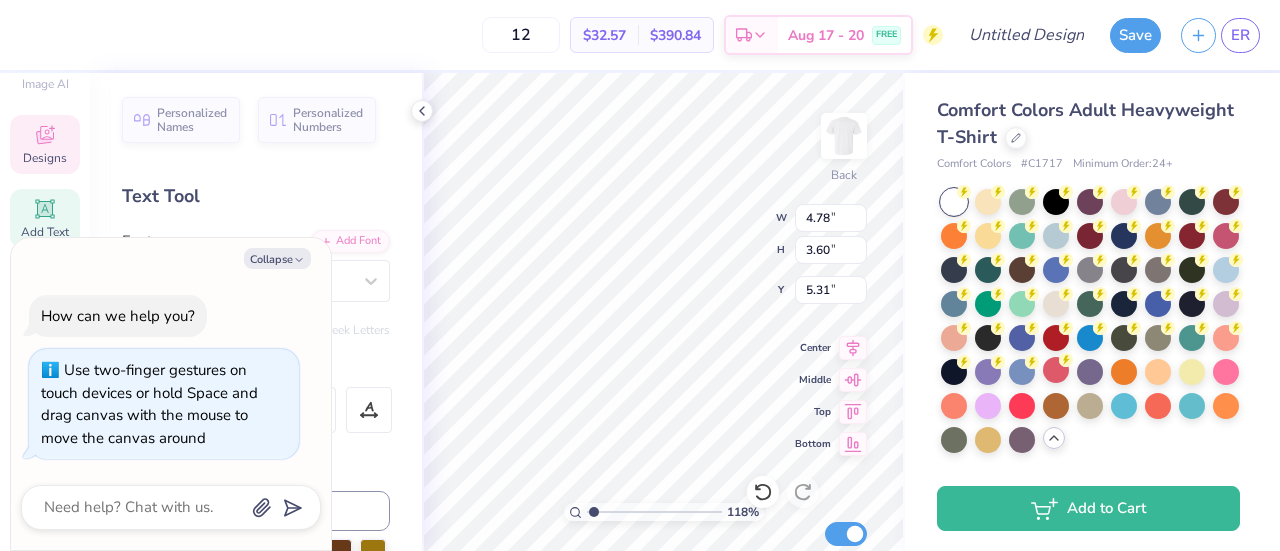 type on "1.17746229368009" 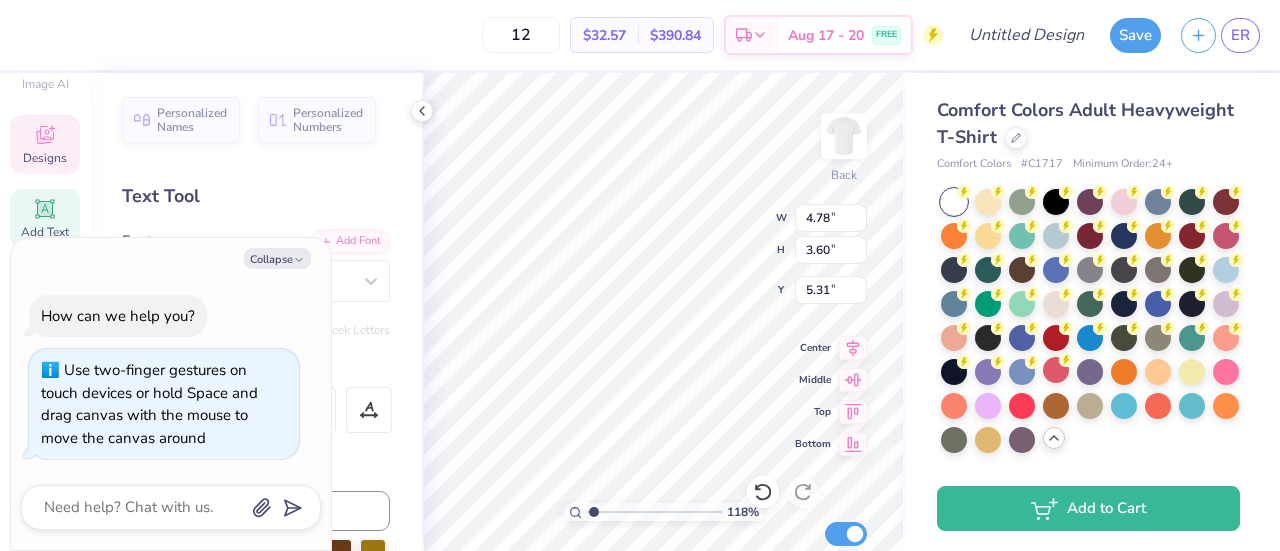 type on "x" 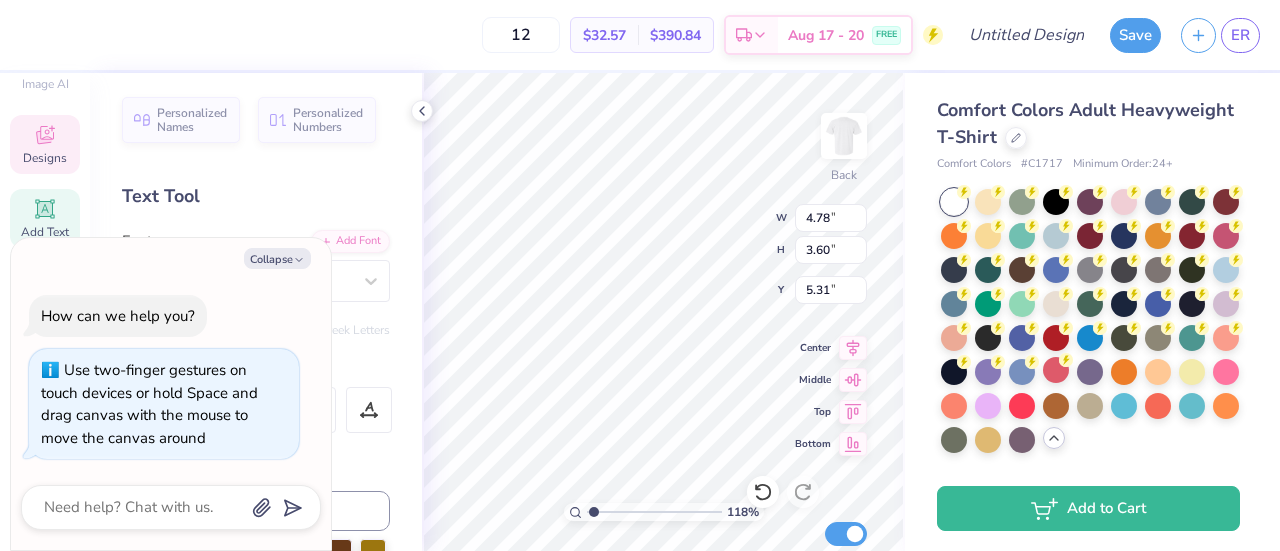 type on "1.17746229368009" 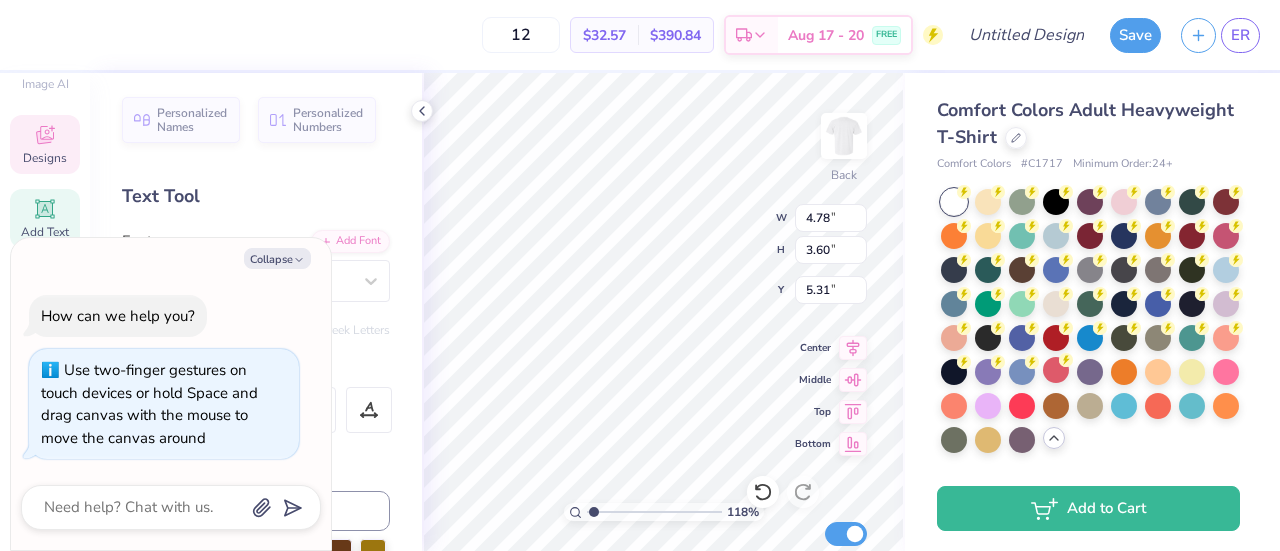 type on "x" 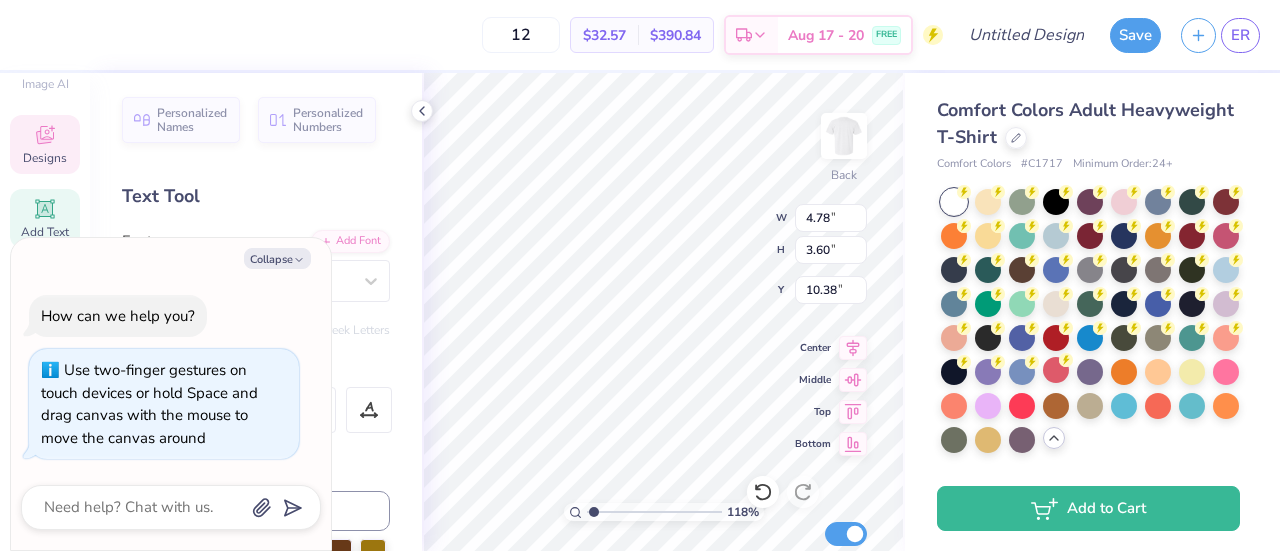 type on "1.17746229368009" 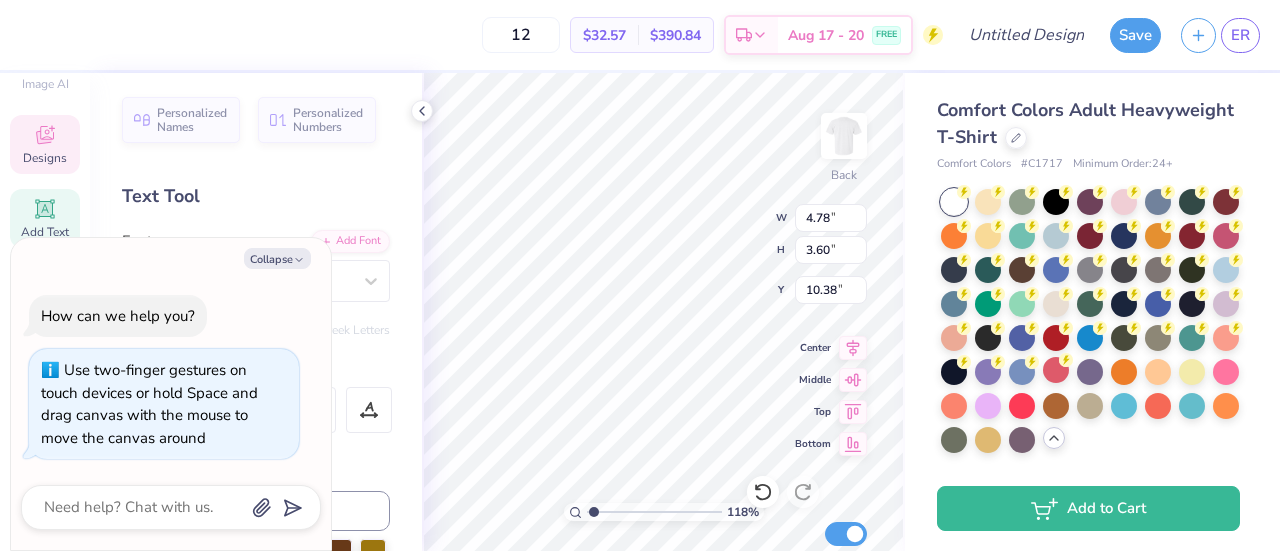 type on "x" 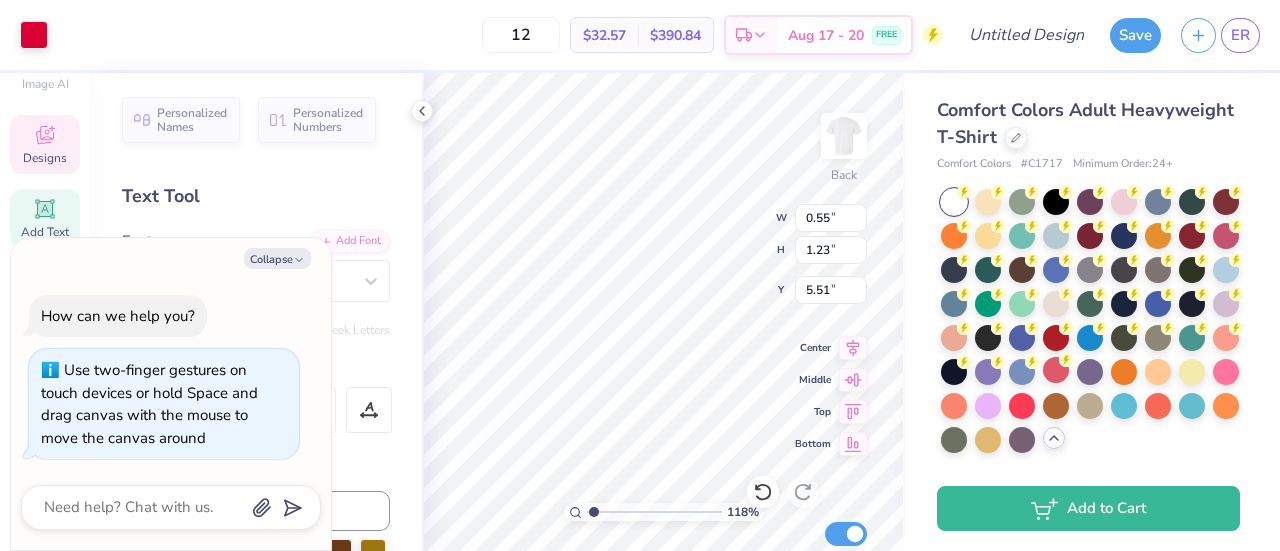 type on "1.17746229368009" 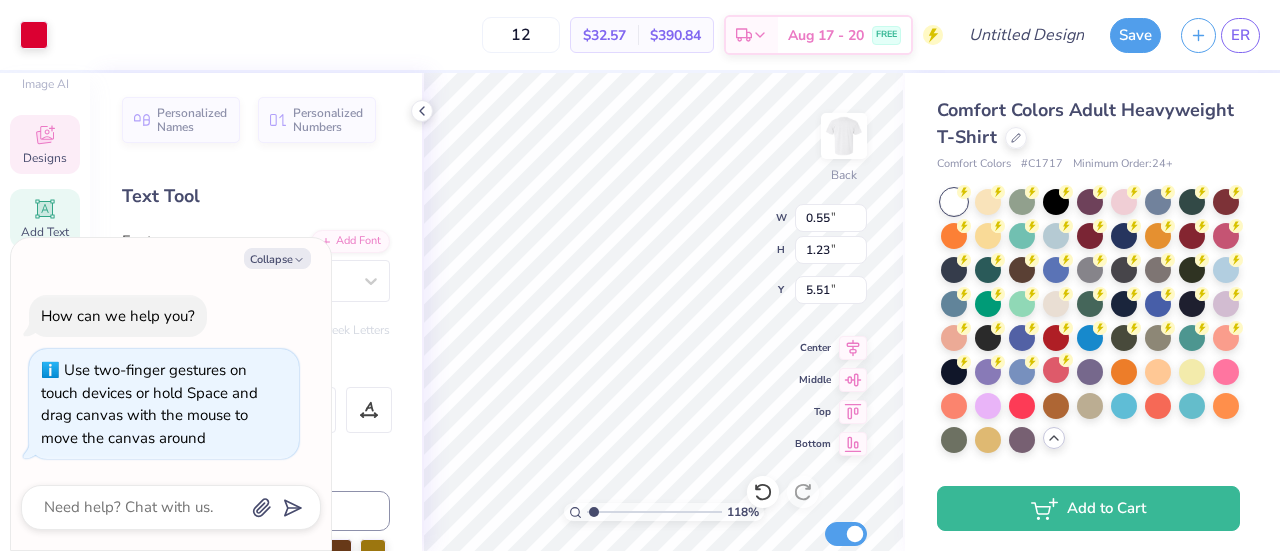 type on "x" 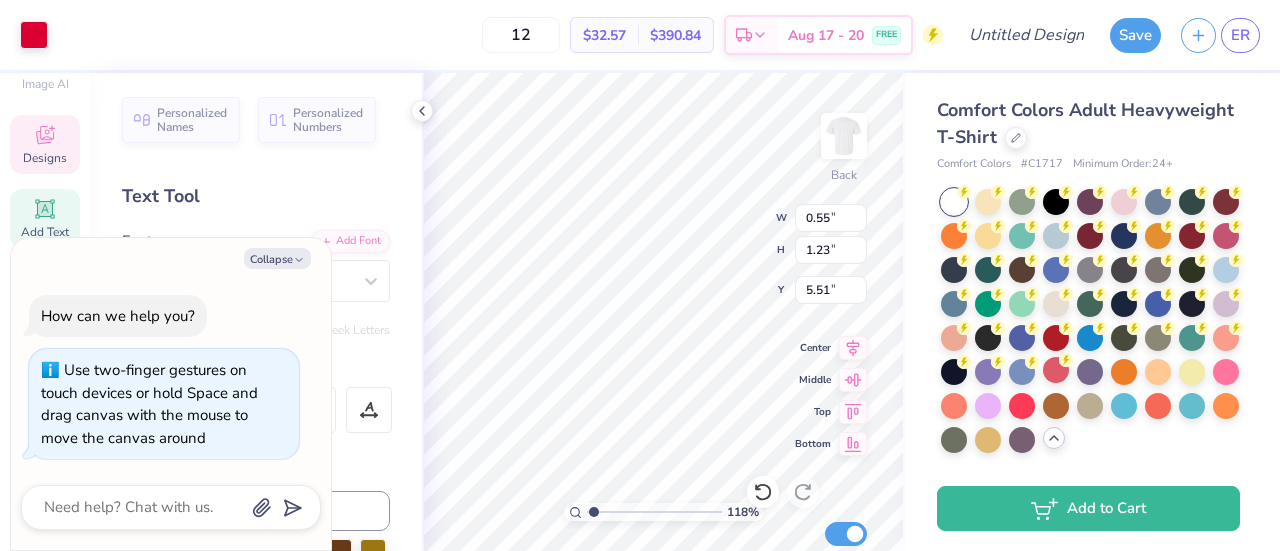 type on "1.17746229368009" 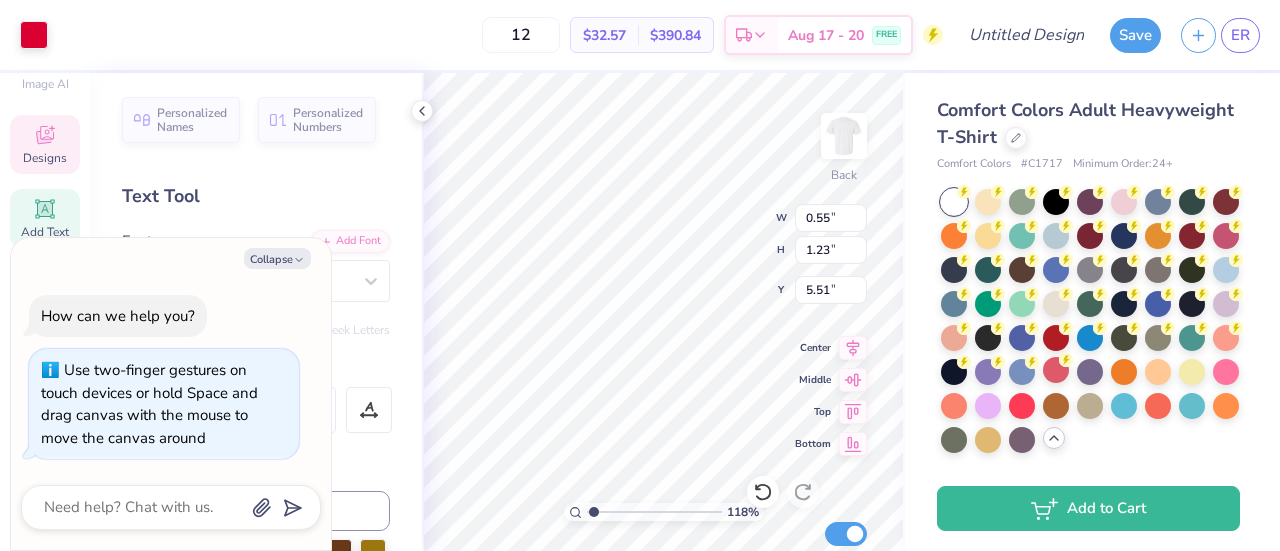 type on "x" 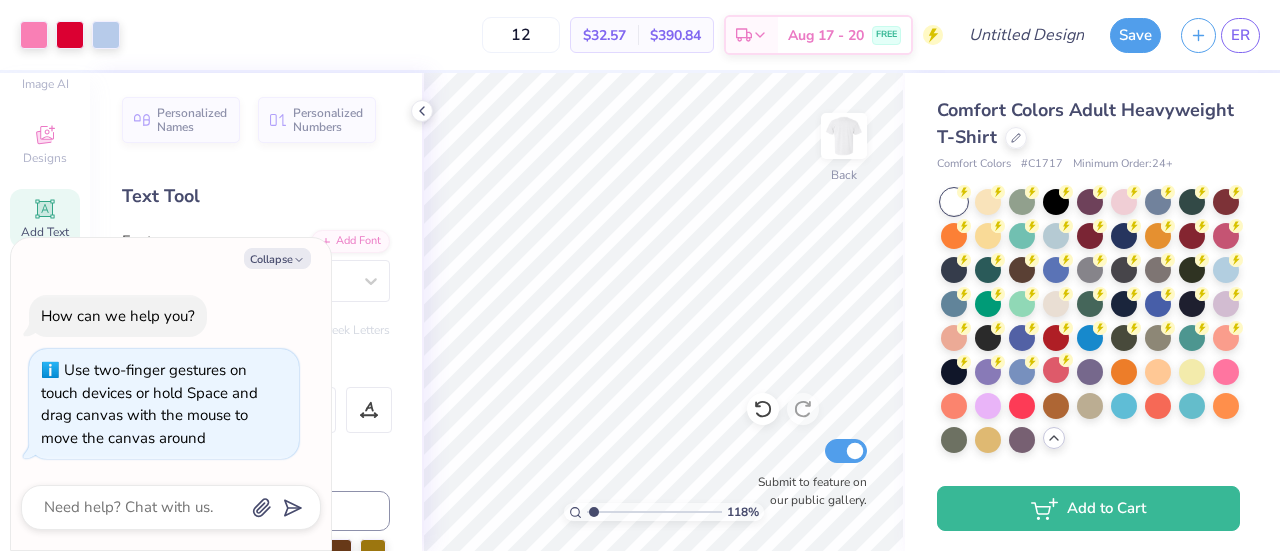 type on "1.17746229368009" 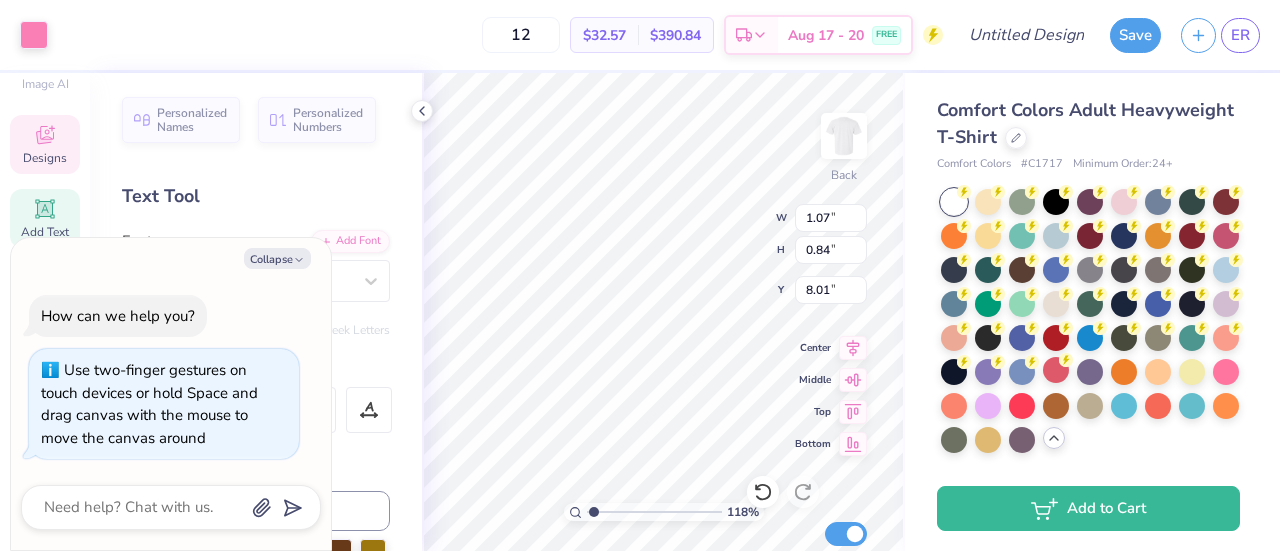 type on "1.17746229368009" 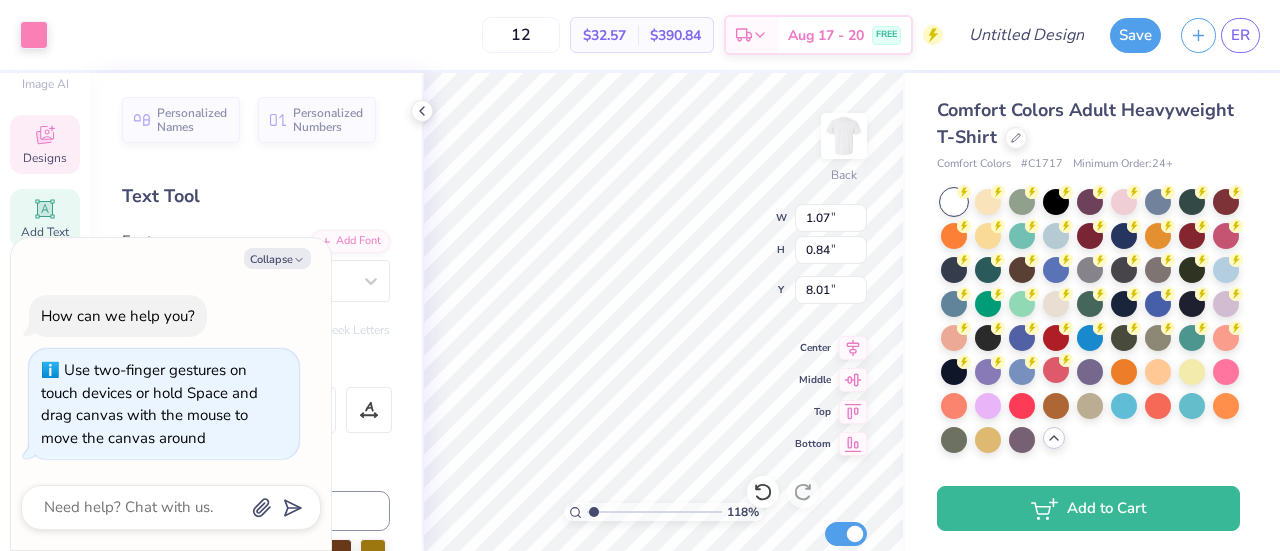 type on "x" 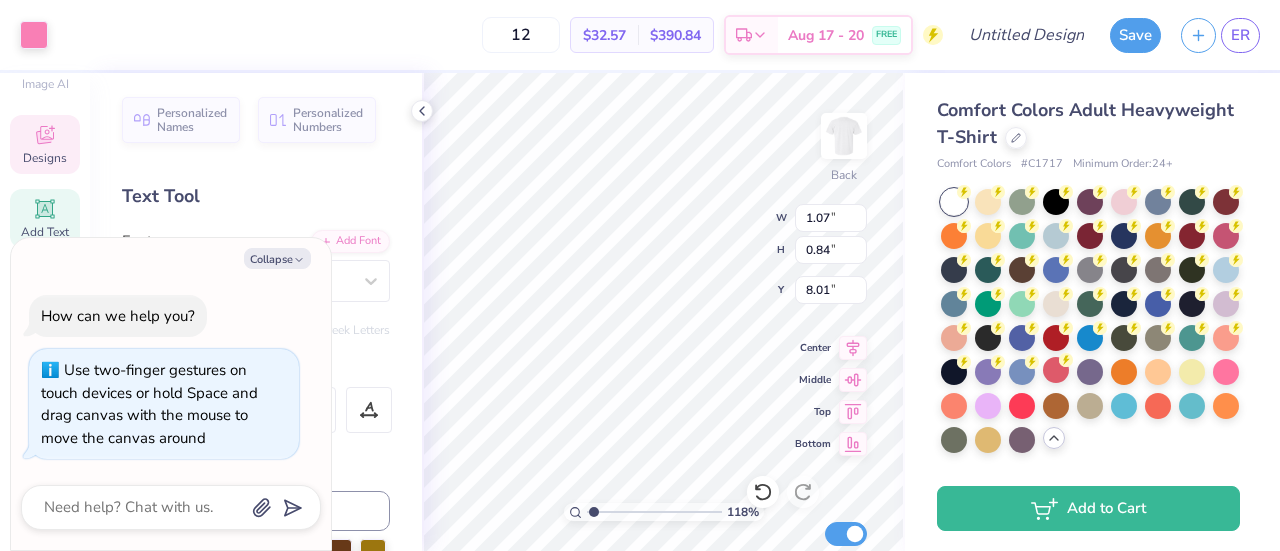 type on "1.17746229368009" 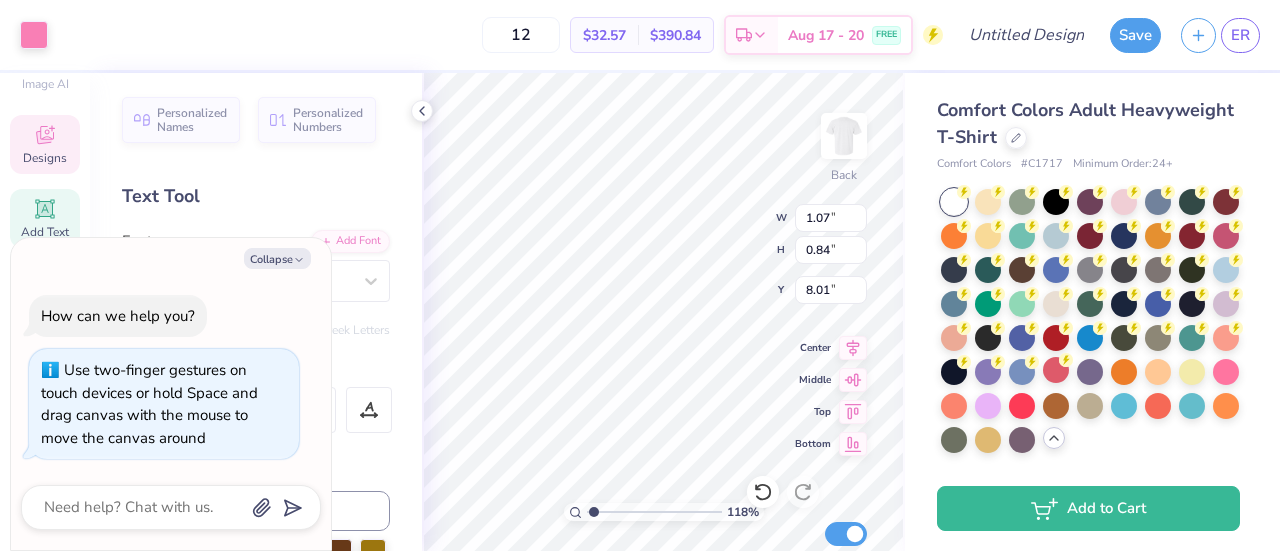type on "x" 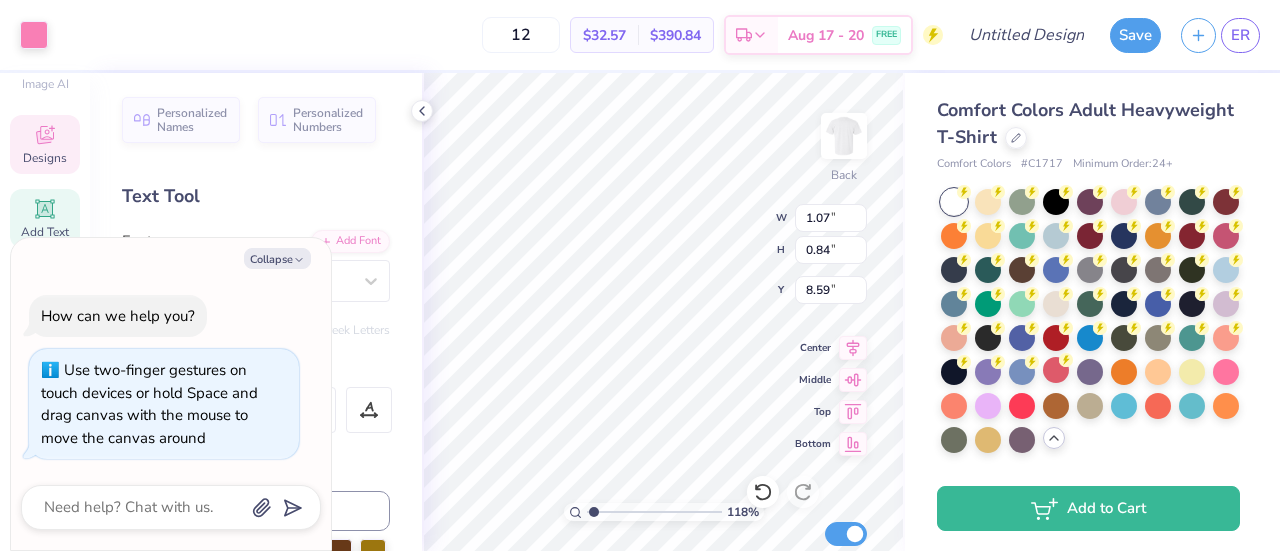 type on "1.17746229368009" 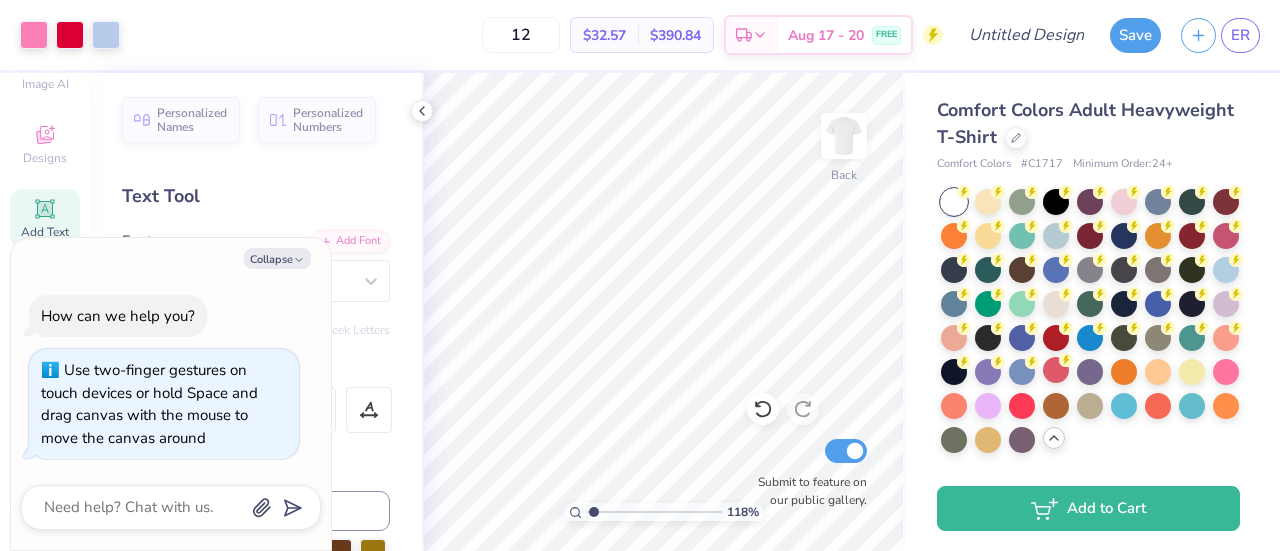 type on "1.17746229368009" 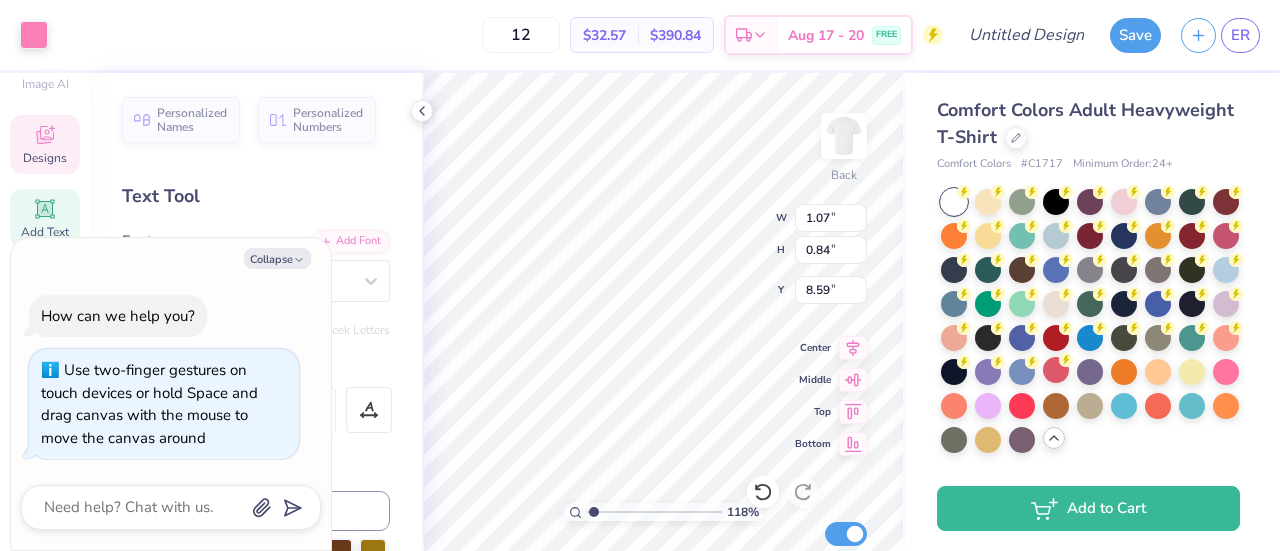 type on "1.17746229368009" 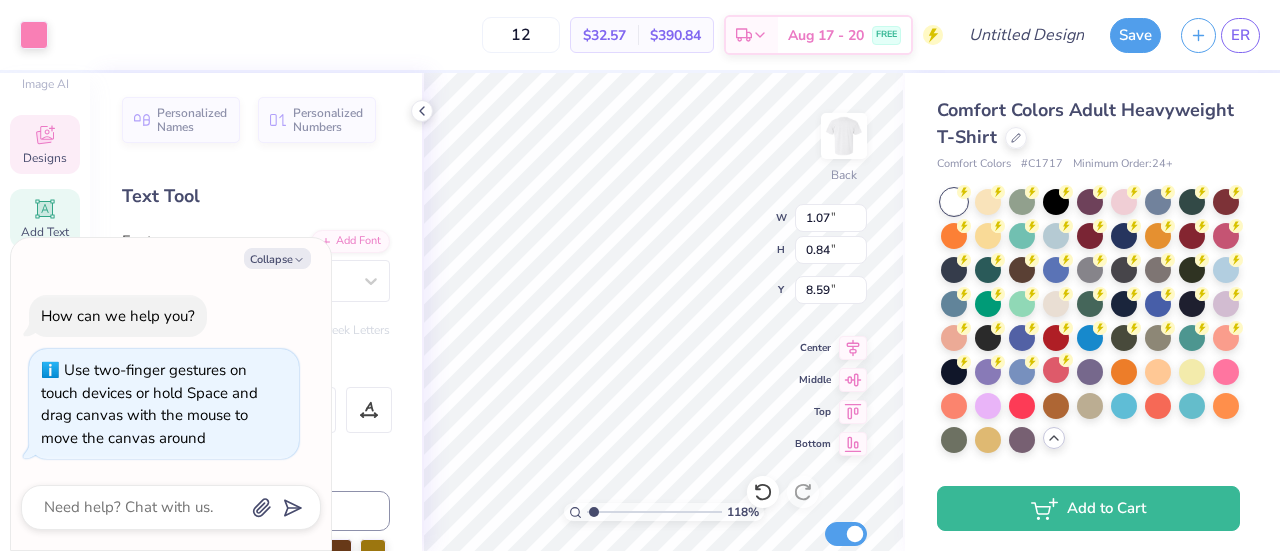 type on "x" 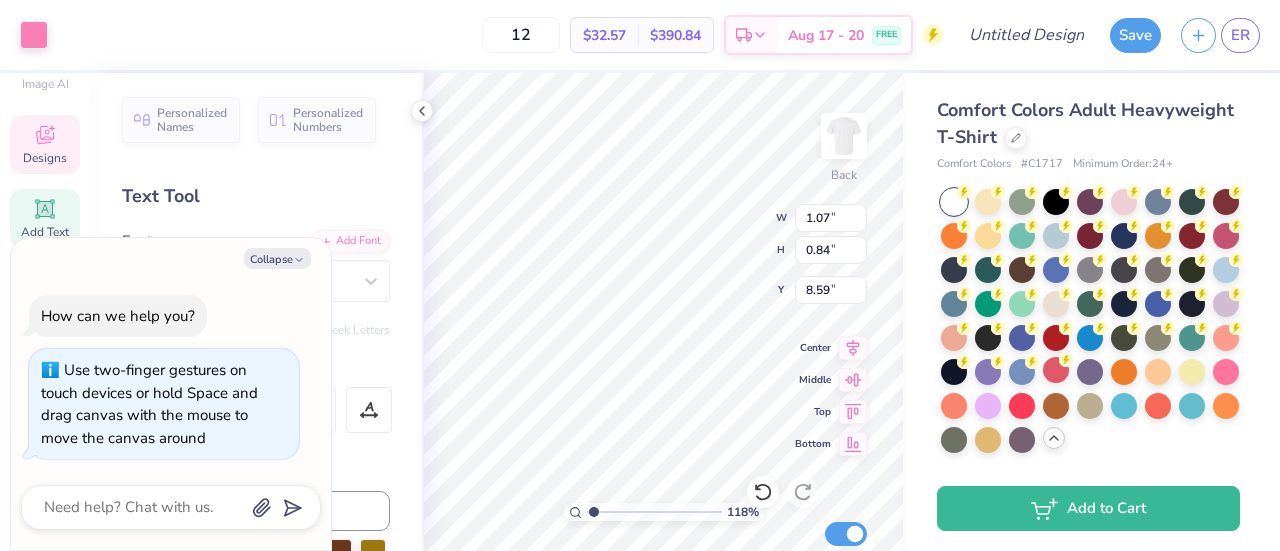 type on "1.17746229368009" 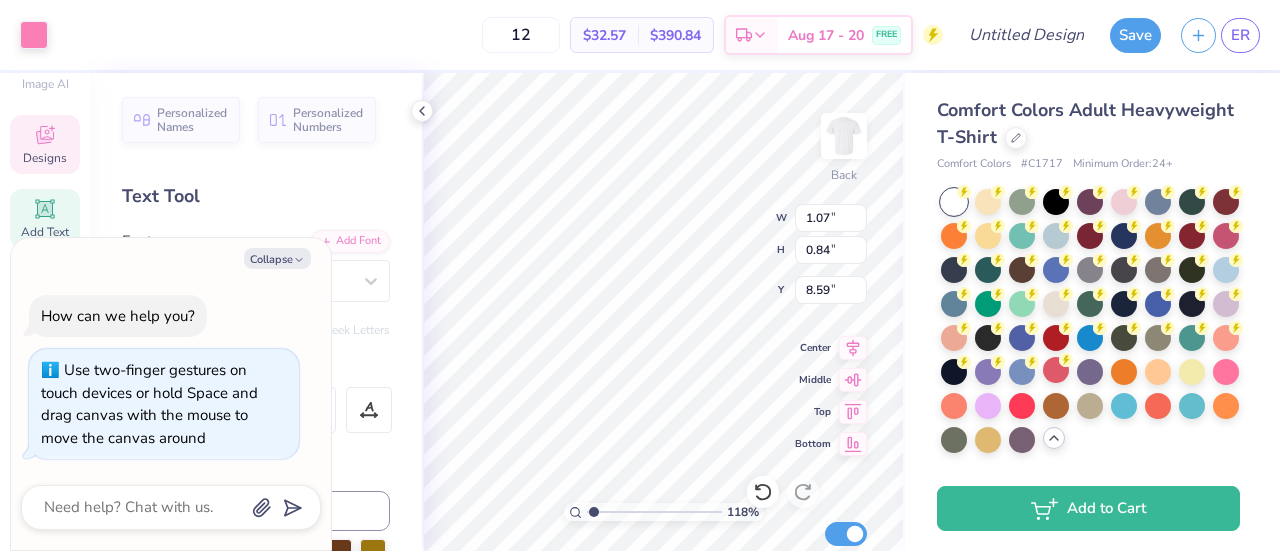 type on "x" 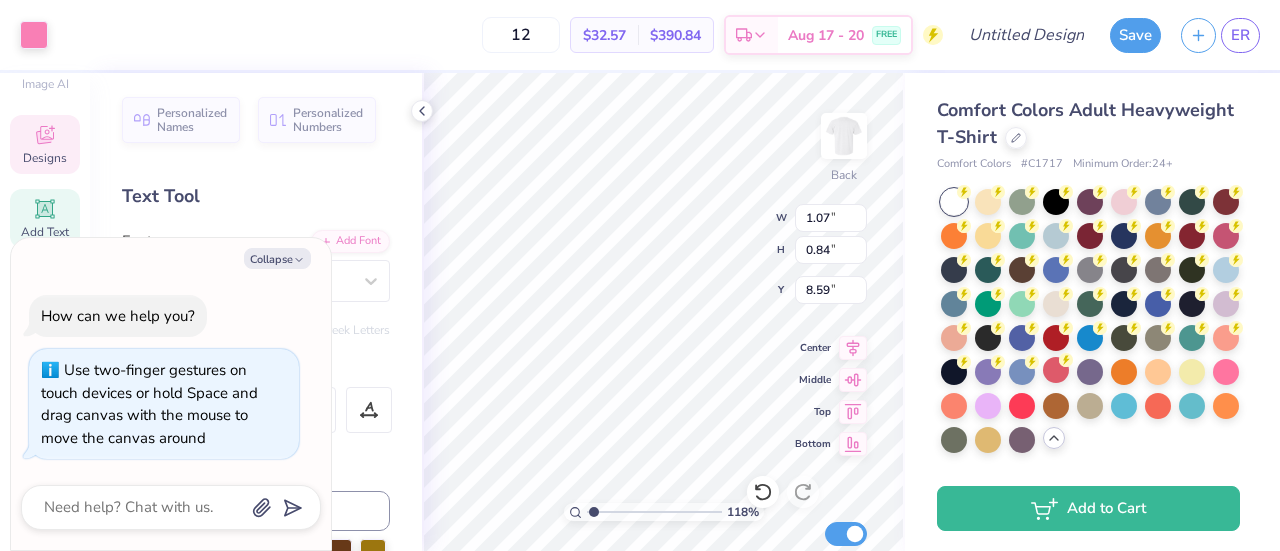 type on "1.17746229368009" 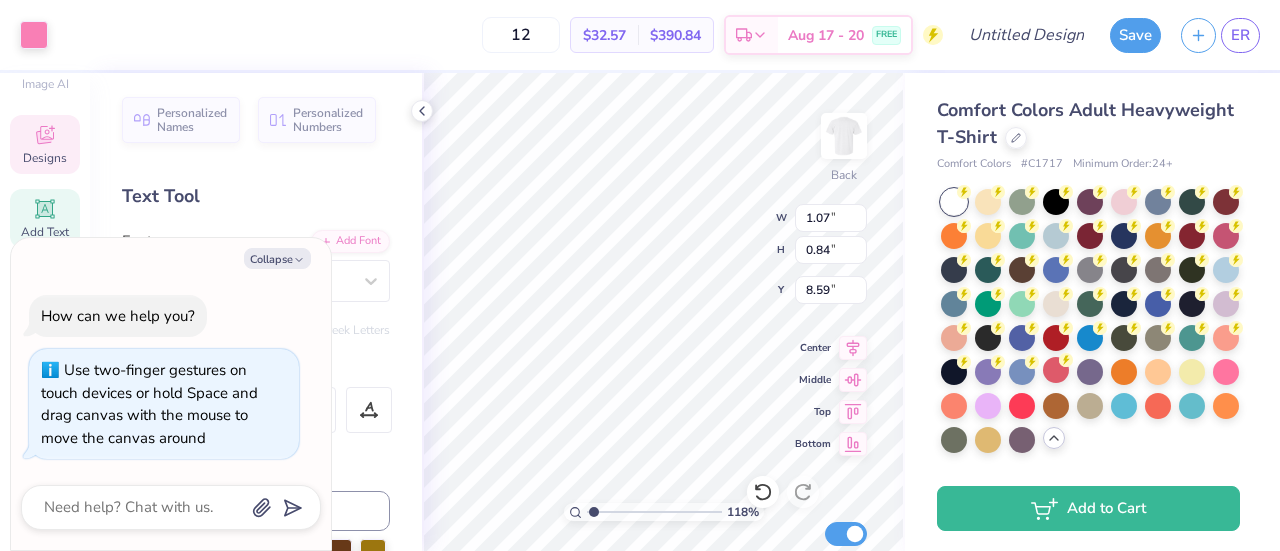 type on "x" 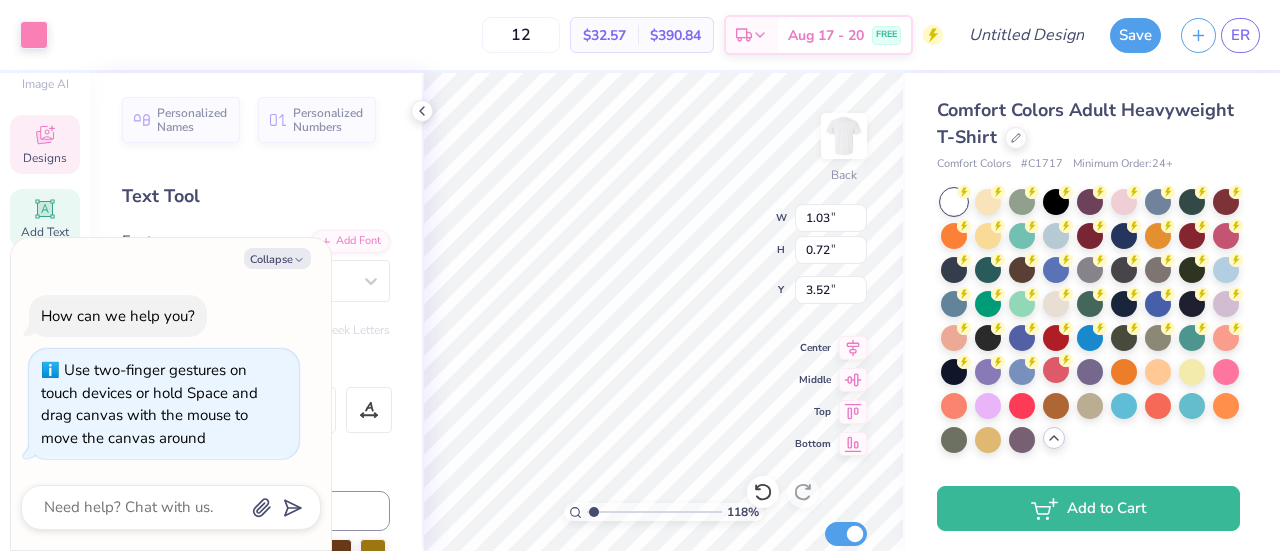 type on "1.17746229368009" 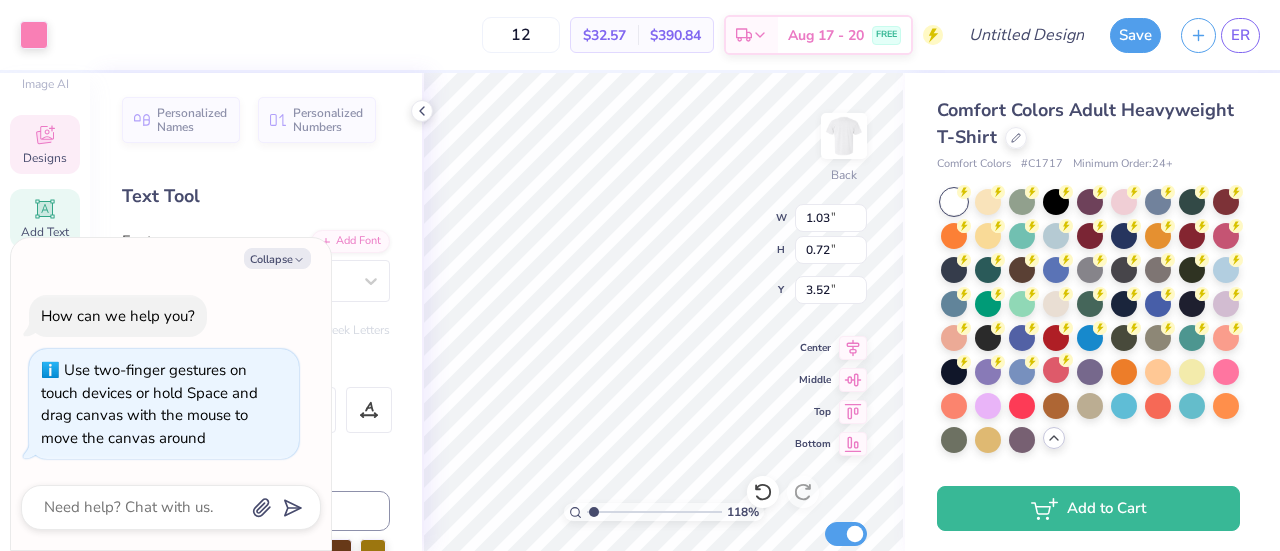 type on "x" 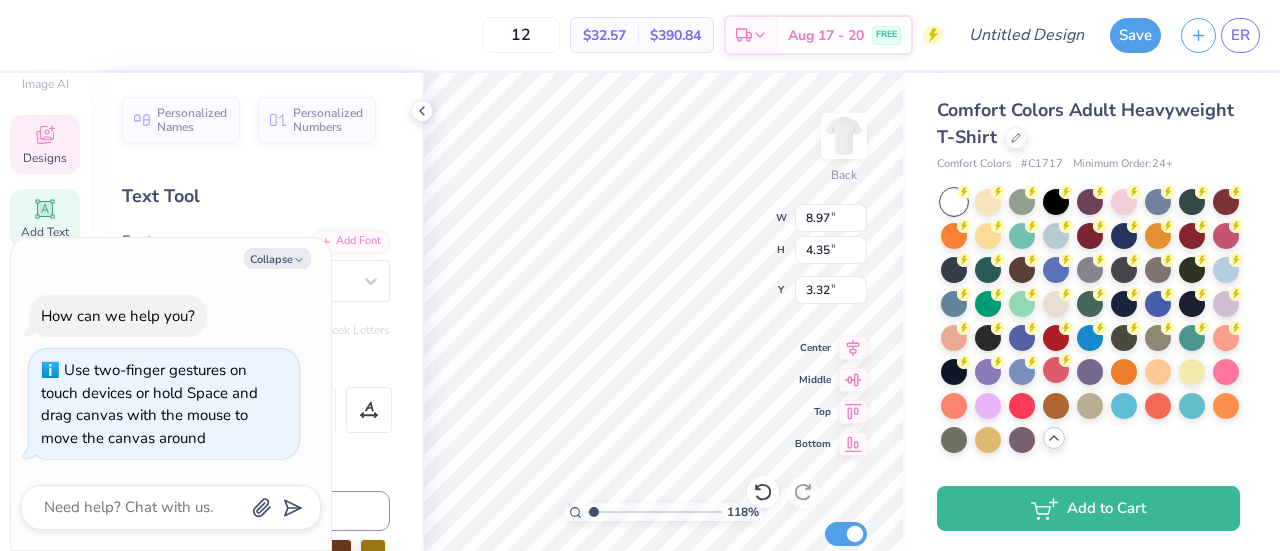 type on "1.17746229368009" 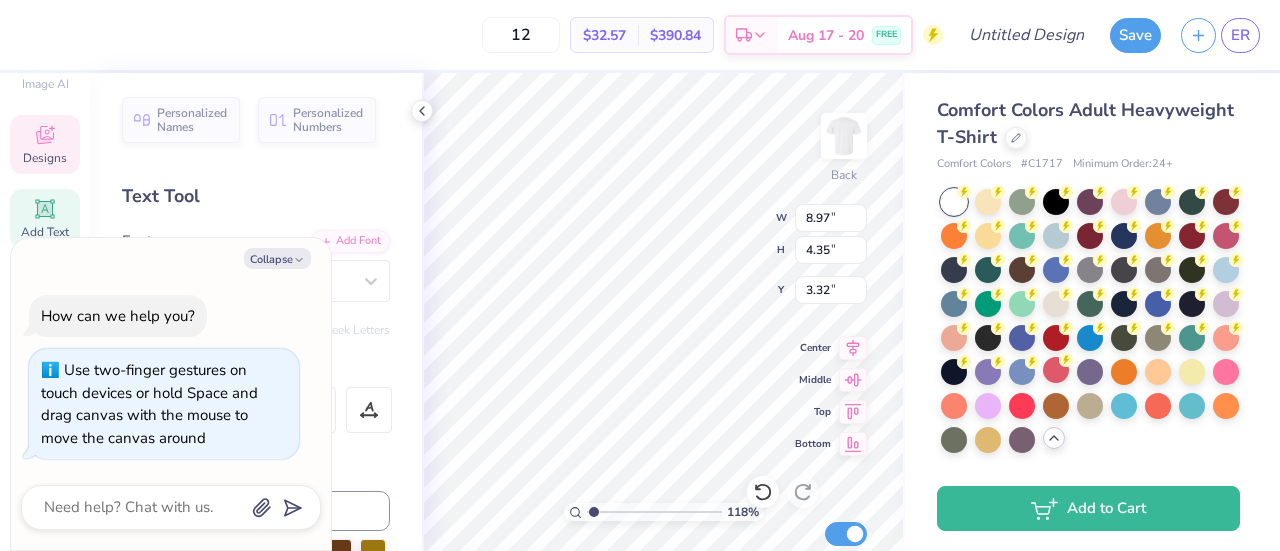 type on "x" 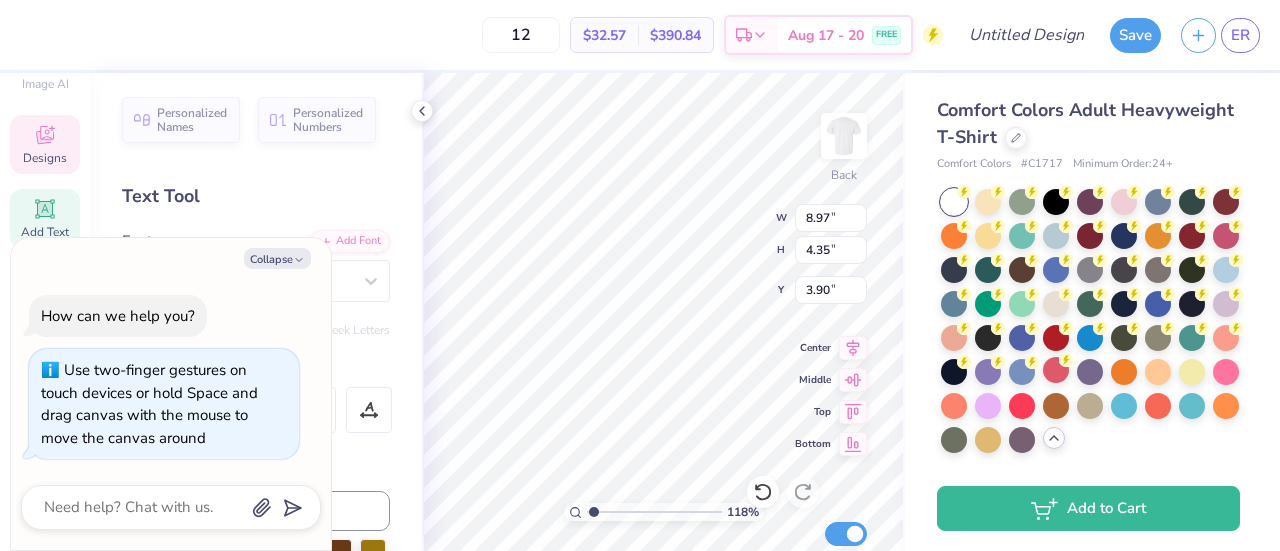 type on "1.17746229368009" 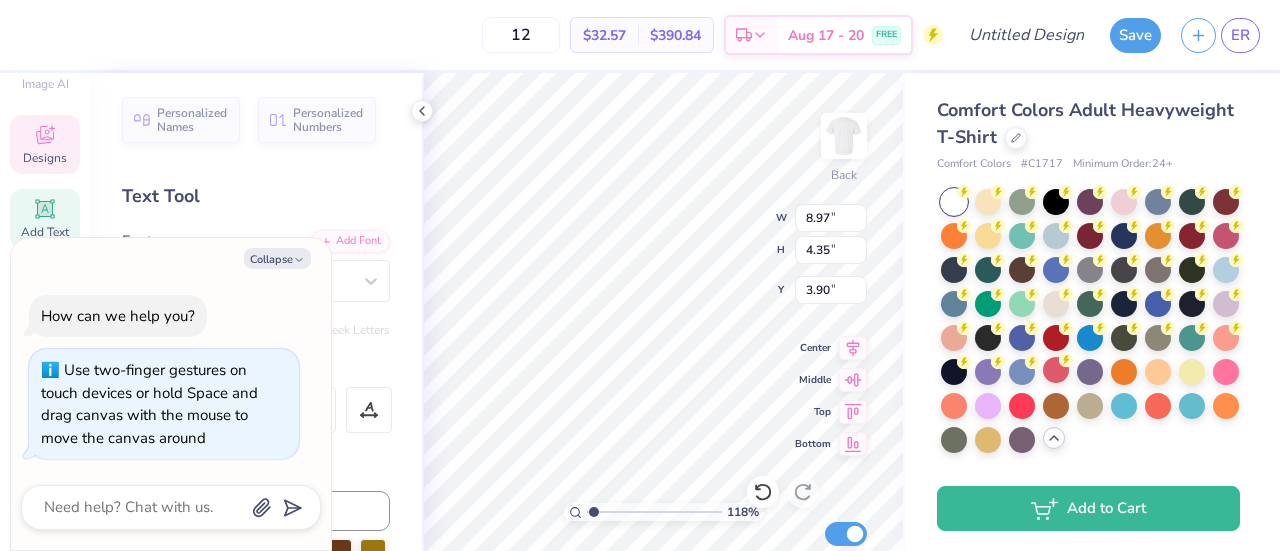 type on "x" 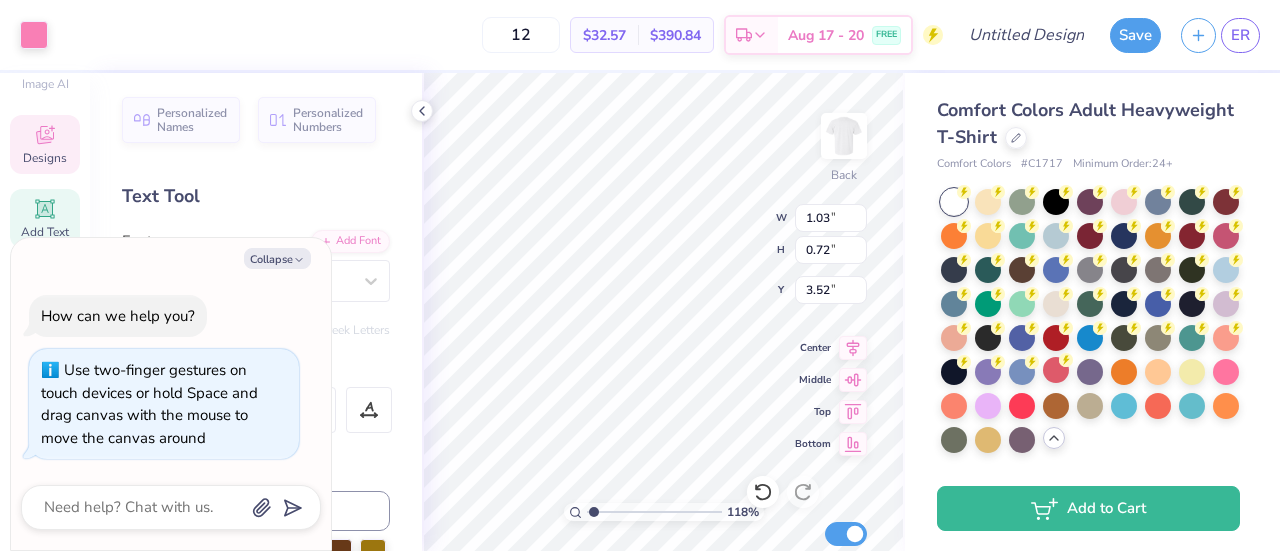 type on "1.17746229368009" 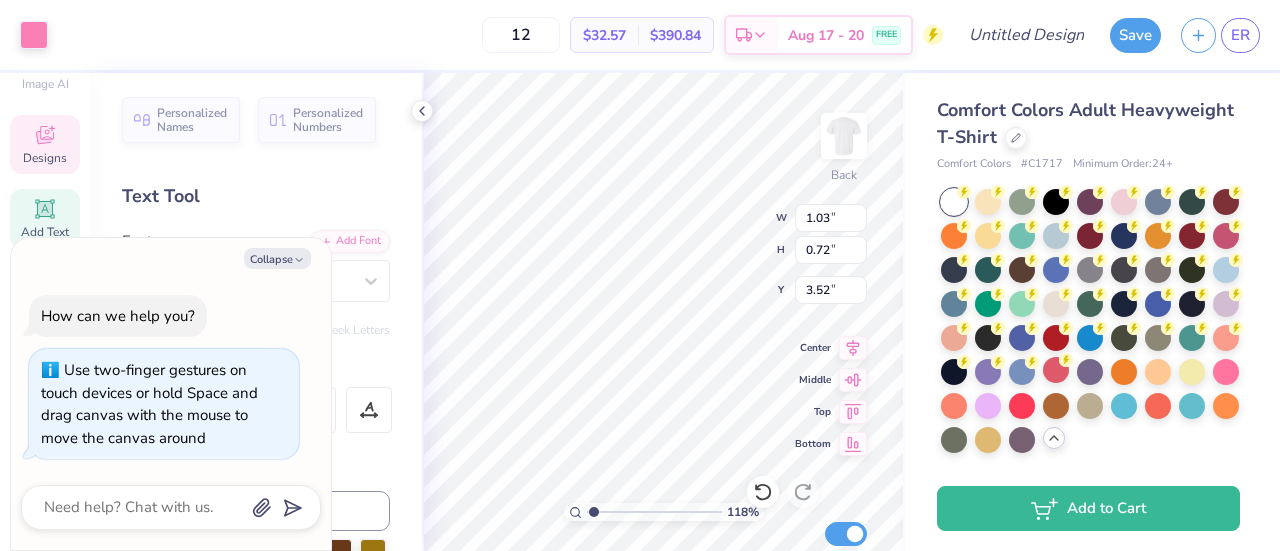 type on "x" 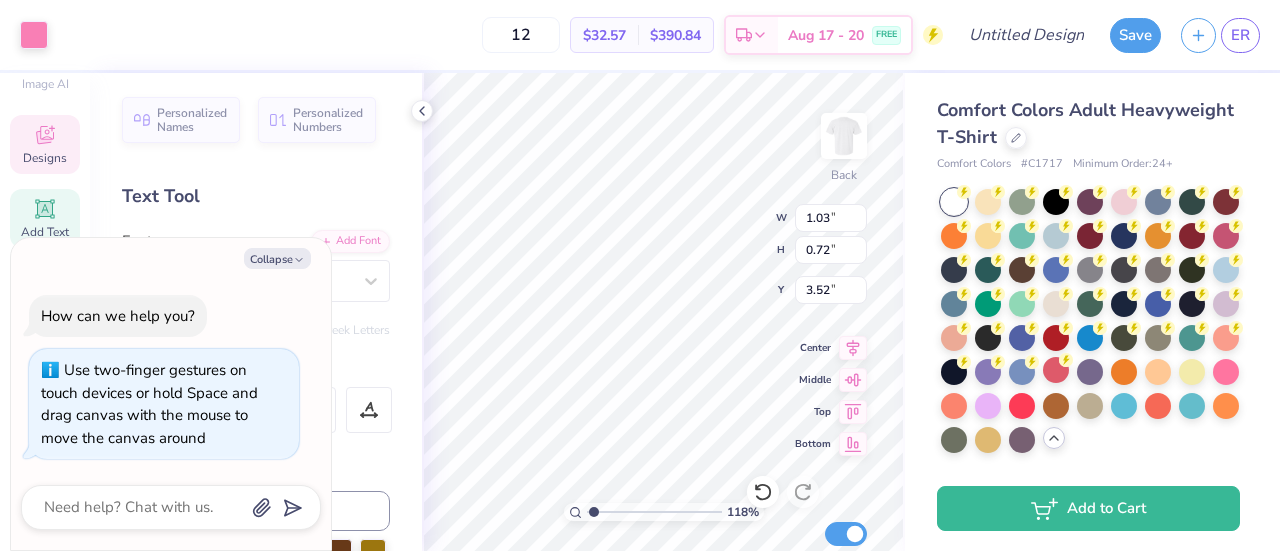 type on "1.17746229368009" 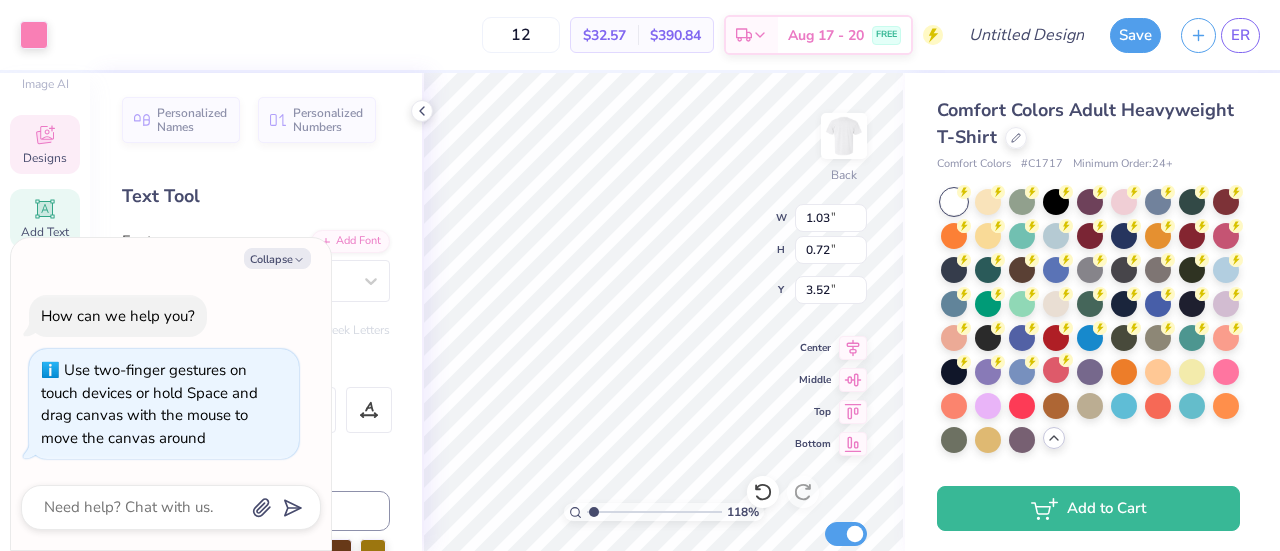 type on "x" 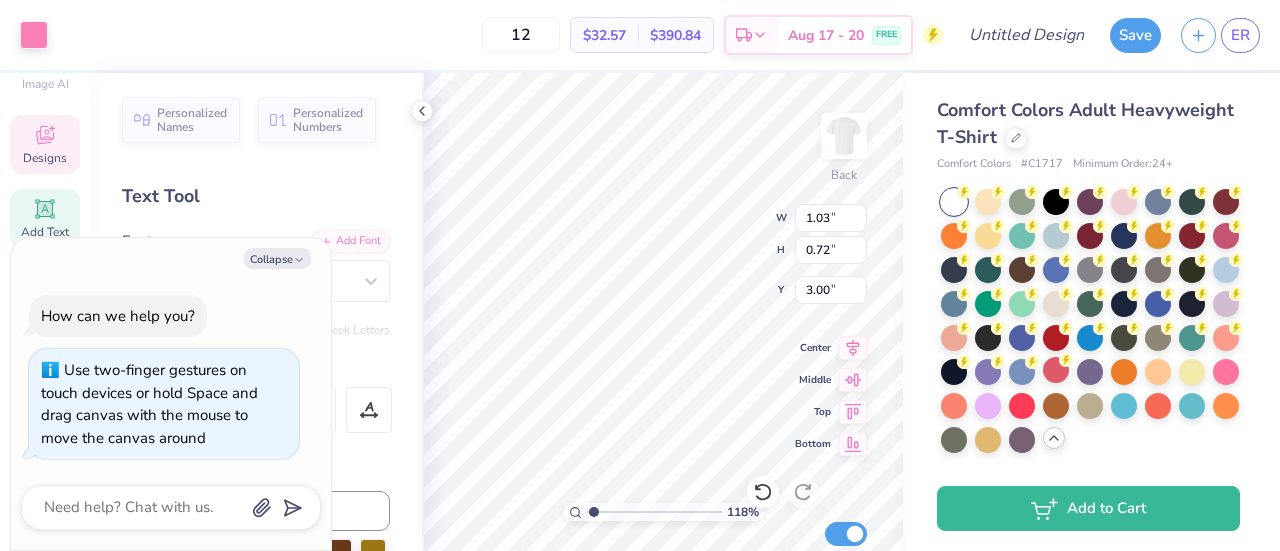 type on "1.17746229368009" 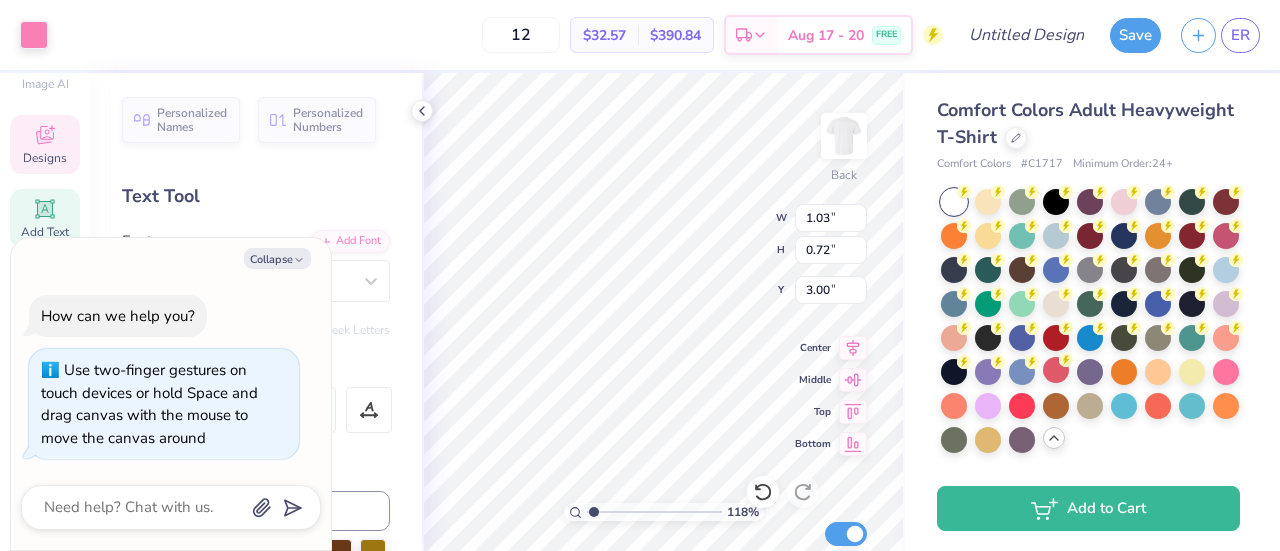 type on "x" 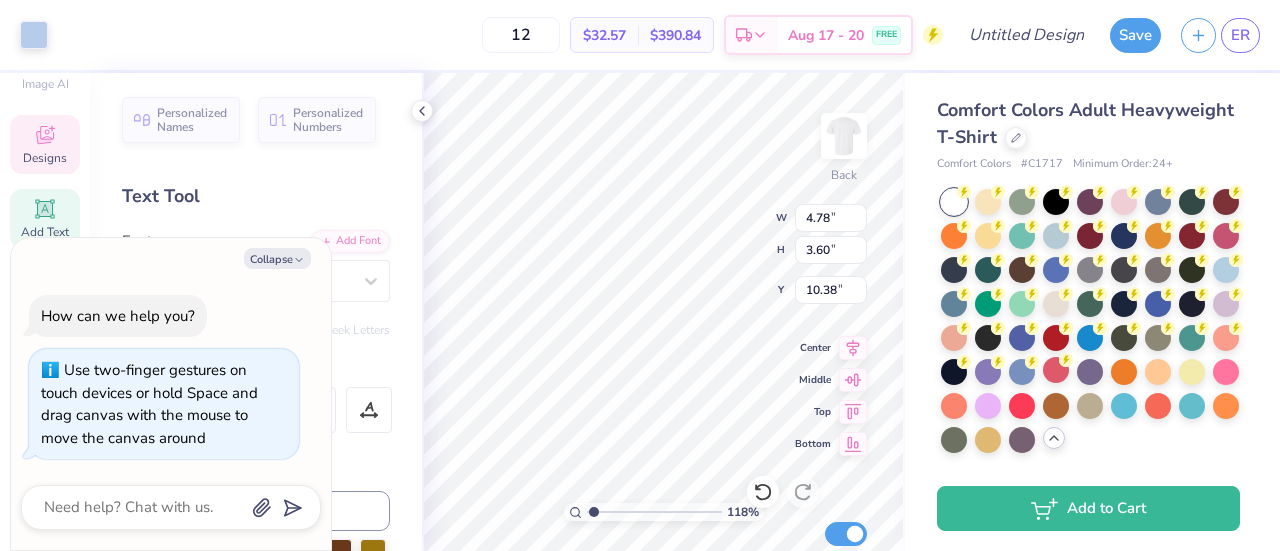 type on "1.17746229368009" 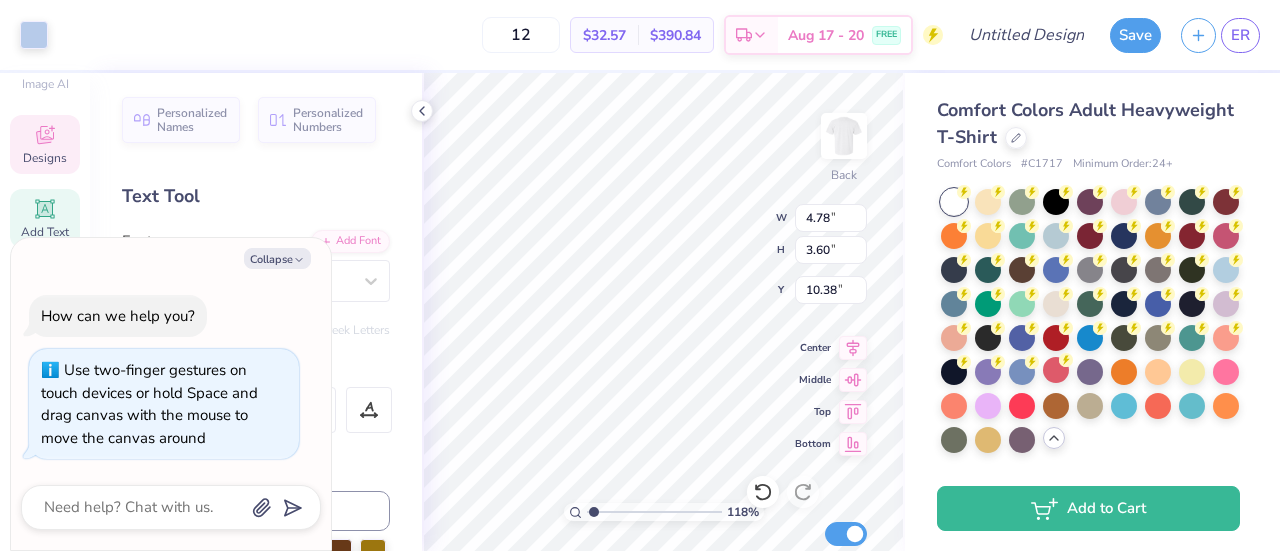 type on "x" 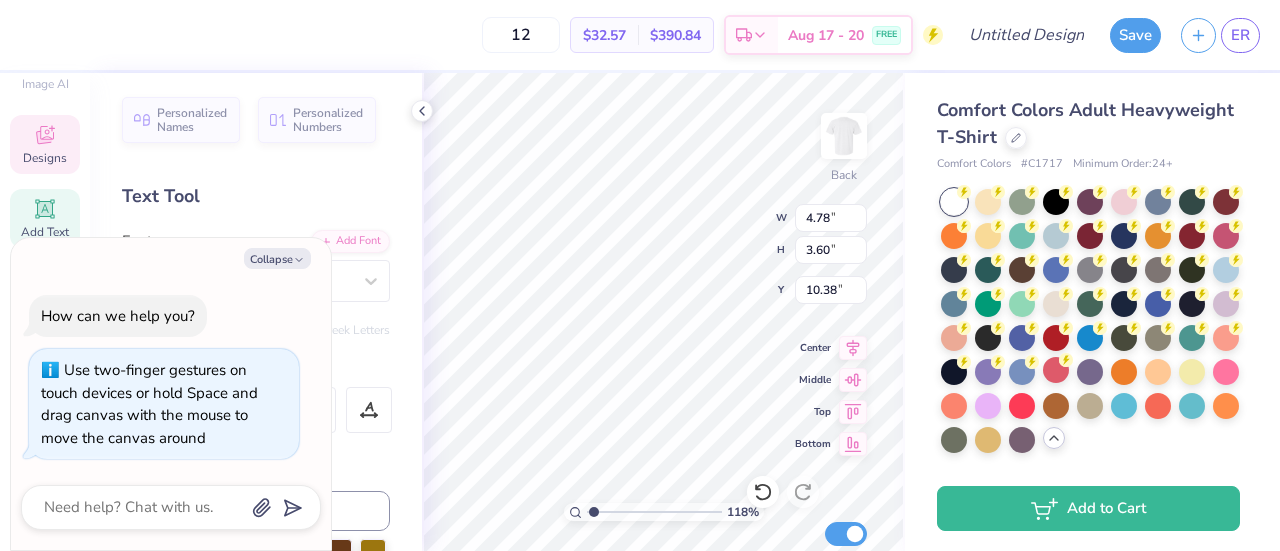 type on "1.17746229368009" 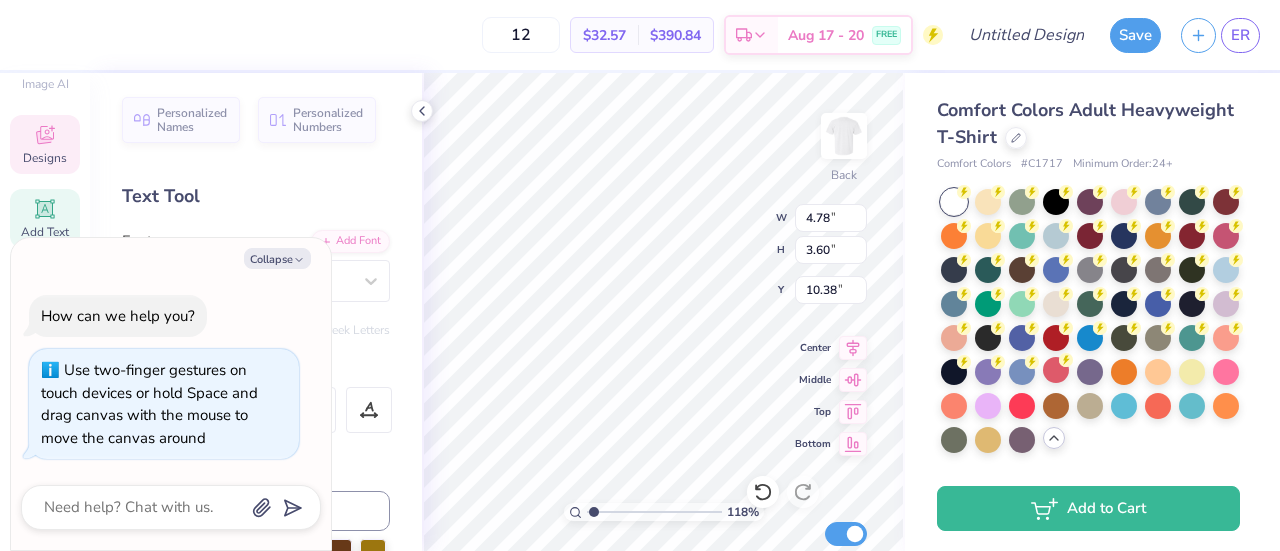 type on "x" 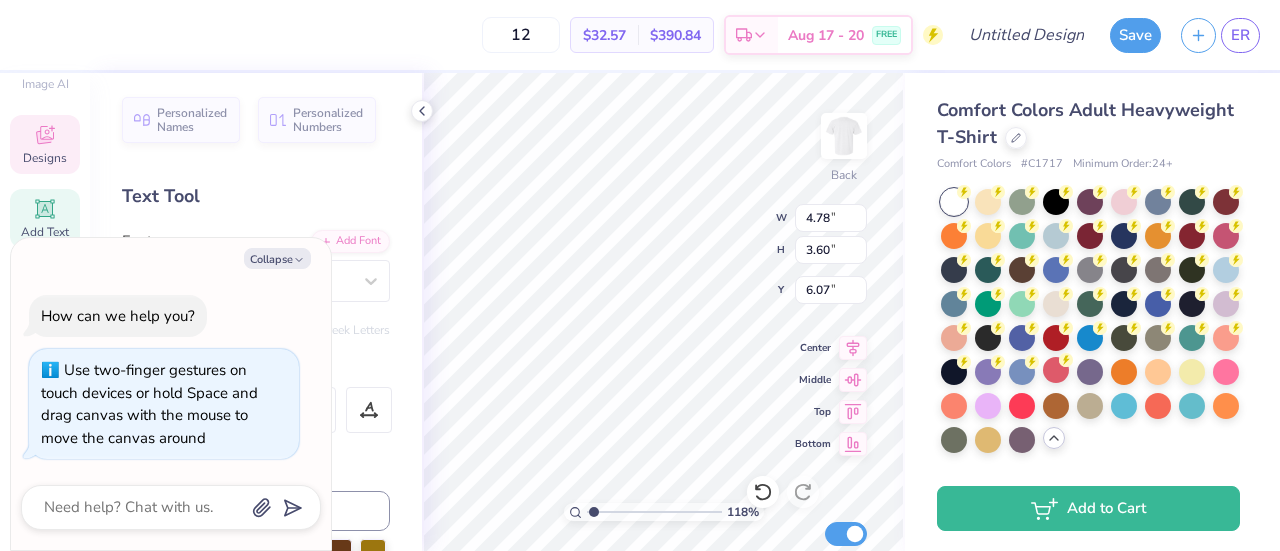 type on "1.17746229368009" 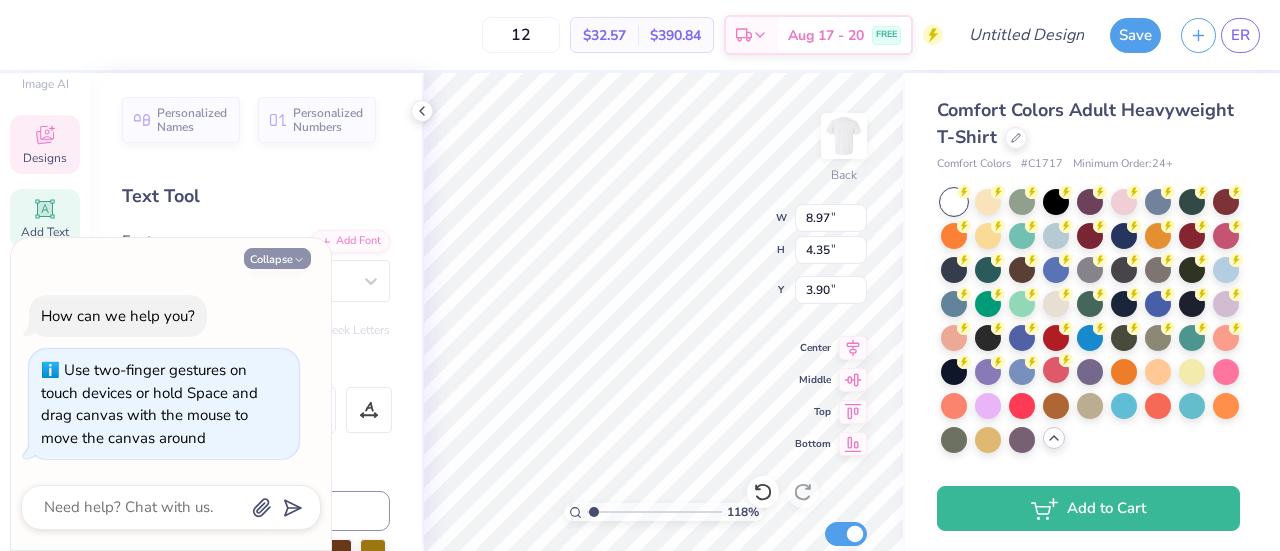 click 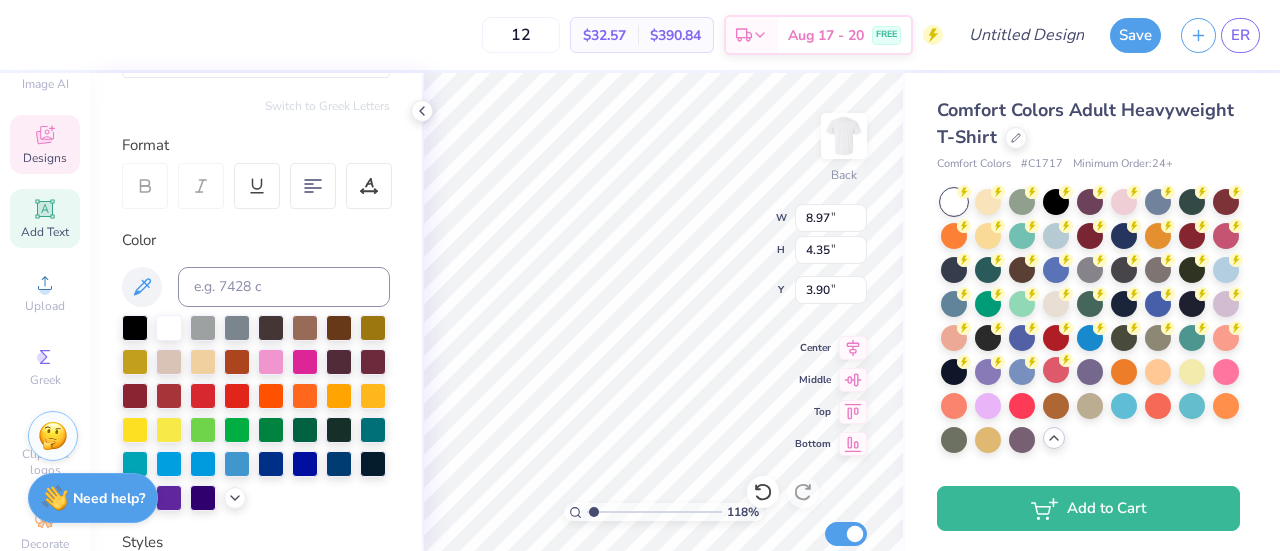 scroll, scrollTop: 228, scrollLeft: 0, axis: vertical 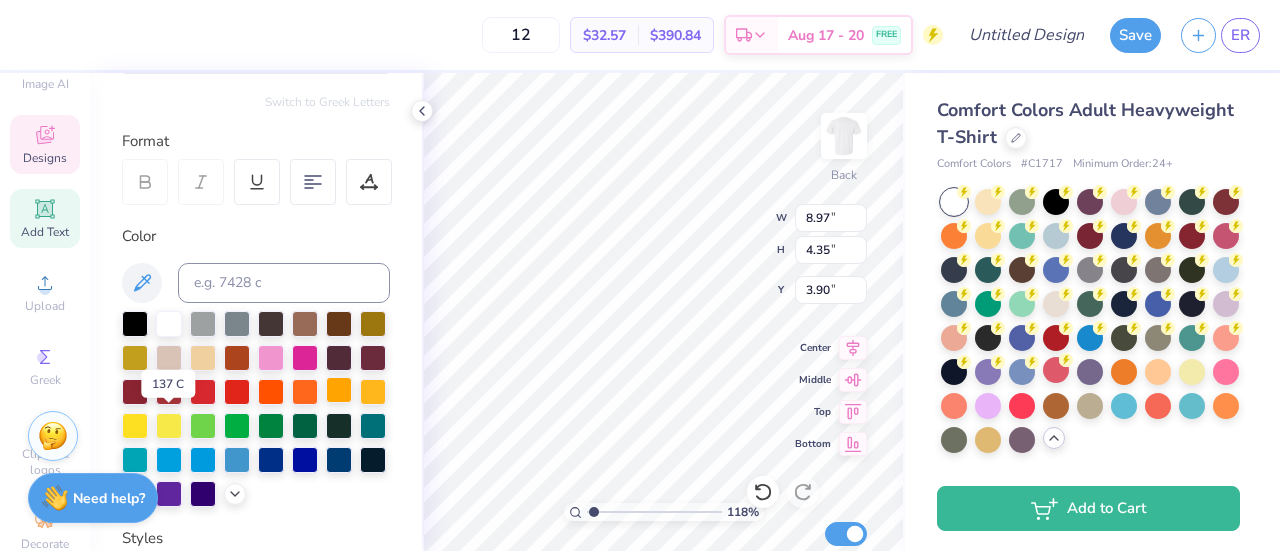 click at bounding box center (339, 390) 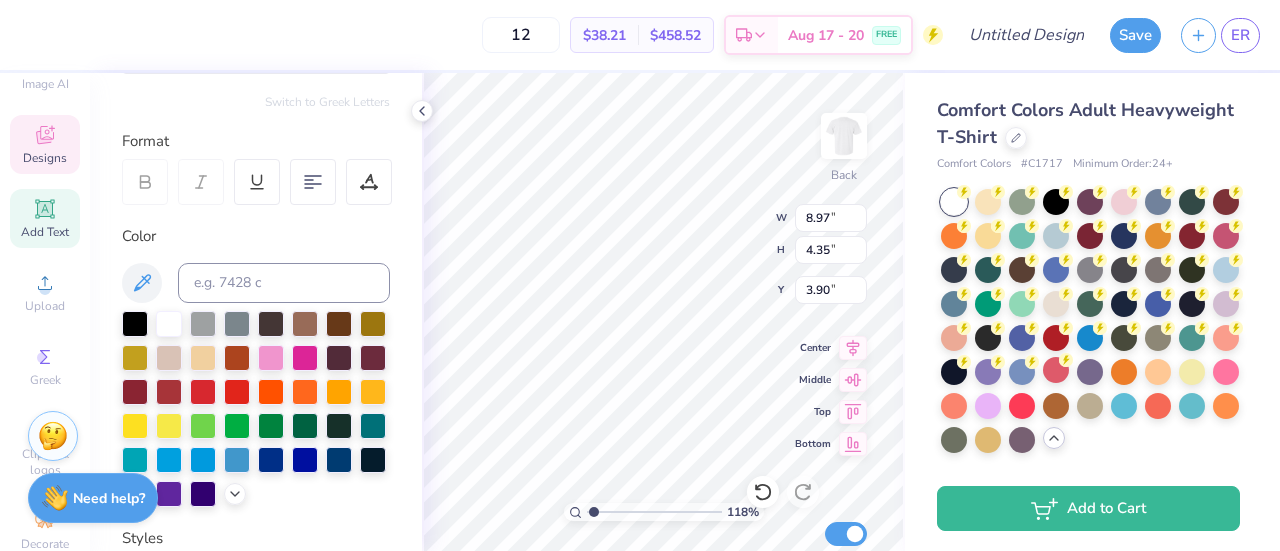 type on "1.17746229368009" 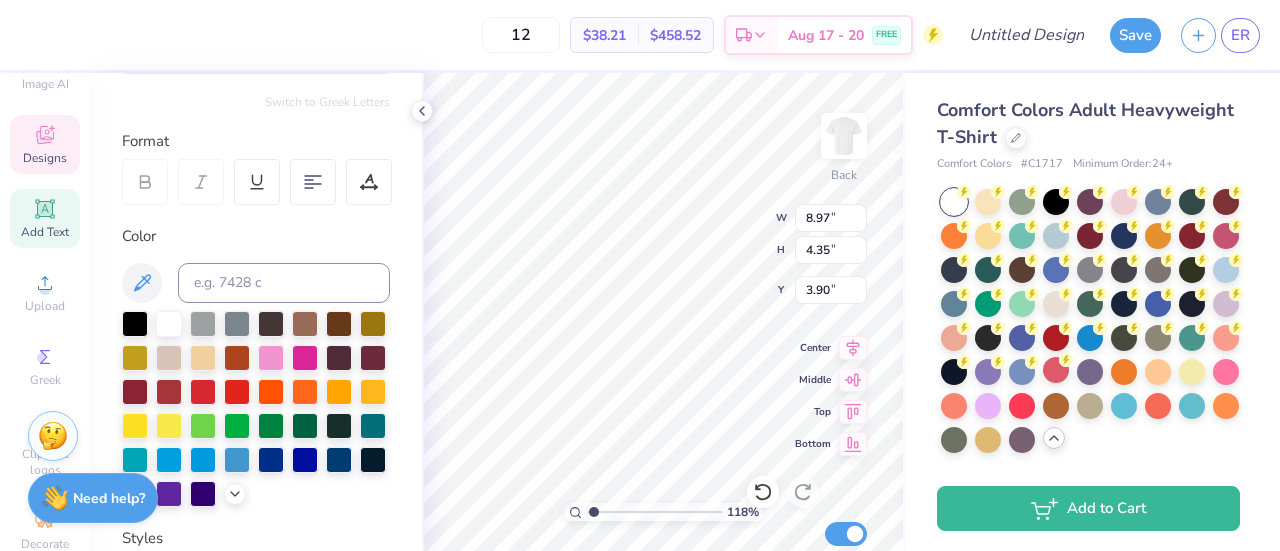 type on "4.78" 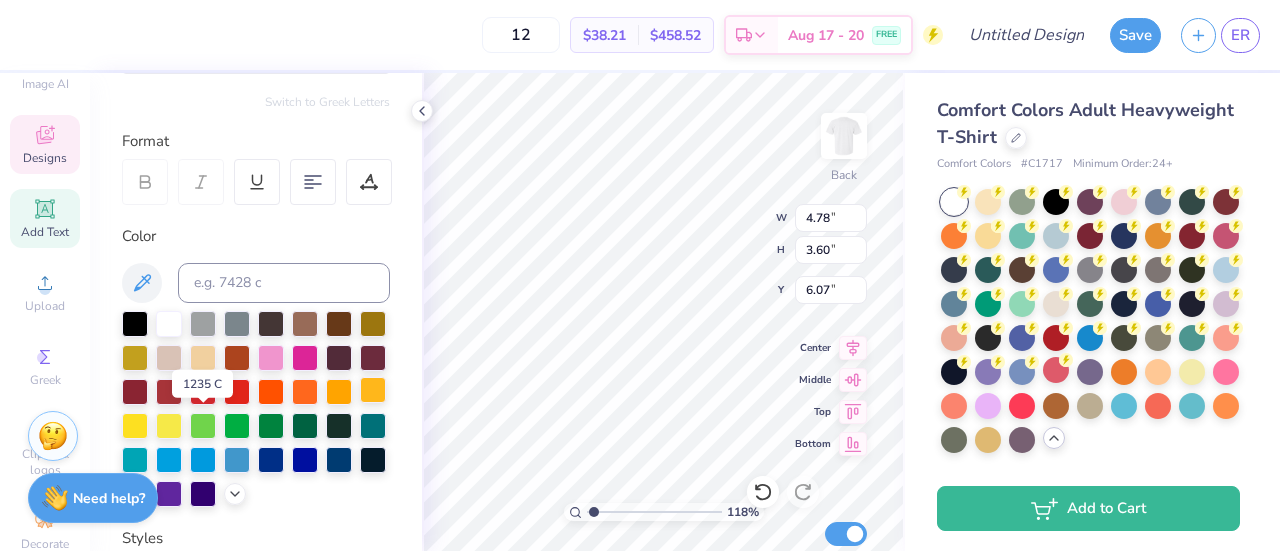 click at bounding box center [373, 390] 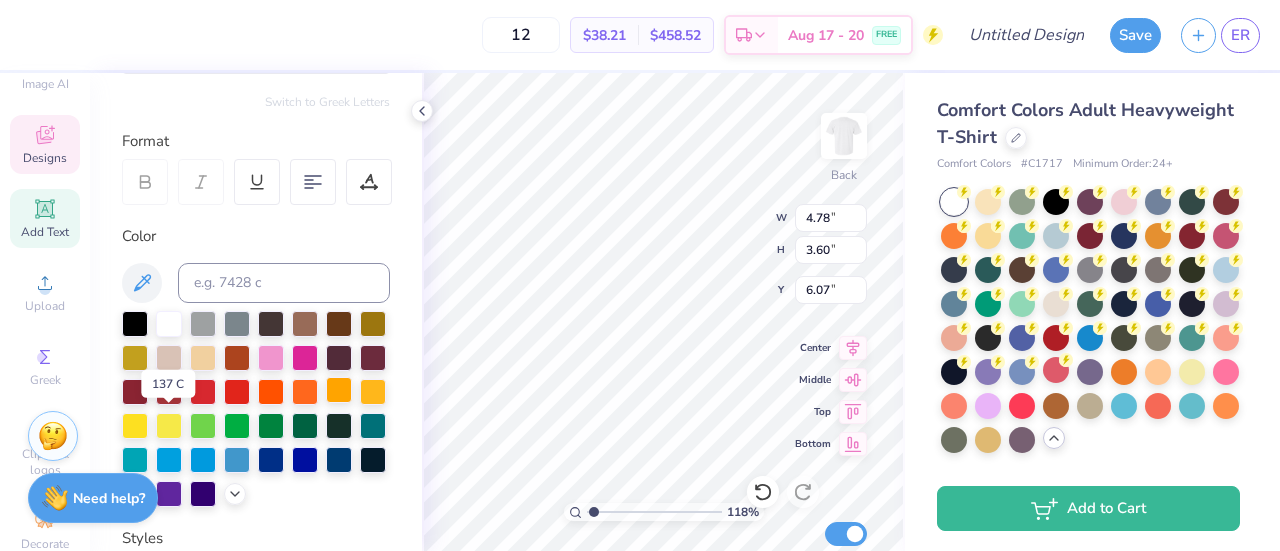 click at bounding box center (339, 390) 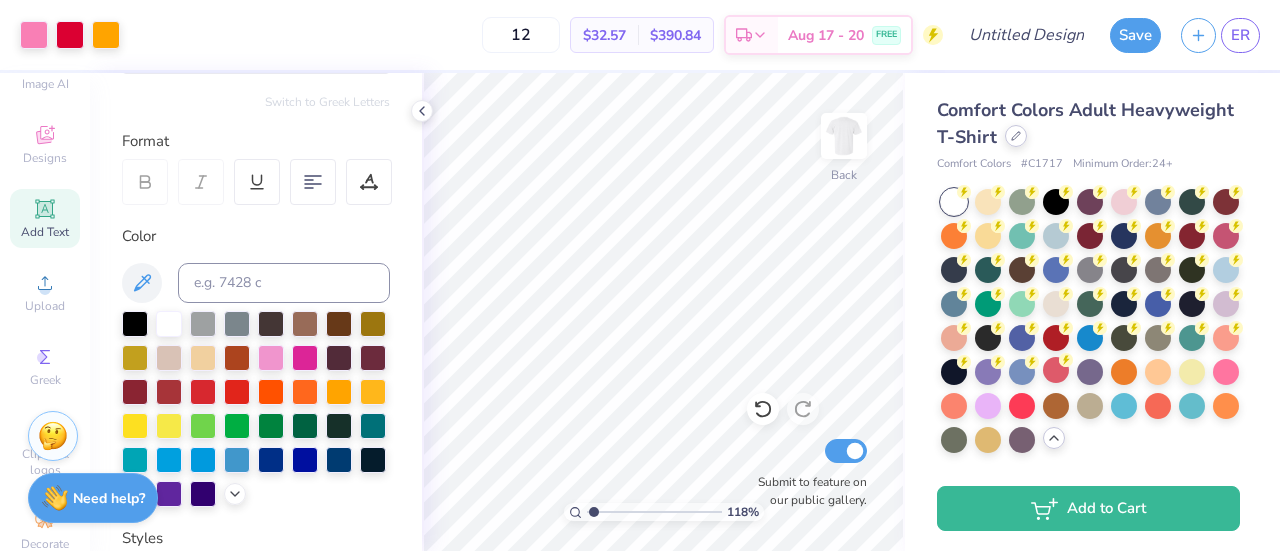 click 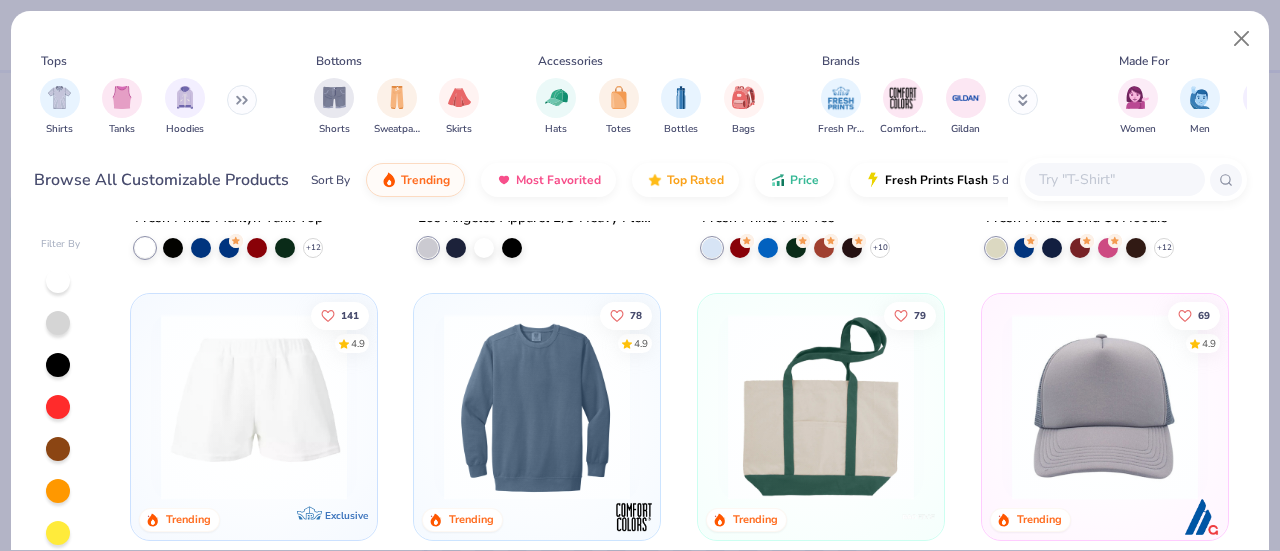 scroll, scrollTop: 2086, scrollLeft: 0, axis: vertical 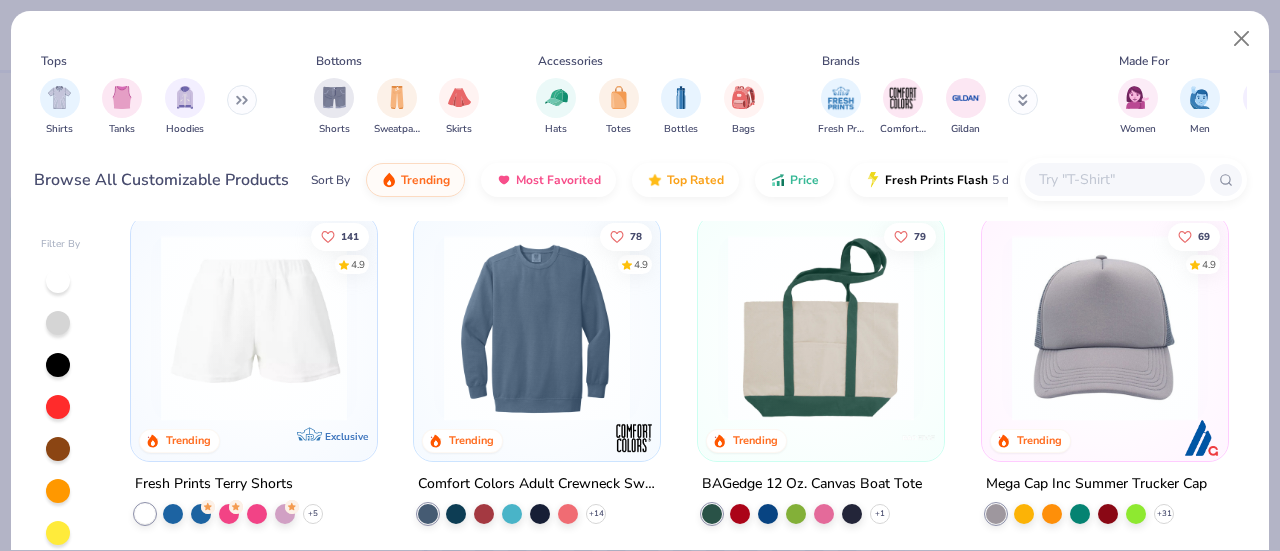 click at bounding box center [537, 327] 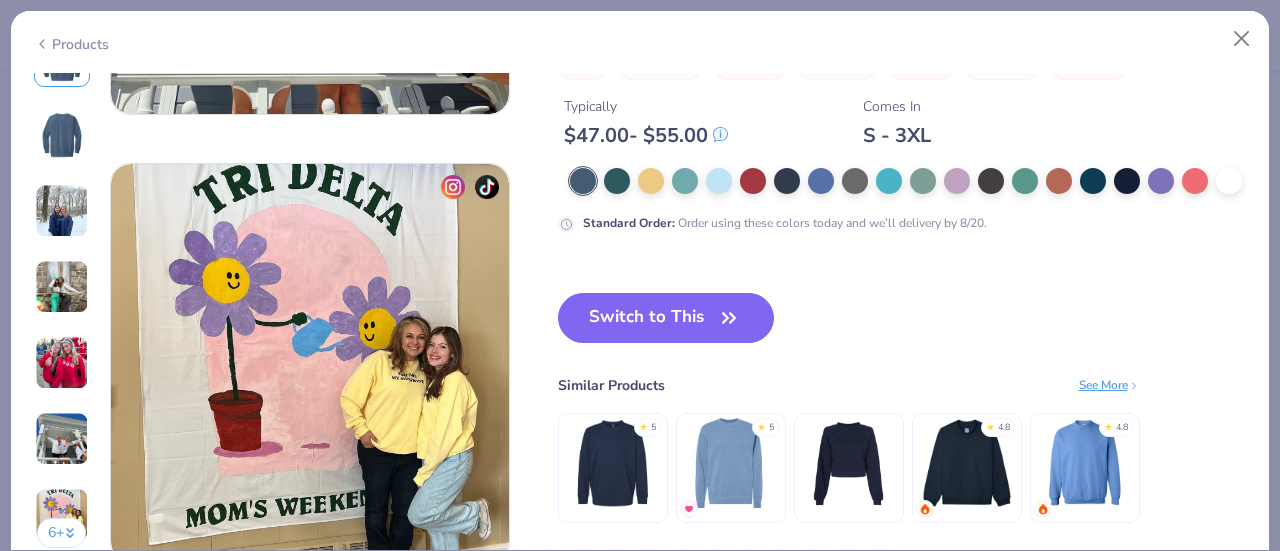scroll, scrollTop: 2627, scrollLeft: 0, axis: vertical 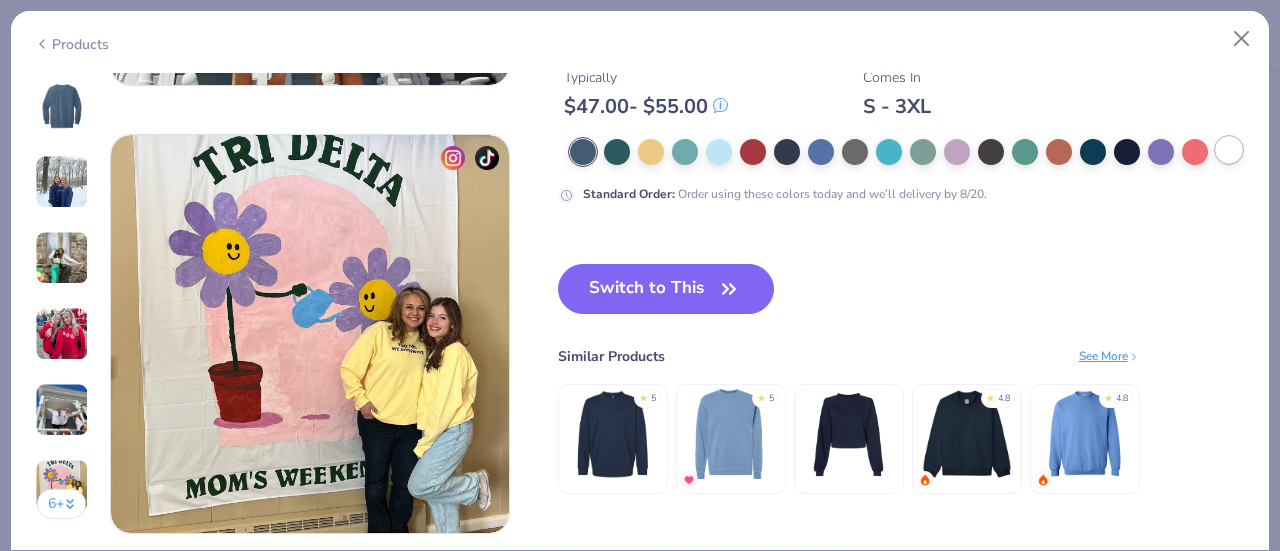 click at bounding box center (1229, 150) 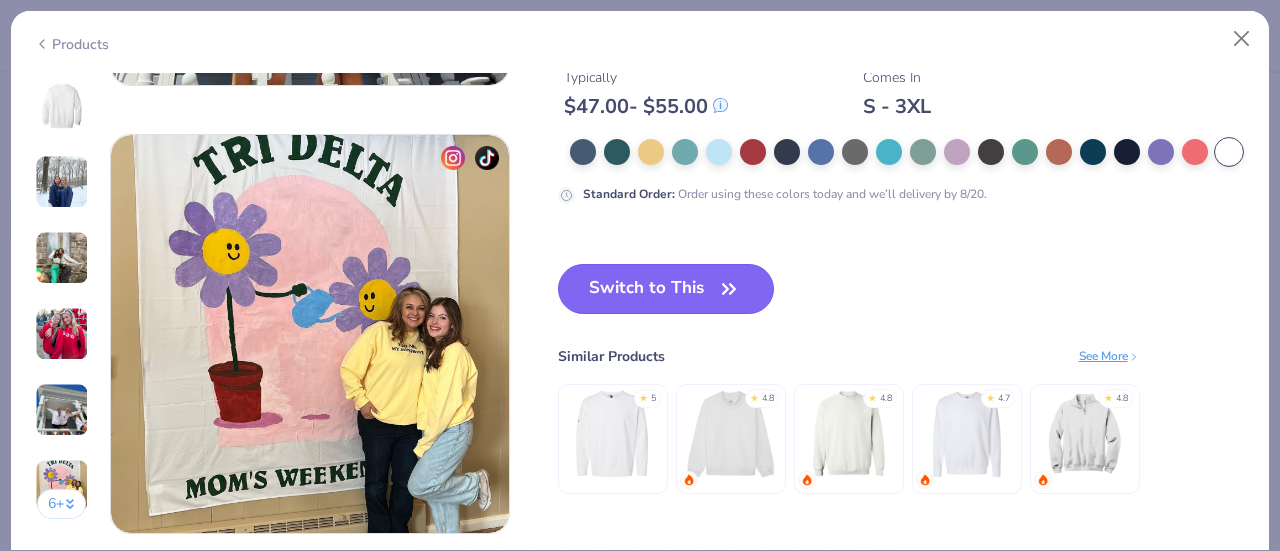 click on "Switch to This" at bounding box center (666, 289) 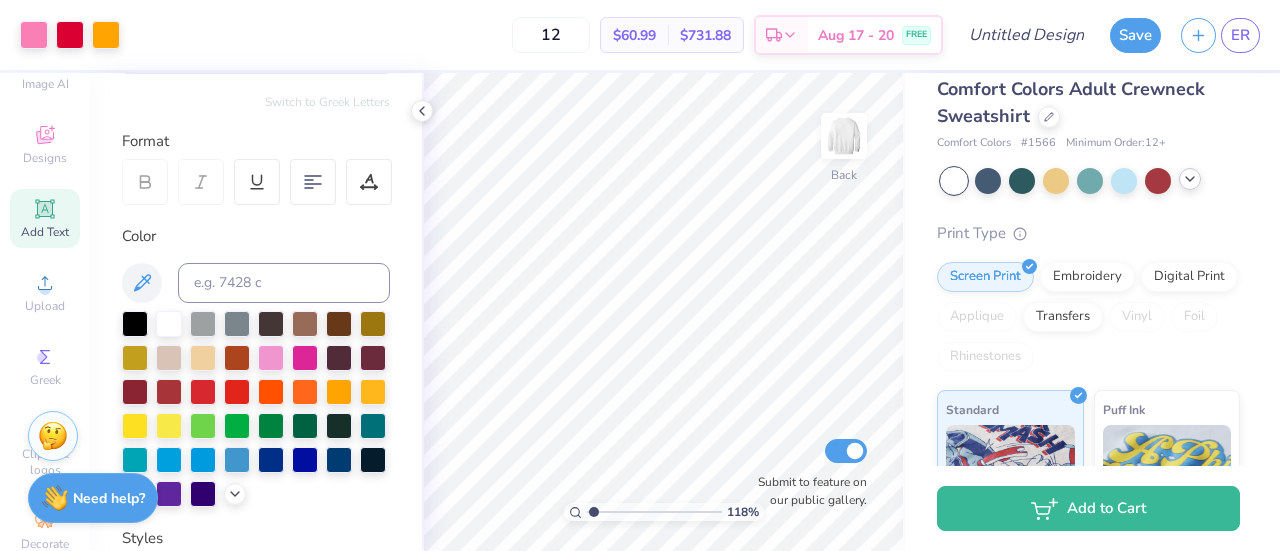 scroll, scrollTop: 0, scrollLeft: 0, axis: both 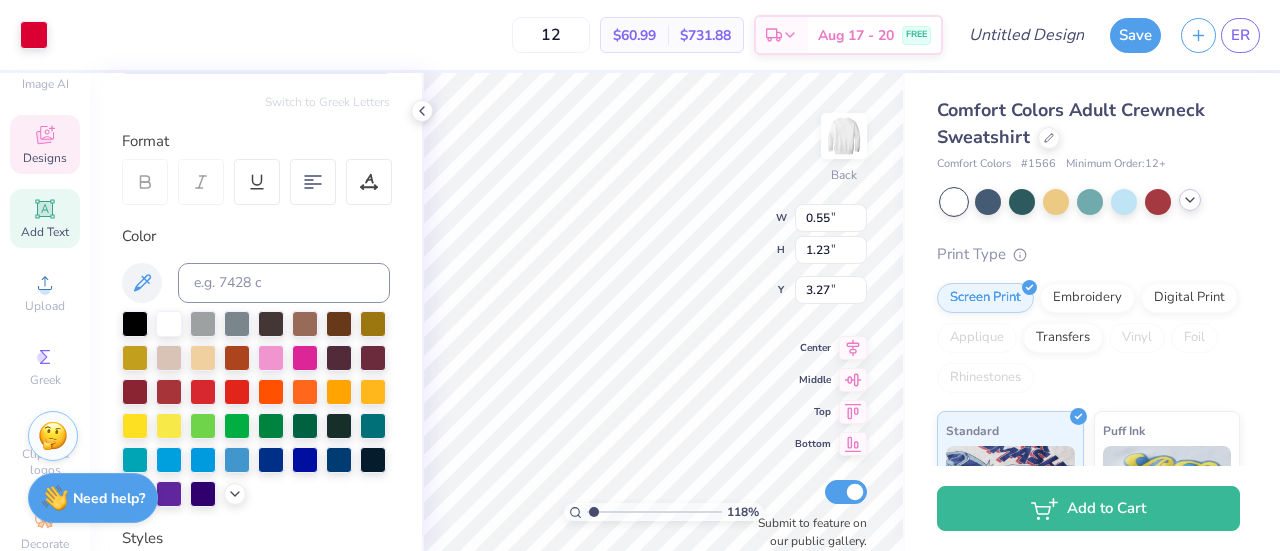 type on "1.17746229368009" 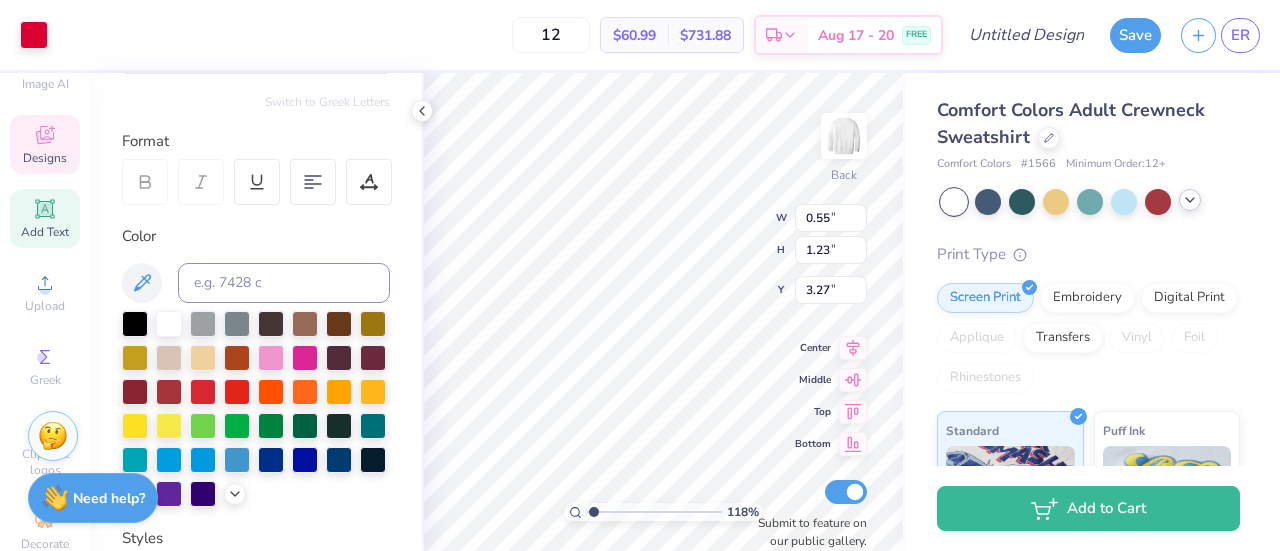 type on "3.85" 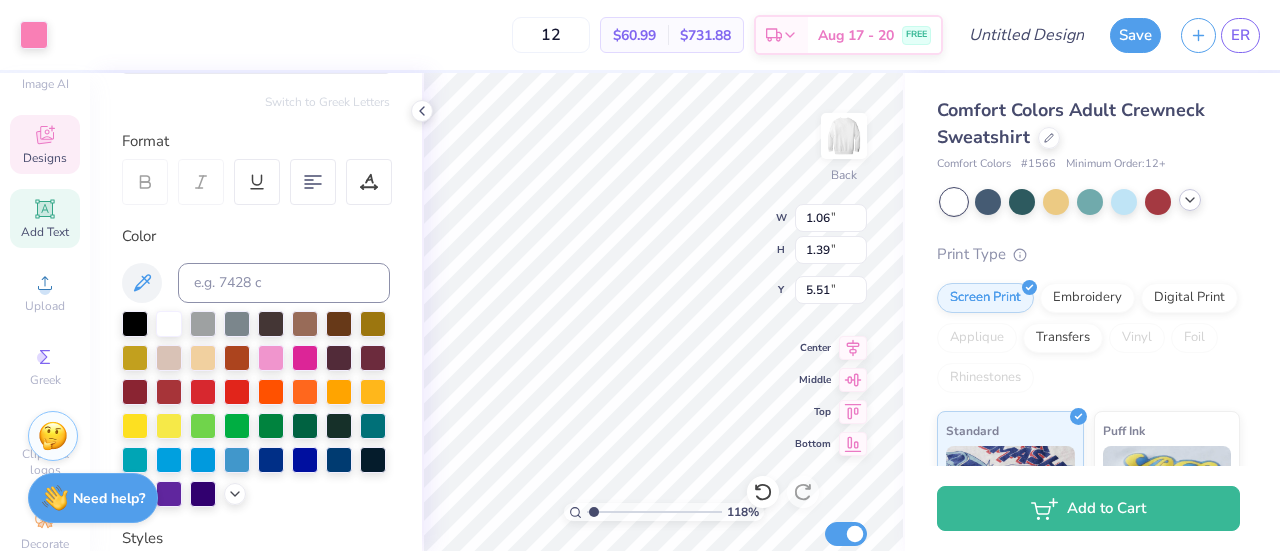 type on "1.17746229368009" 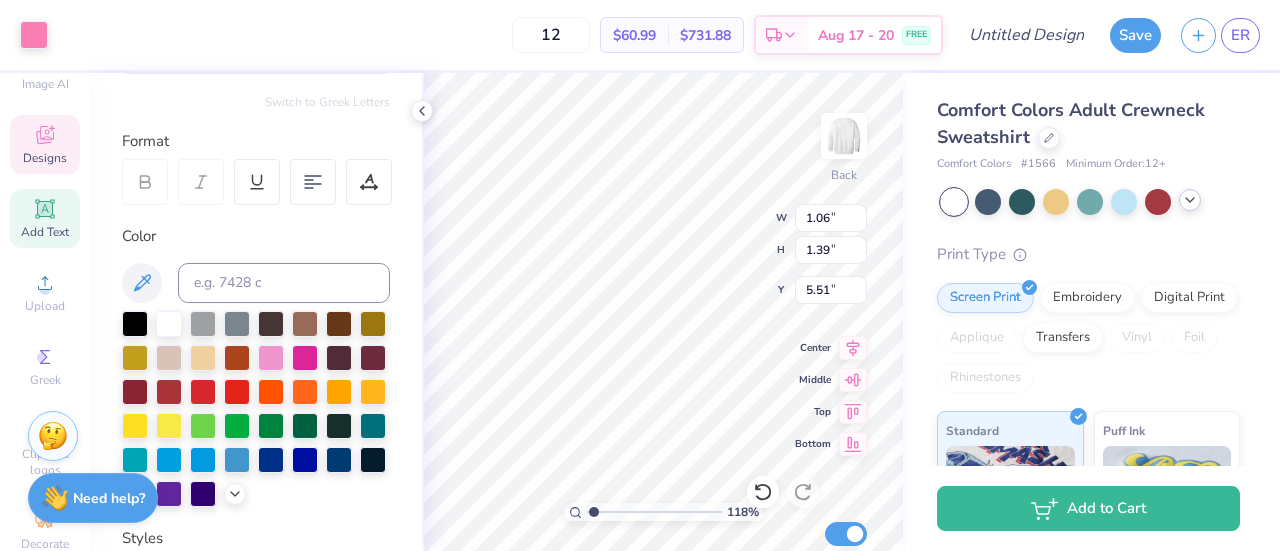 type on "2.03" 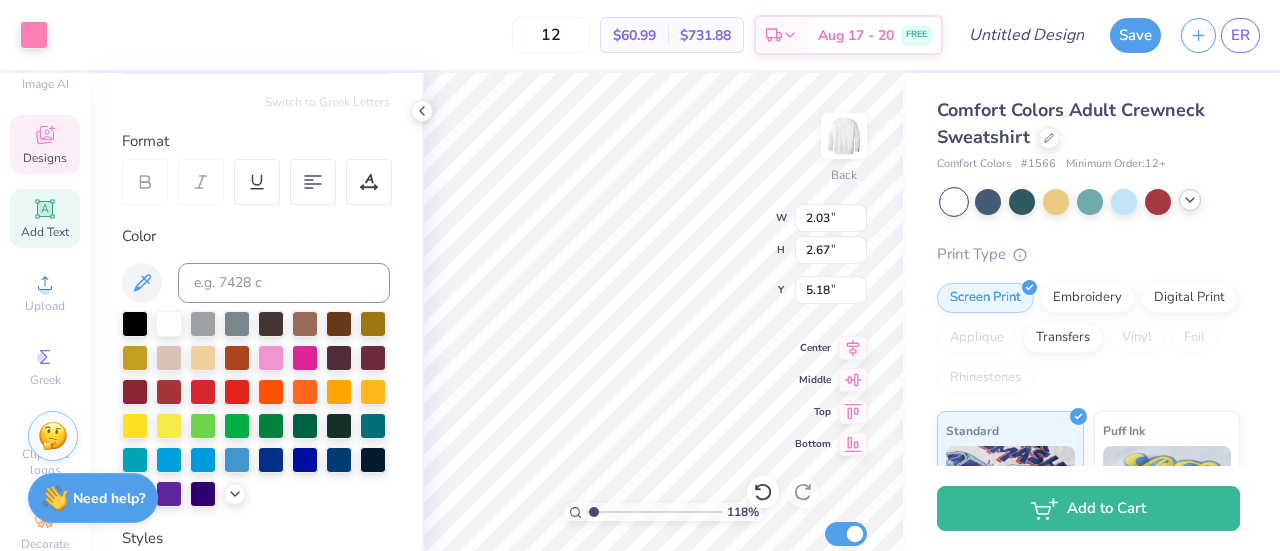type on "1.17746229368009" 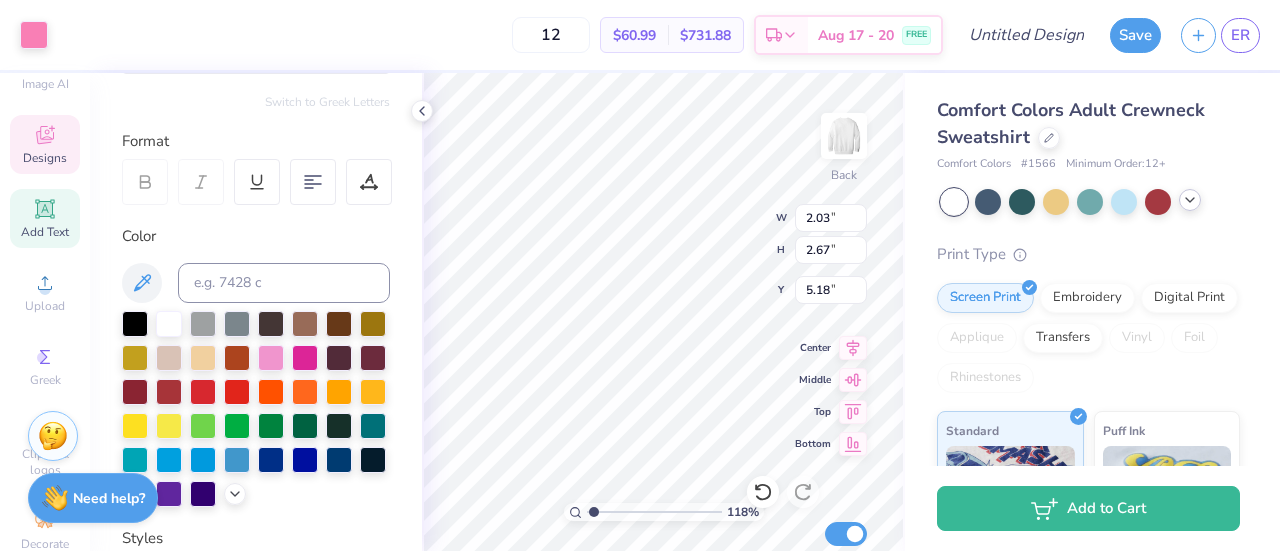 type on "1.02" 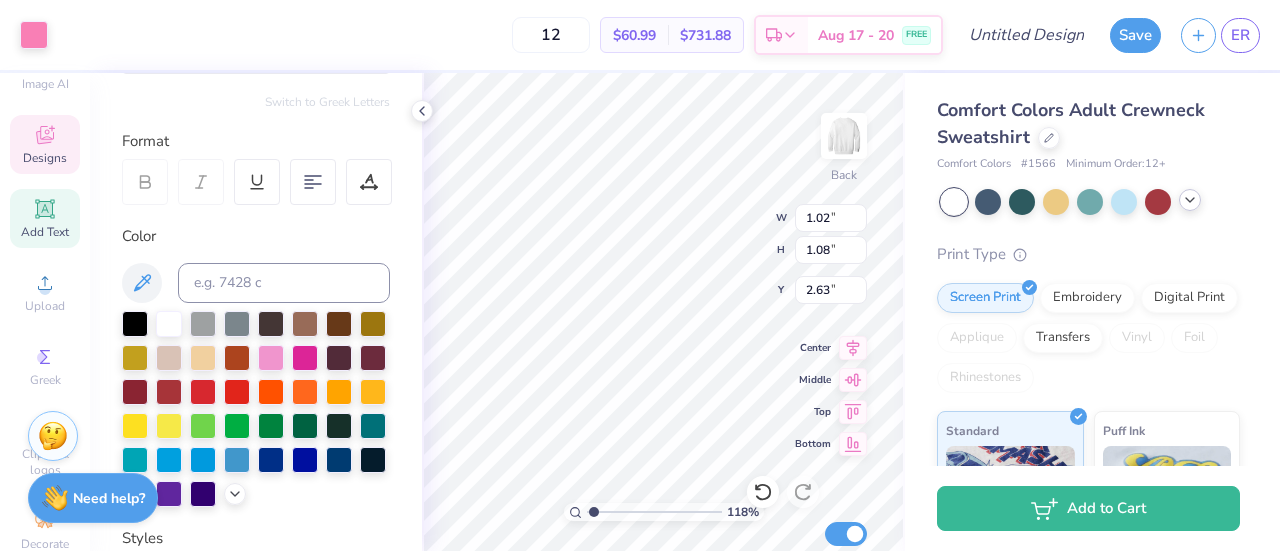 type on "1.17746229368009" 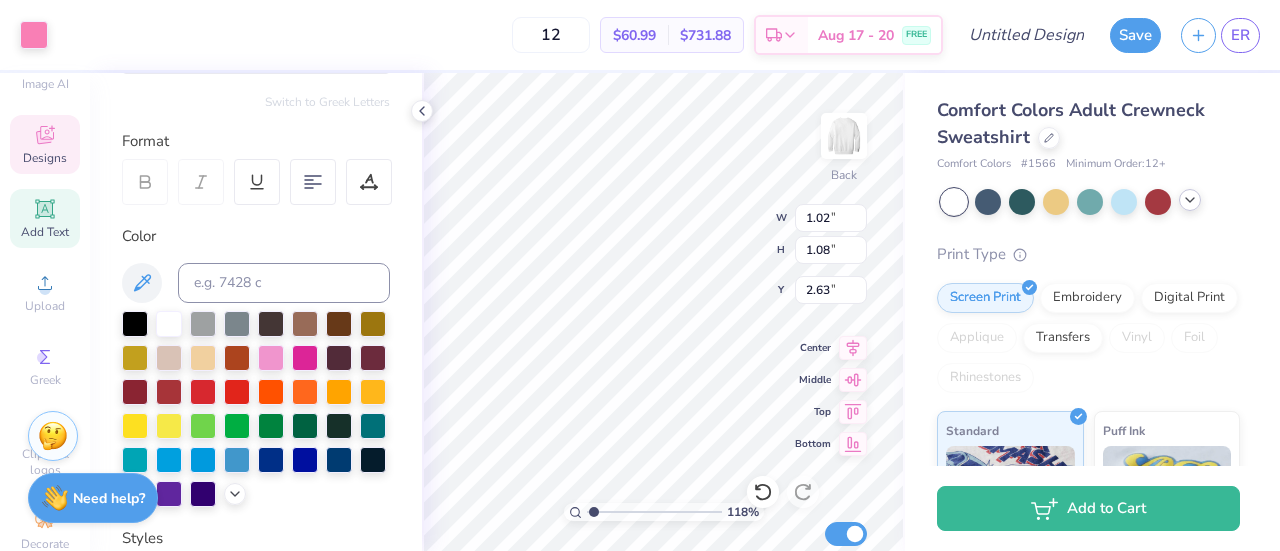 type on "1.72" 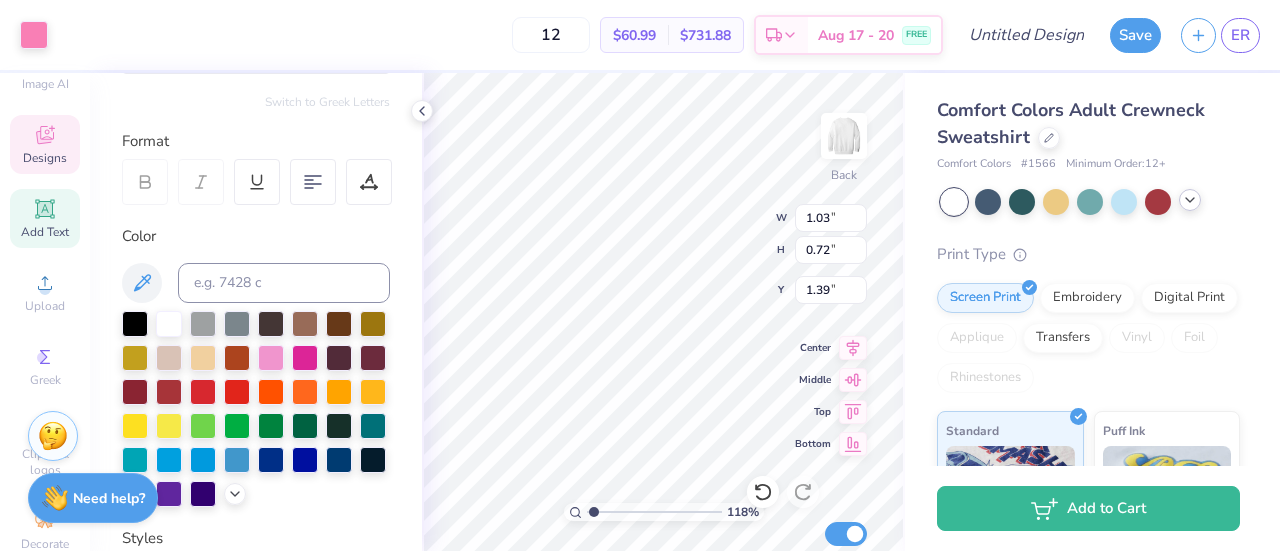 type on "1.17746229368009" 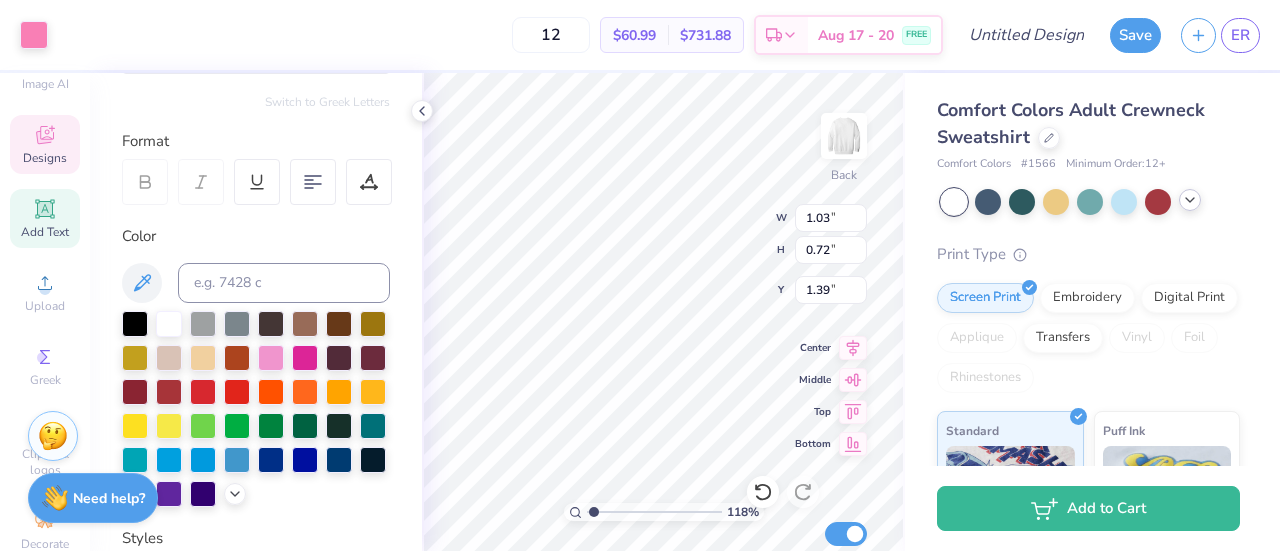 type on "1.26" 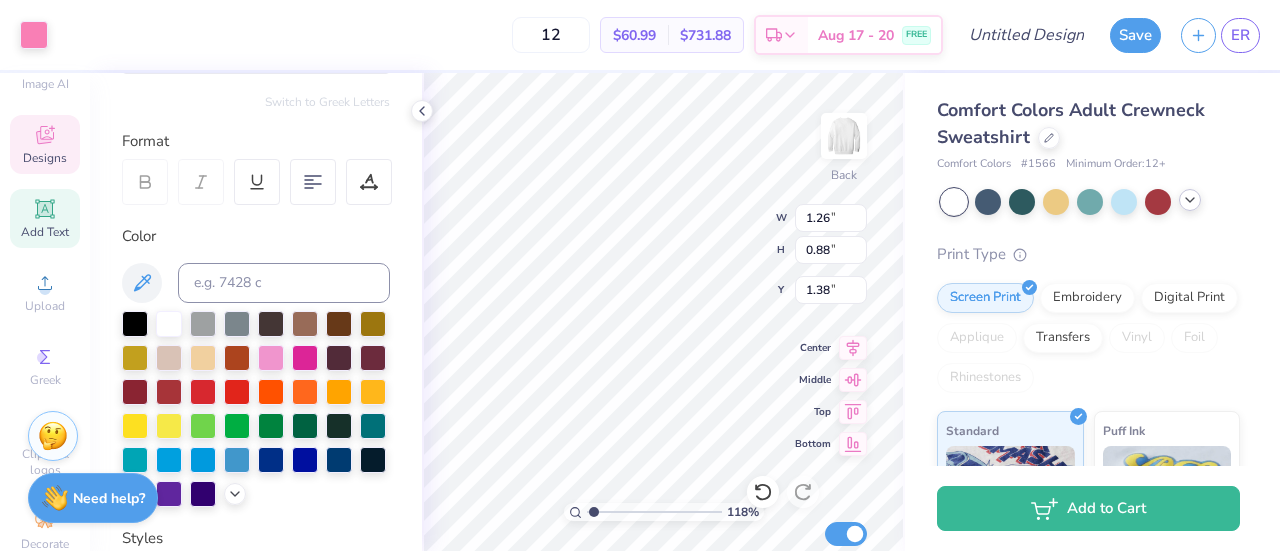 type on "1.17746229368009" 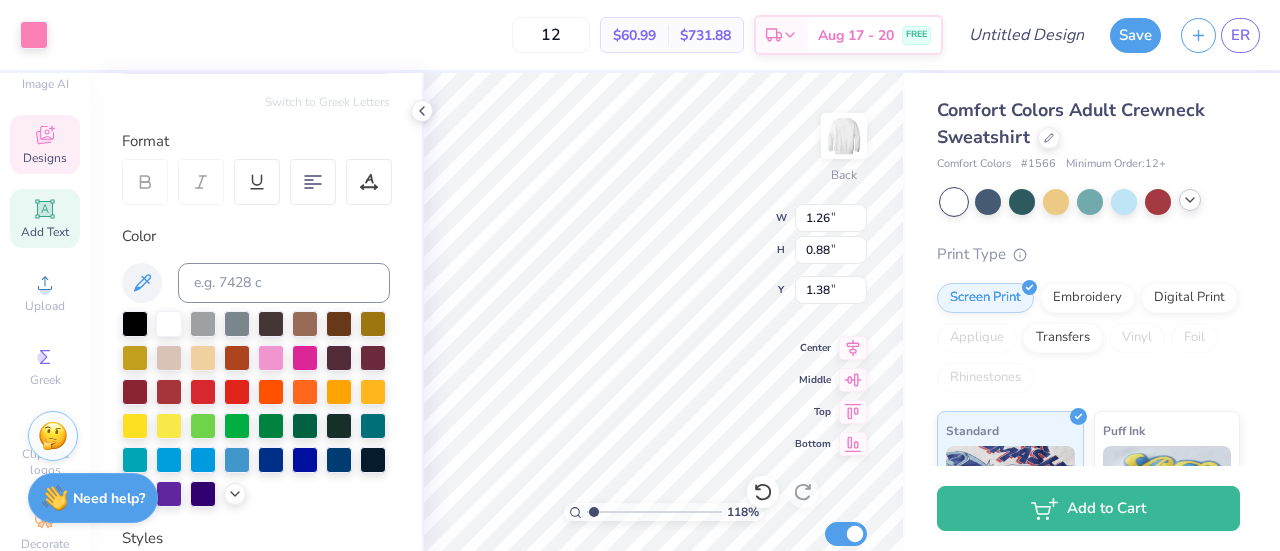 type on "1.42" 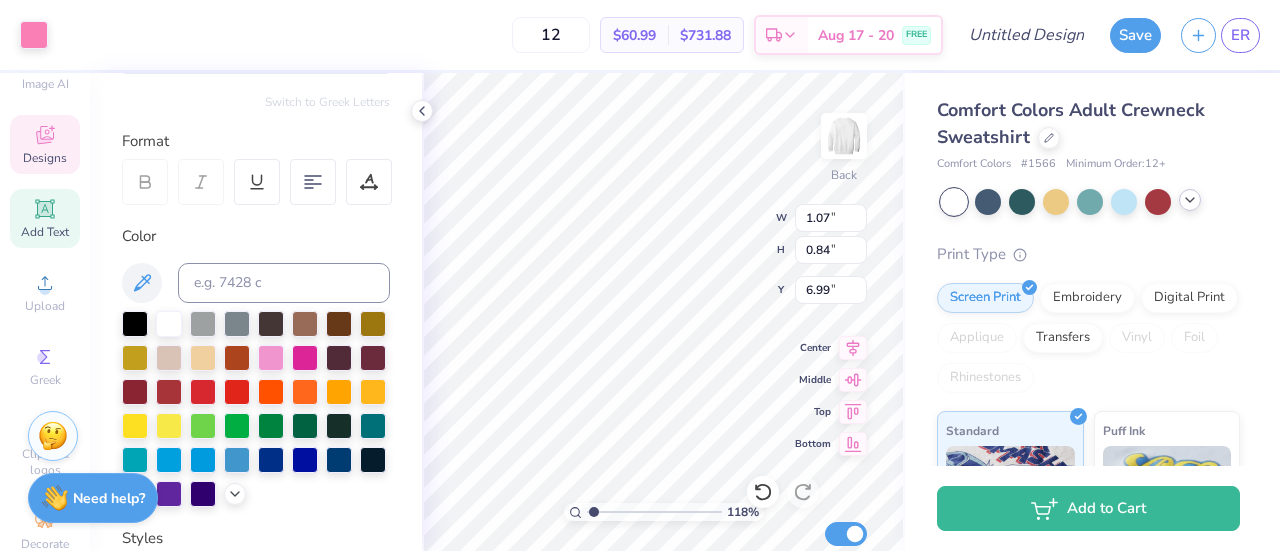 type on "1.17746229368009" 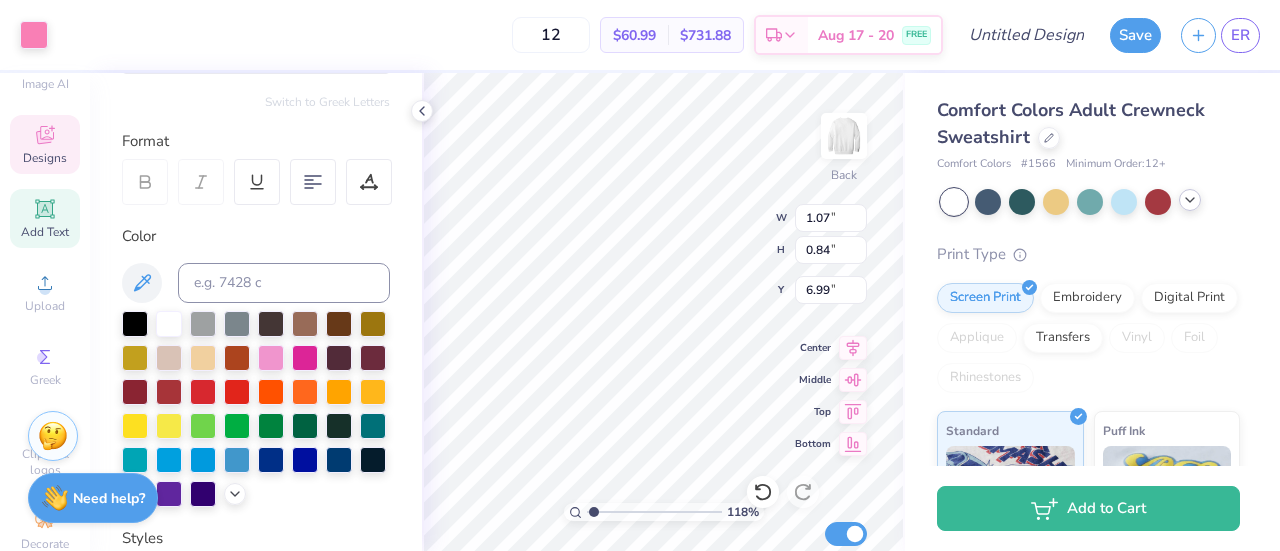 type on "8.07" 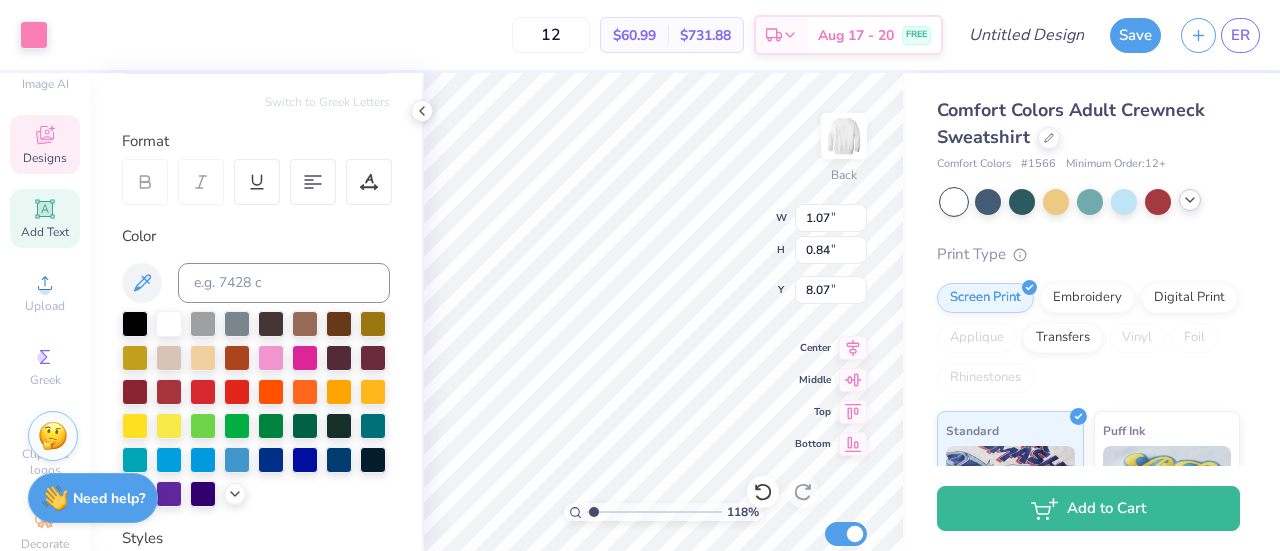 type on "1.17746229368009" 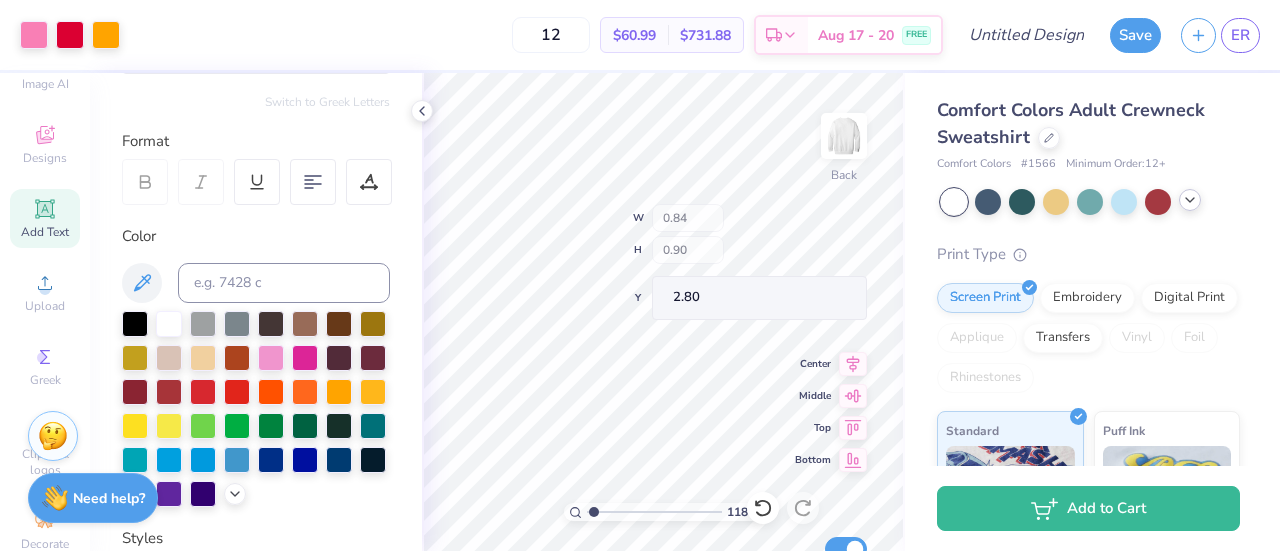 type on "1.17746229368009" 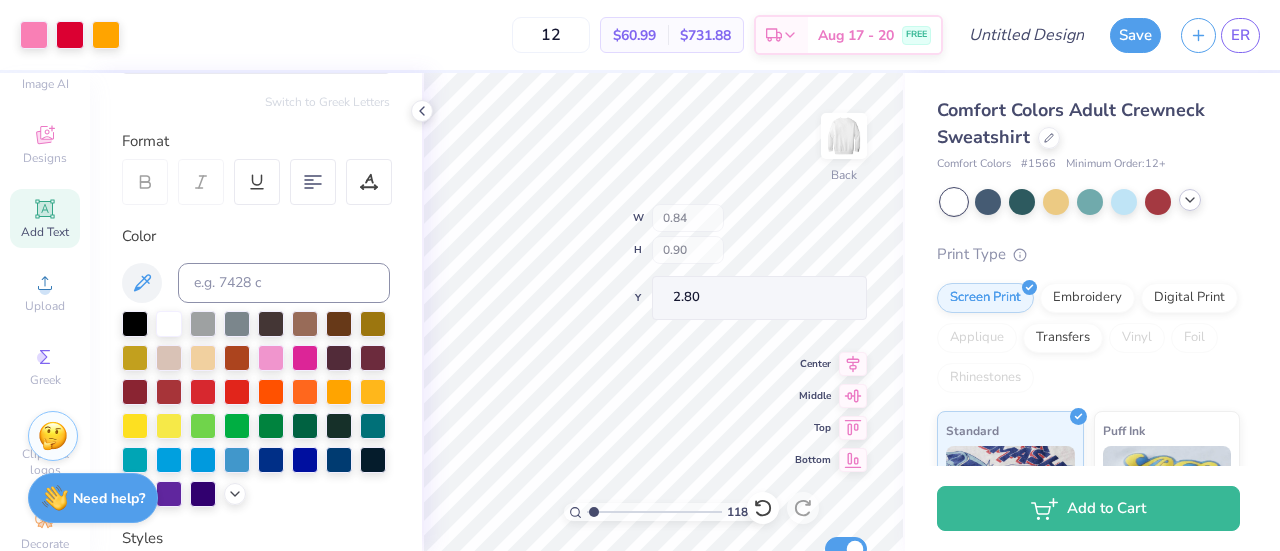 type on "7.17" 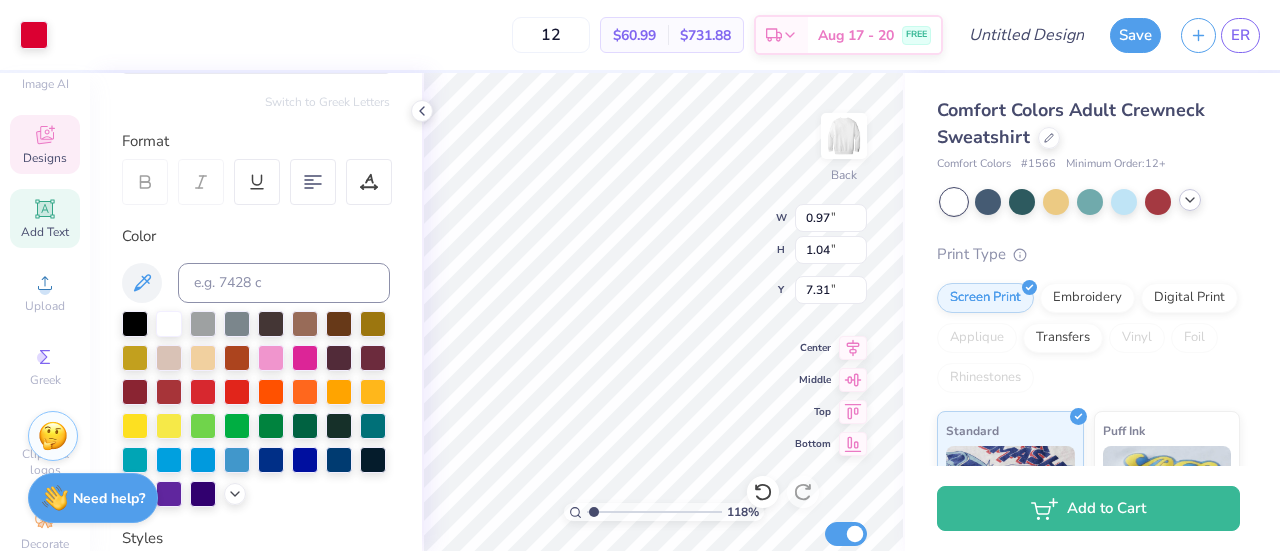 type on "1.17746229368009" 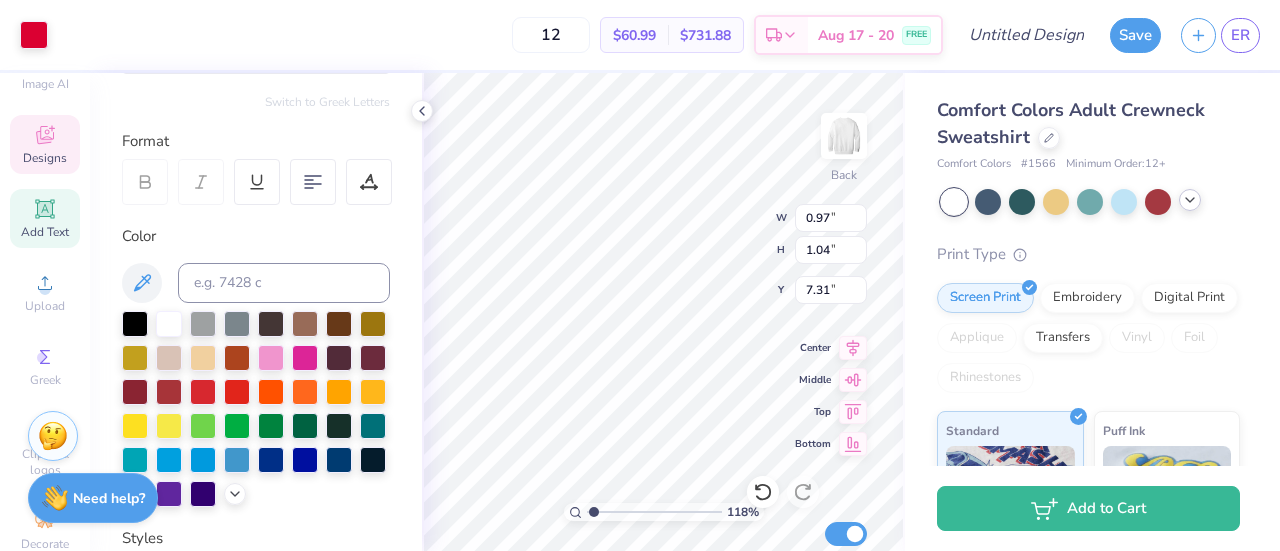 type on "0.81" 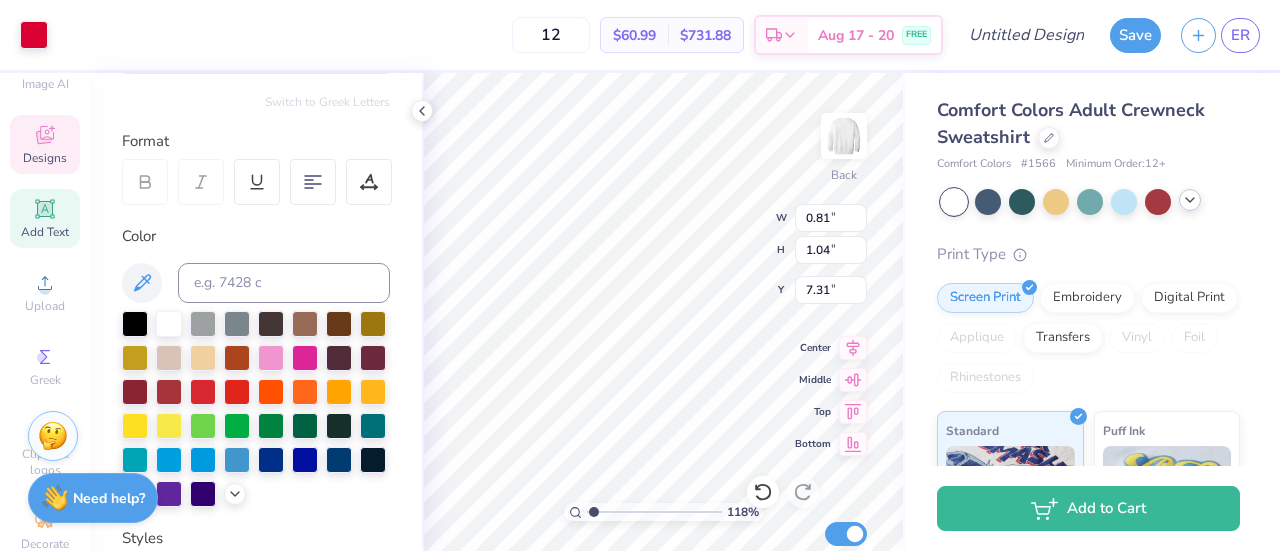 type on "0.90" 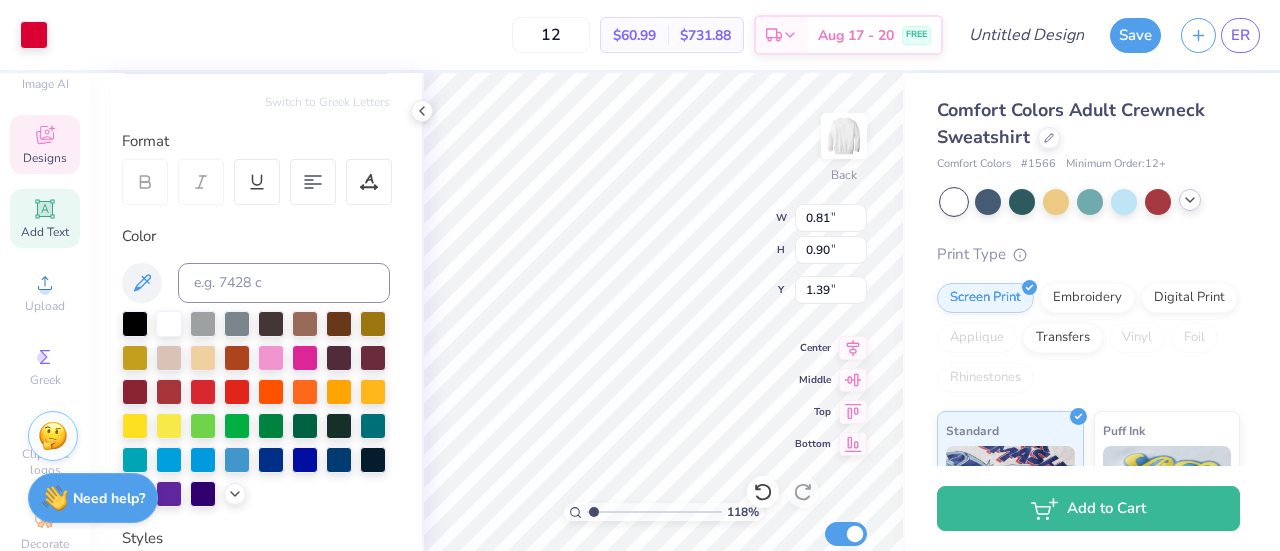 type on "1.17746229368009" 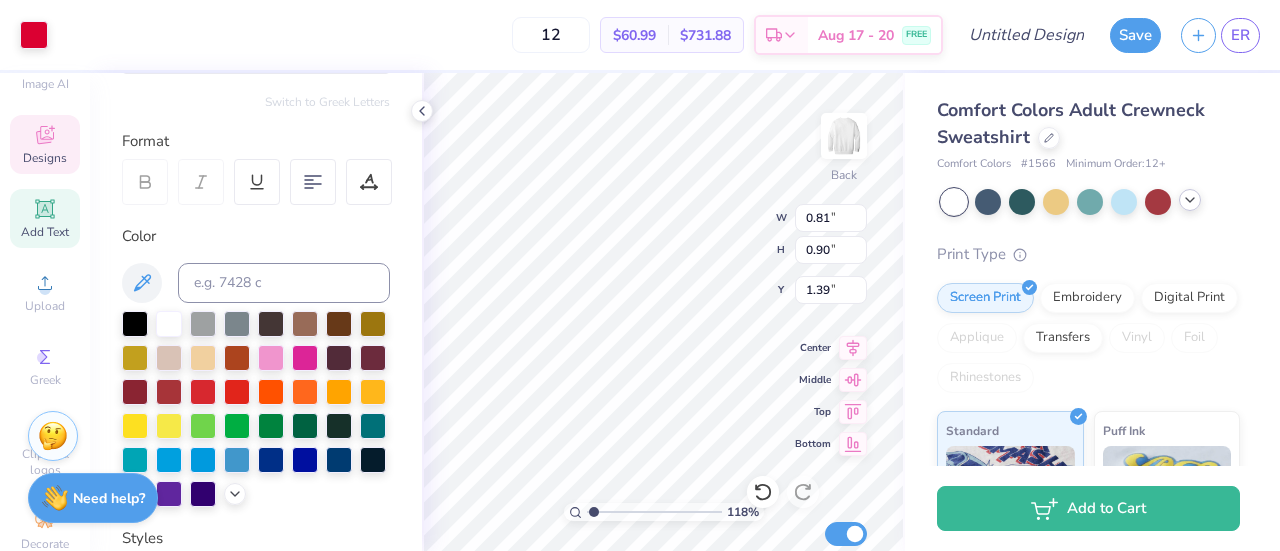 type on "0.95" 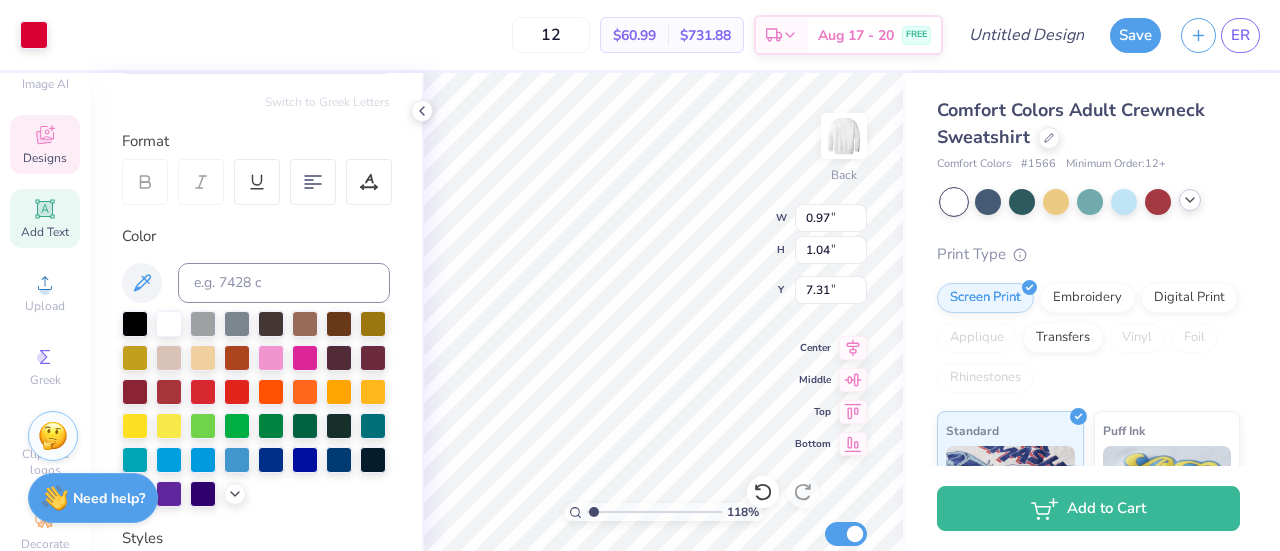 type on "1.17746229368009" 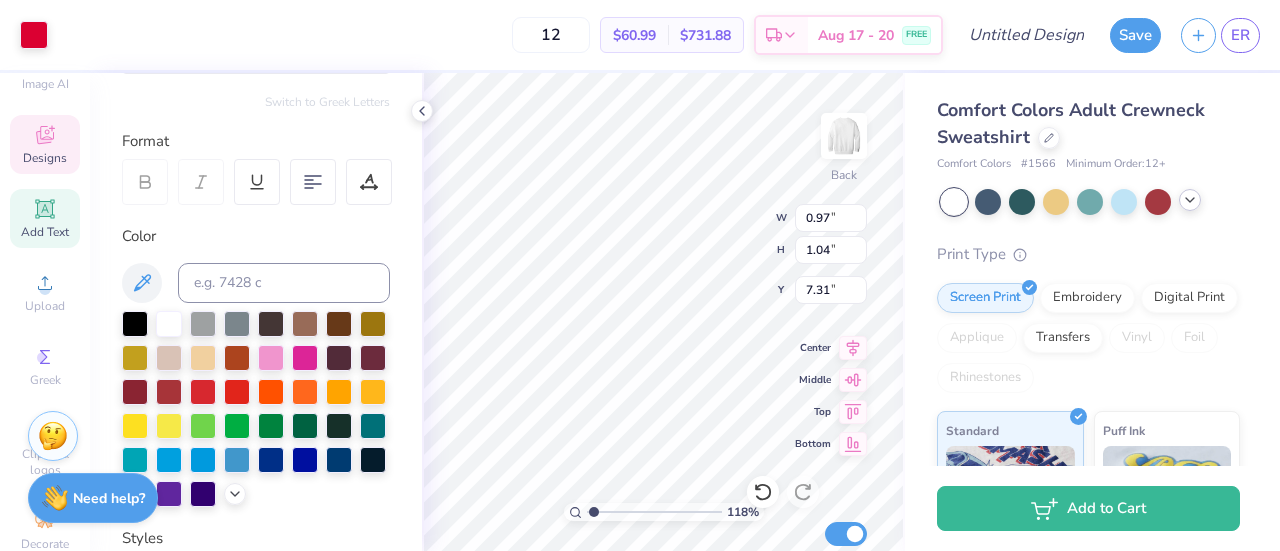 type on "3.43" 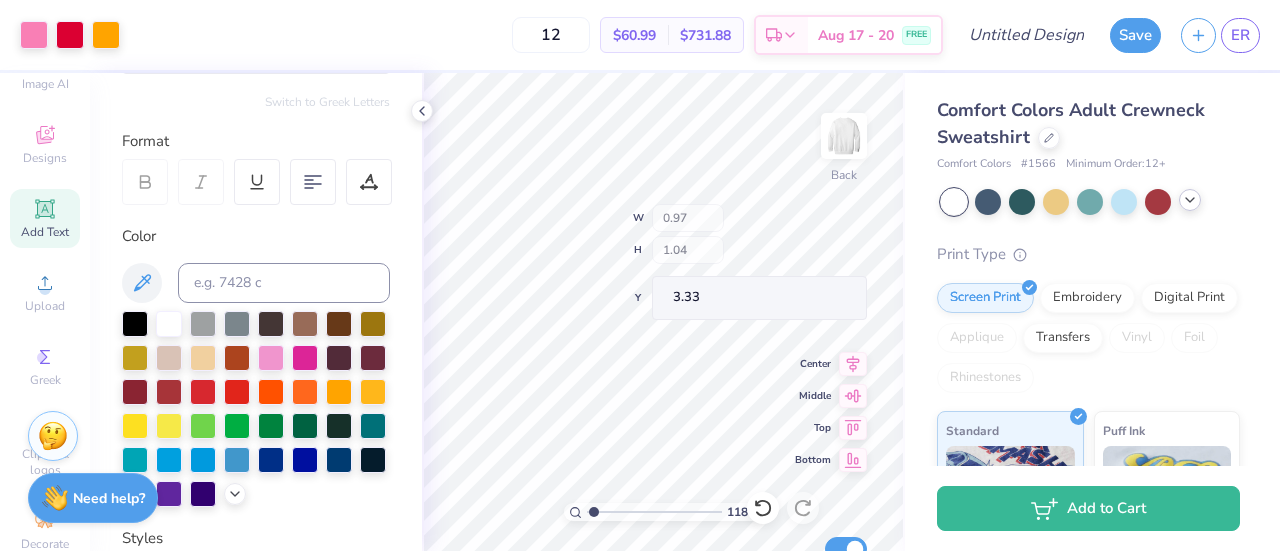 type on "1.17746229368009" 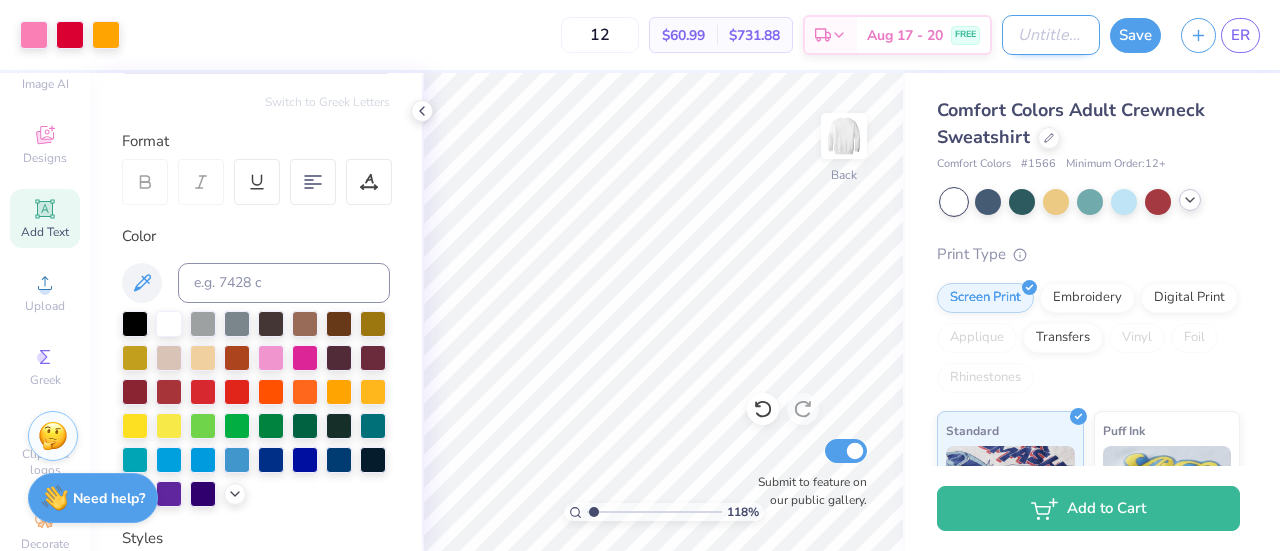 click on "Design Title" at bounding box center (1051, 35) 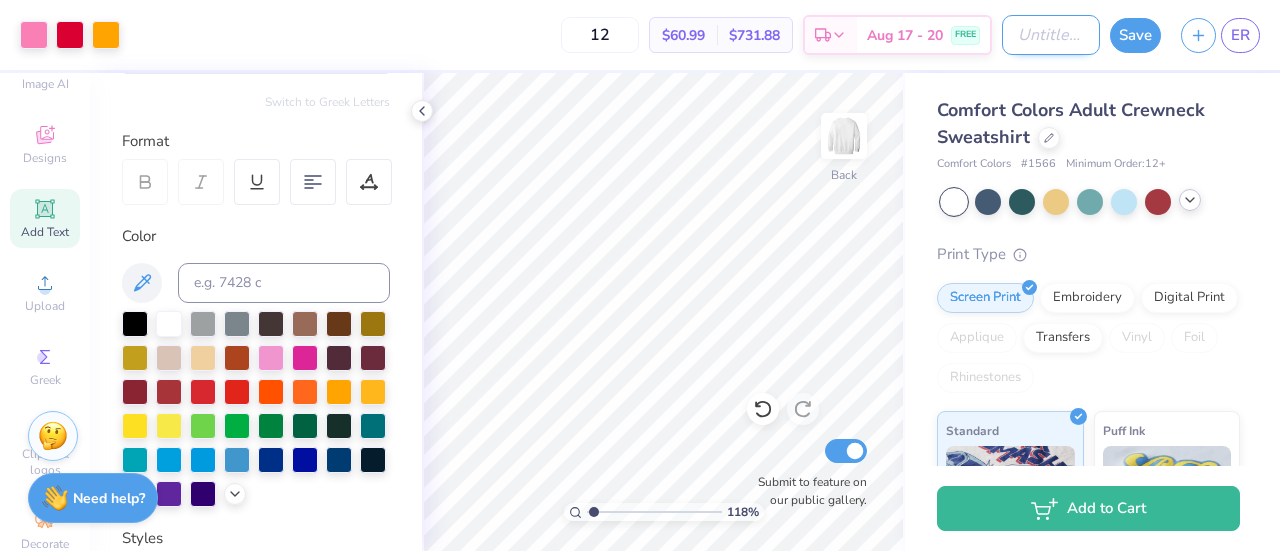 type on "s" 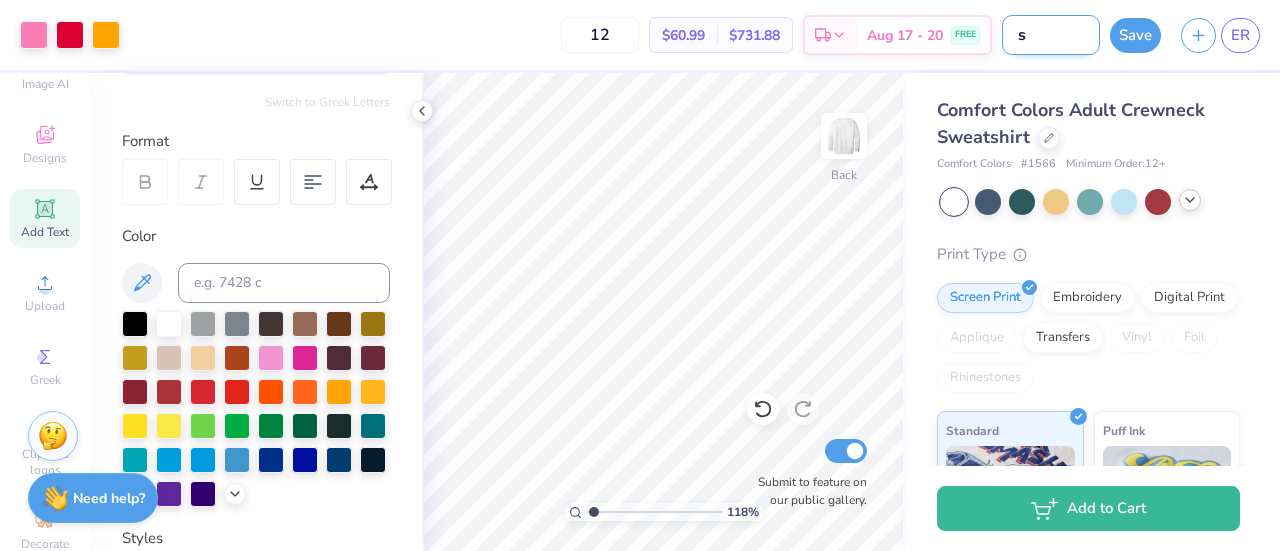 type on "su" 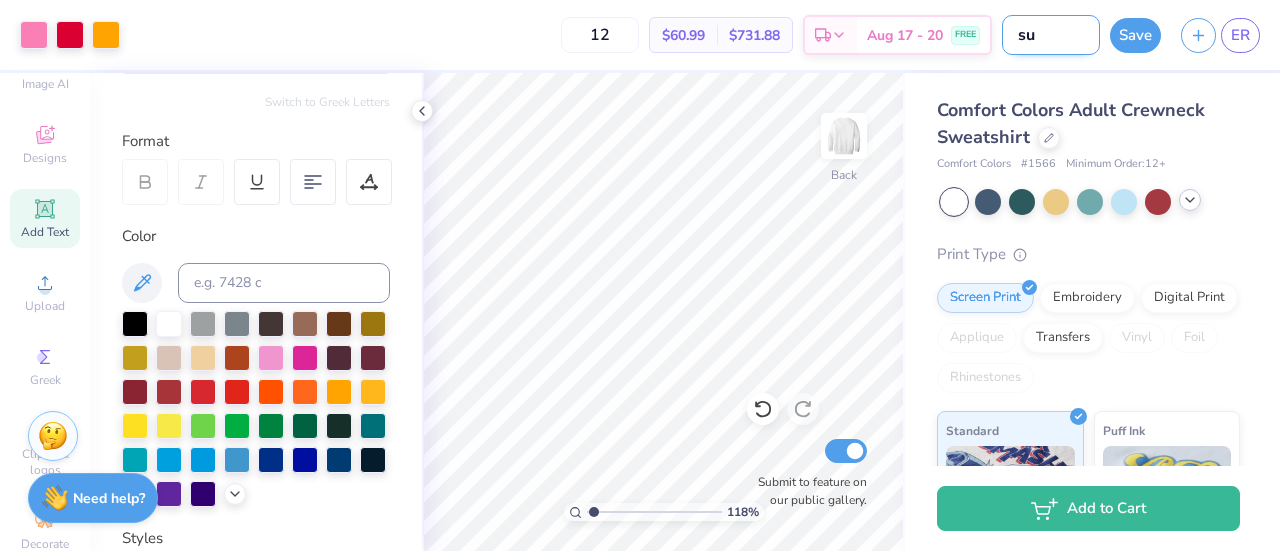 type on "su" 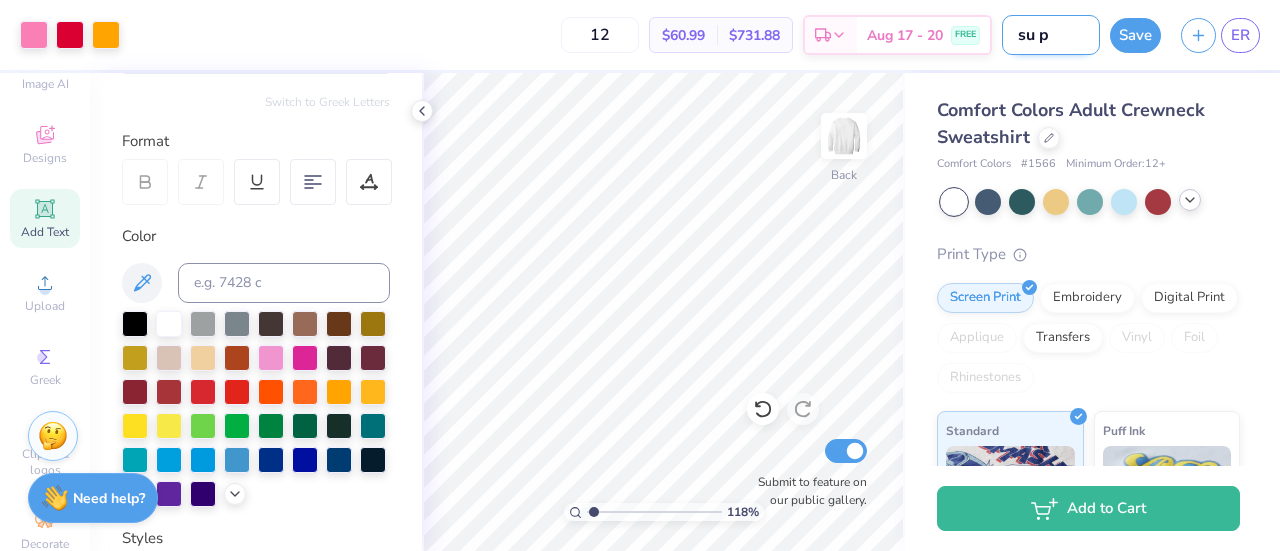 type on "su pa" 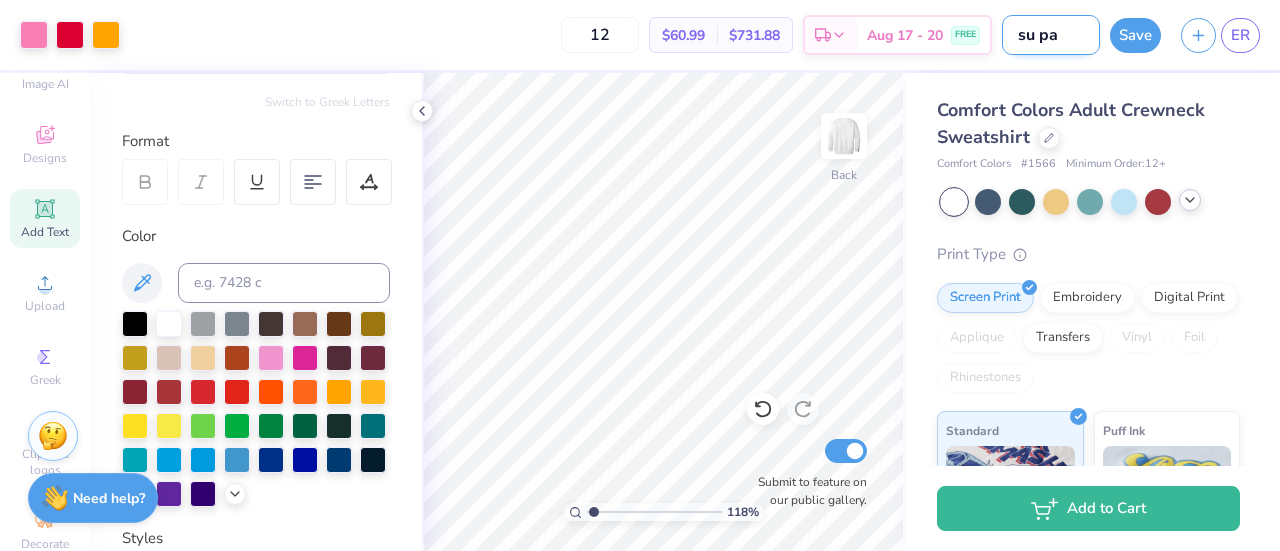 type on "1.17746229368009" 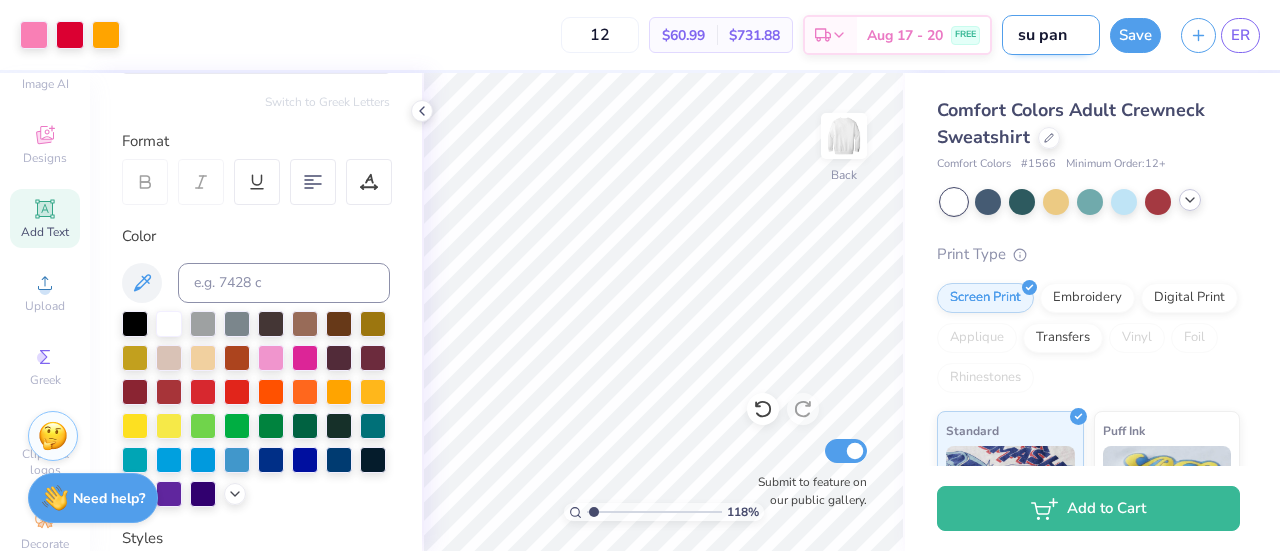 type on "su panh" 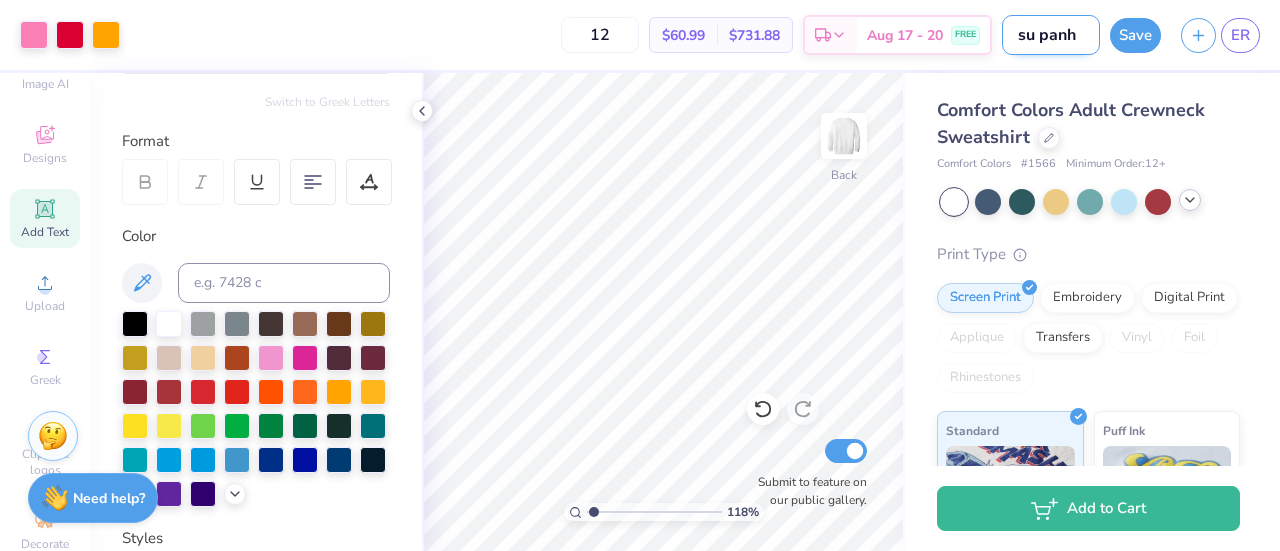 type on "su panhe" 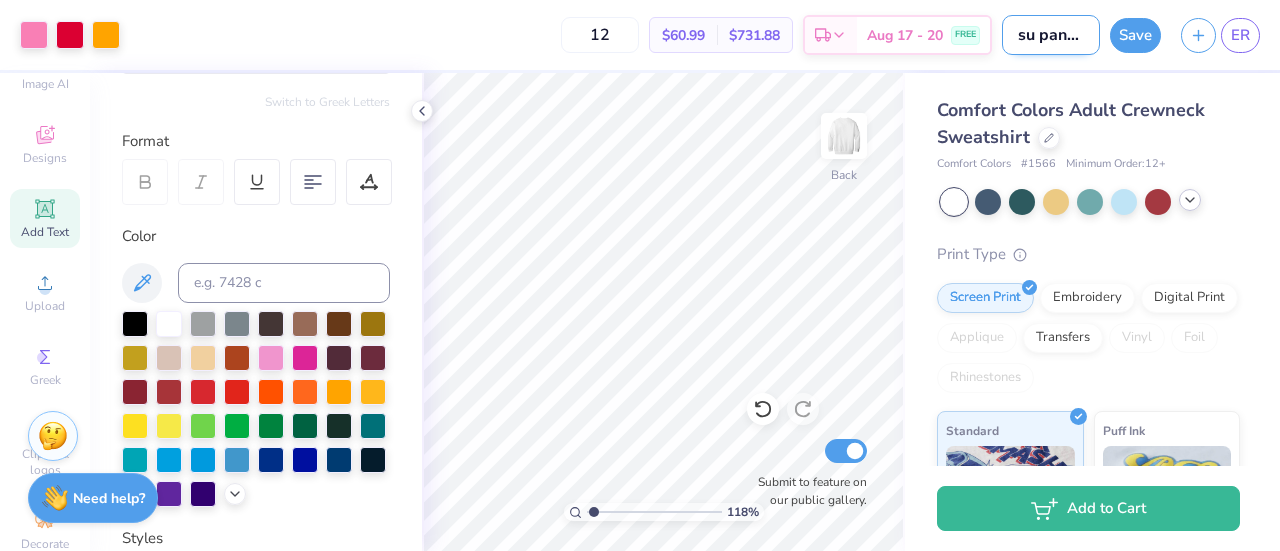 type on "su panhel" 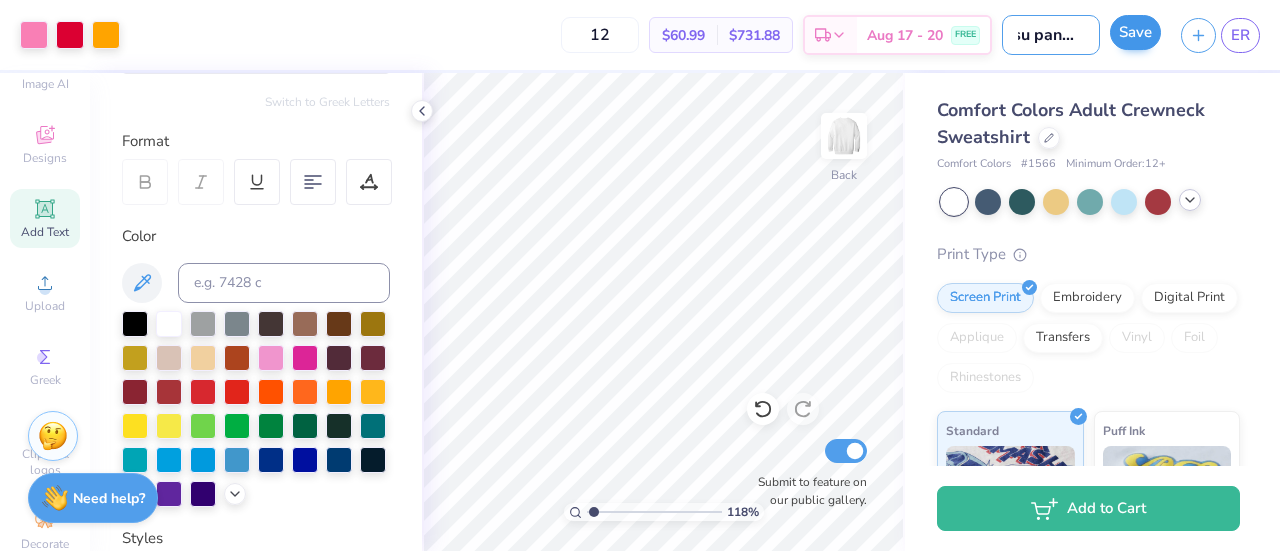 type on "su panhel" 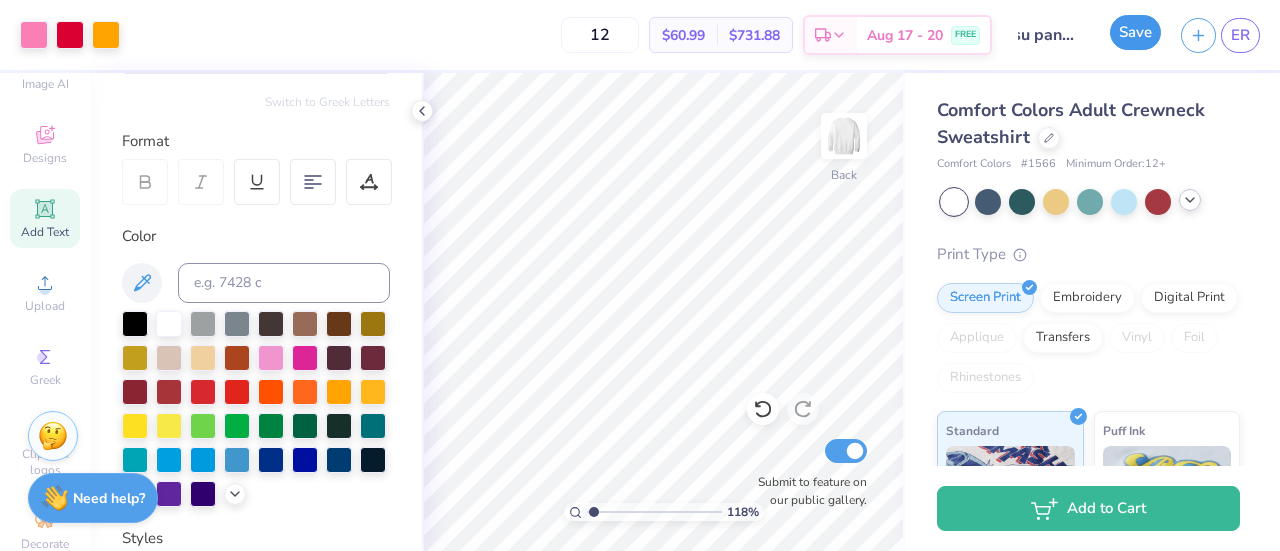click on "Save" at bounding box center (1135, 32) 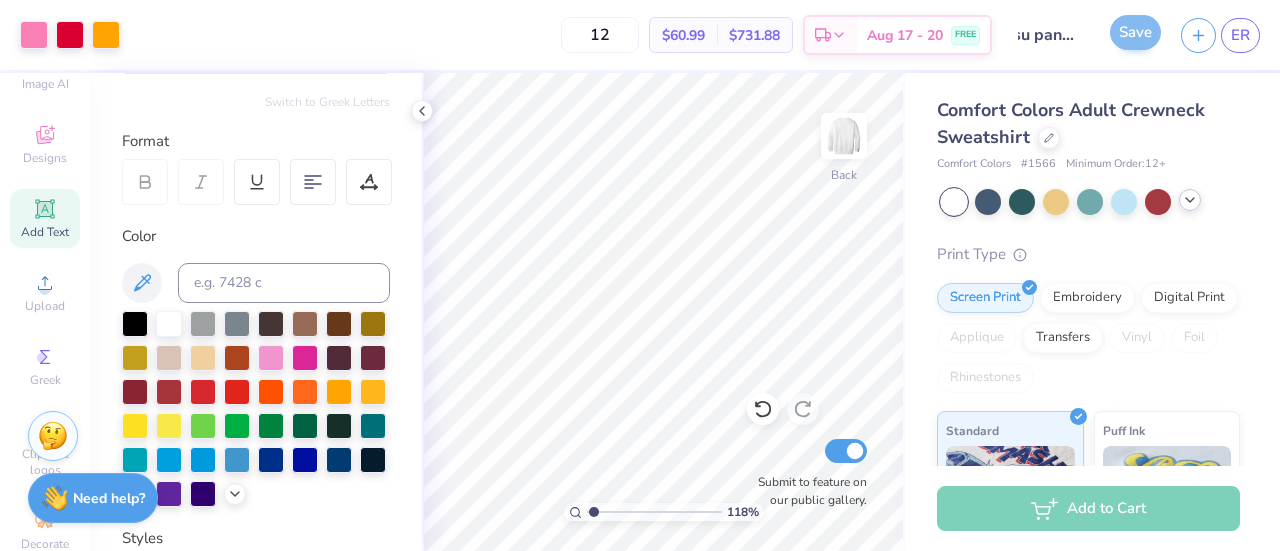 scroll, scrollTop: 0, scrollLeft: 0, axis: both 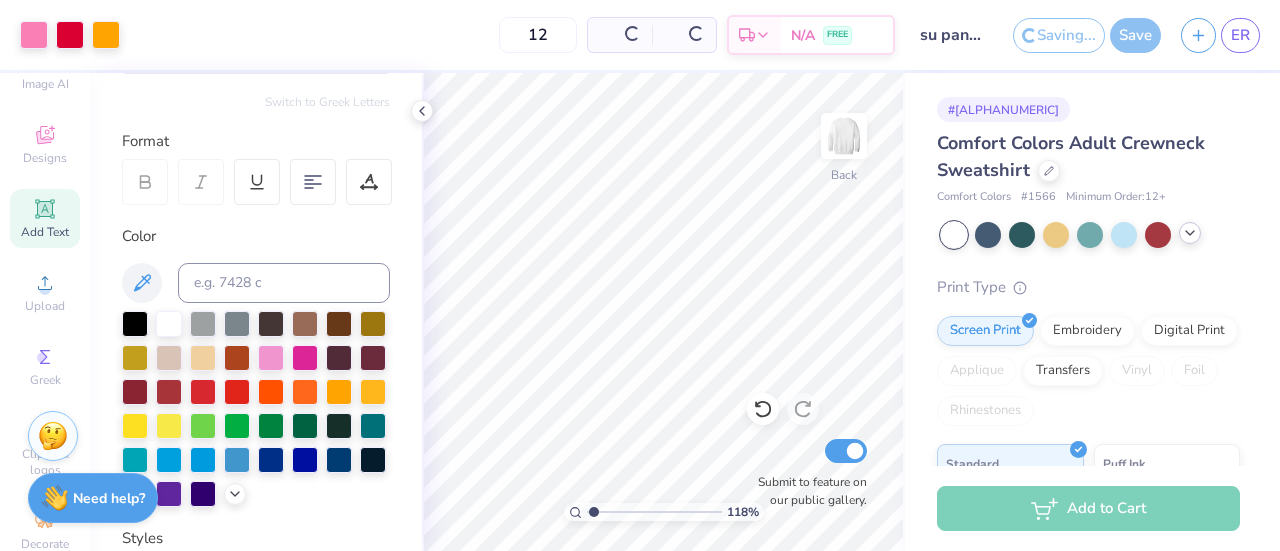 type on "1.17746229368009" 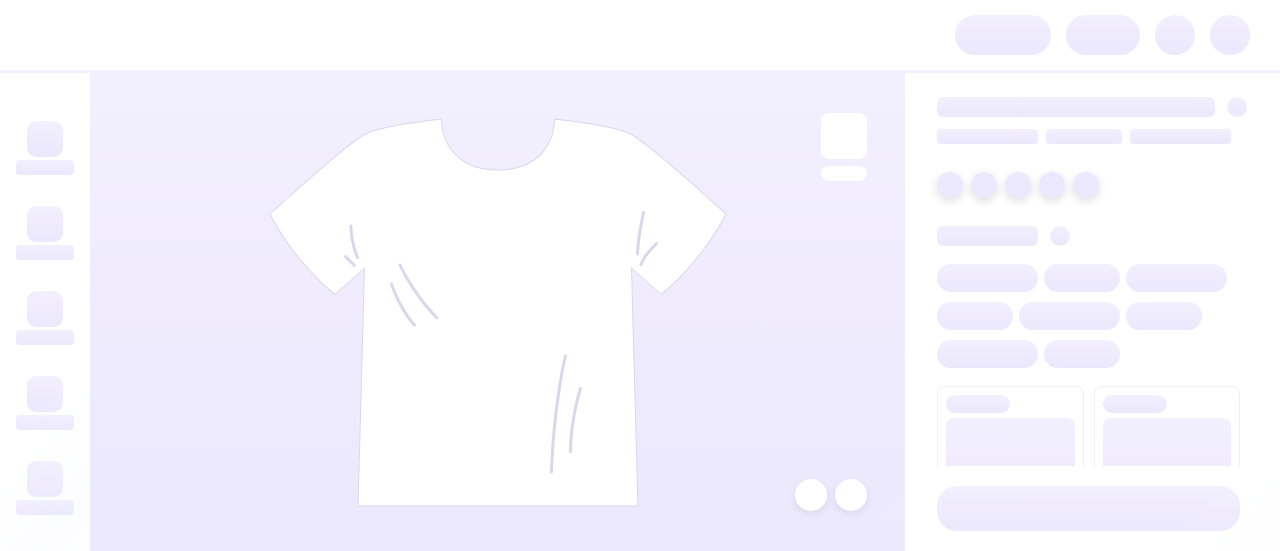 scroll, scrollTop: 0, scrollLeft: 0, axis: both 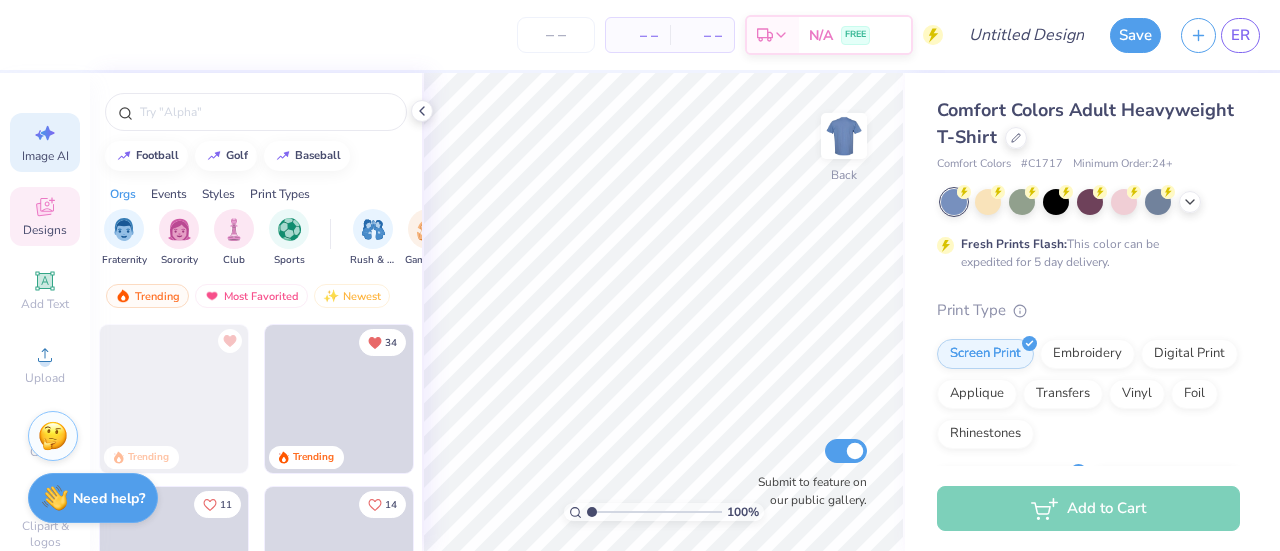 click 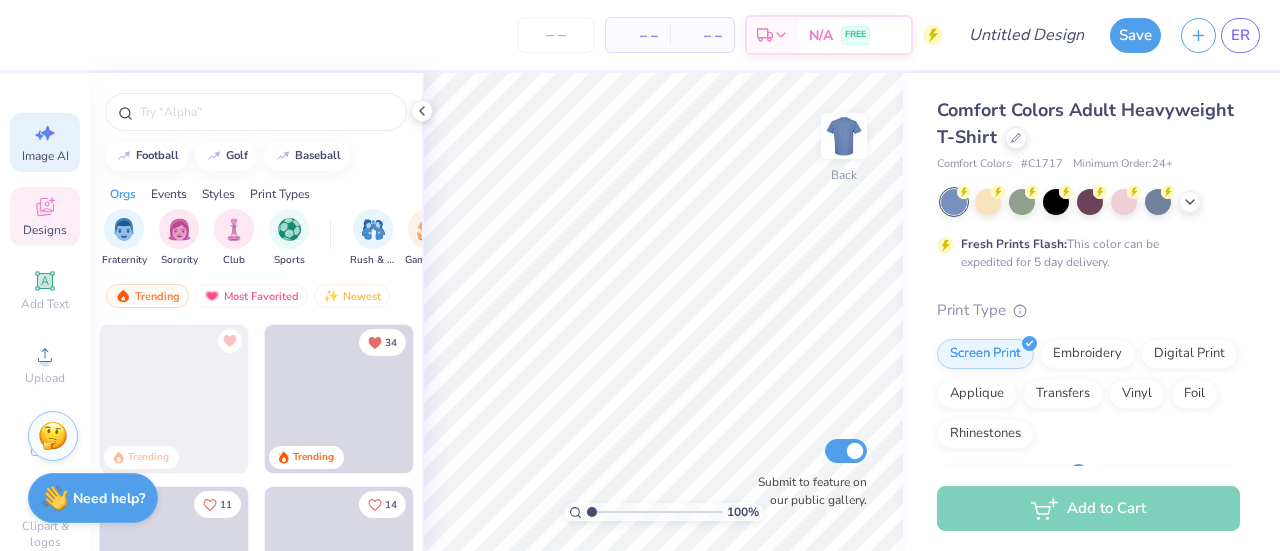 select on "4" 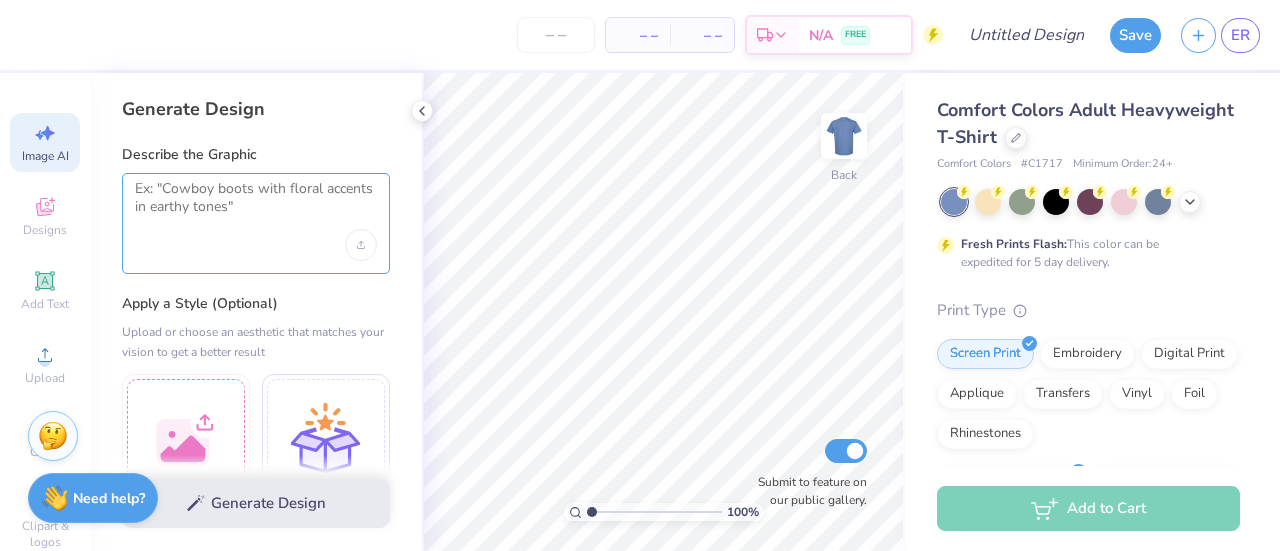 click at bounding box center (256, 205) 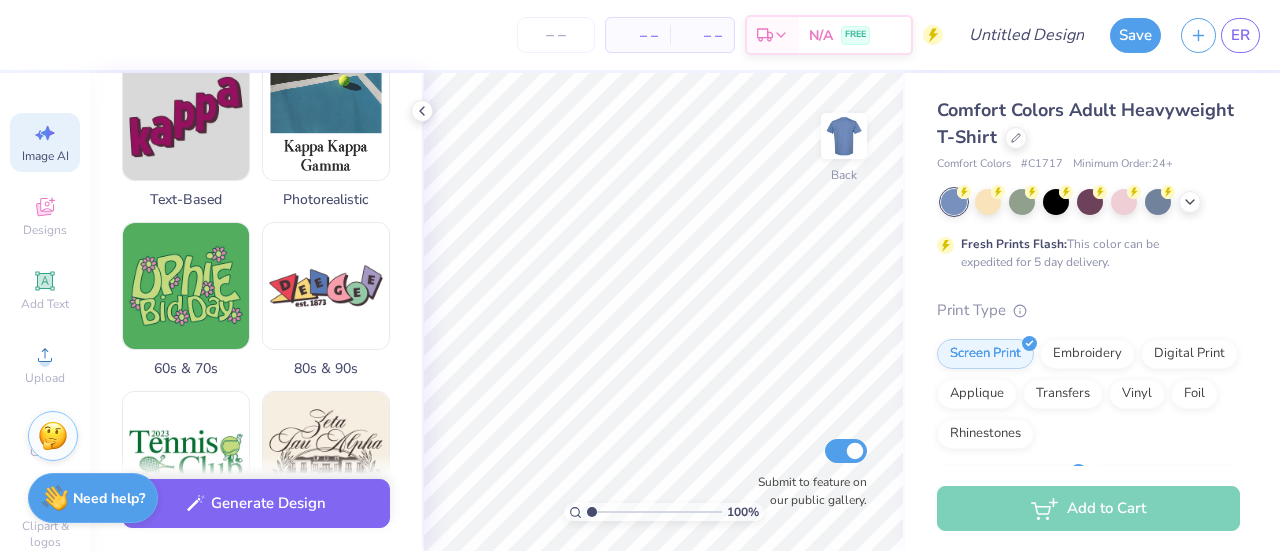 scroll, scrollTop: 536, scrollLeft: 0, axis: vertical 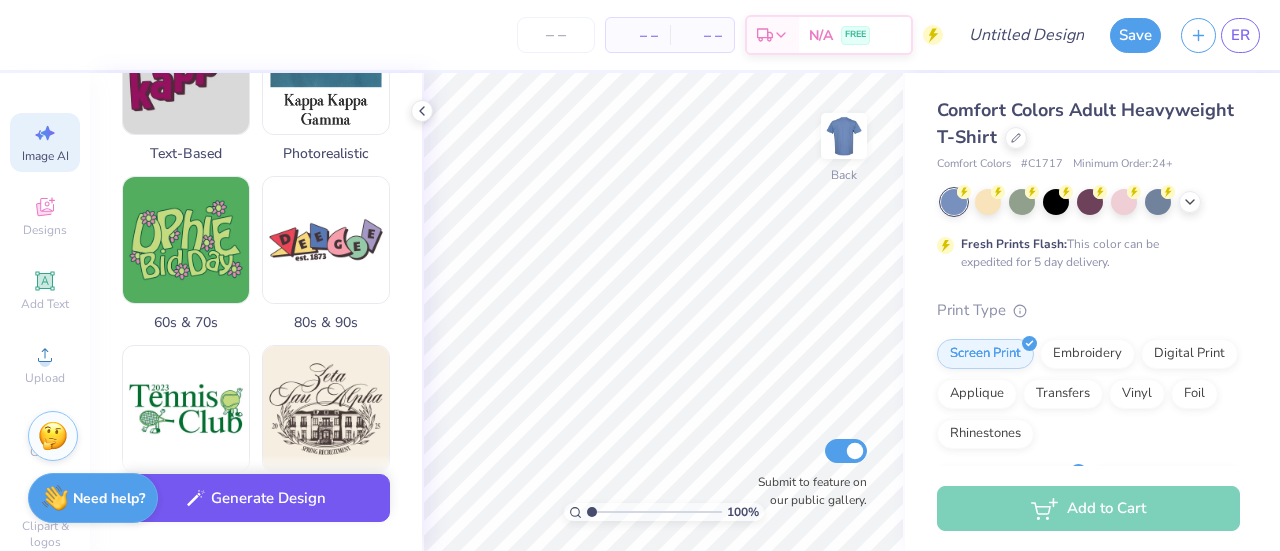 type on "patchwork letters that say panhel" 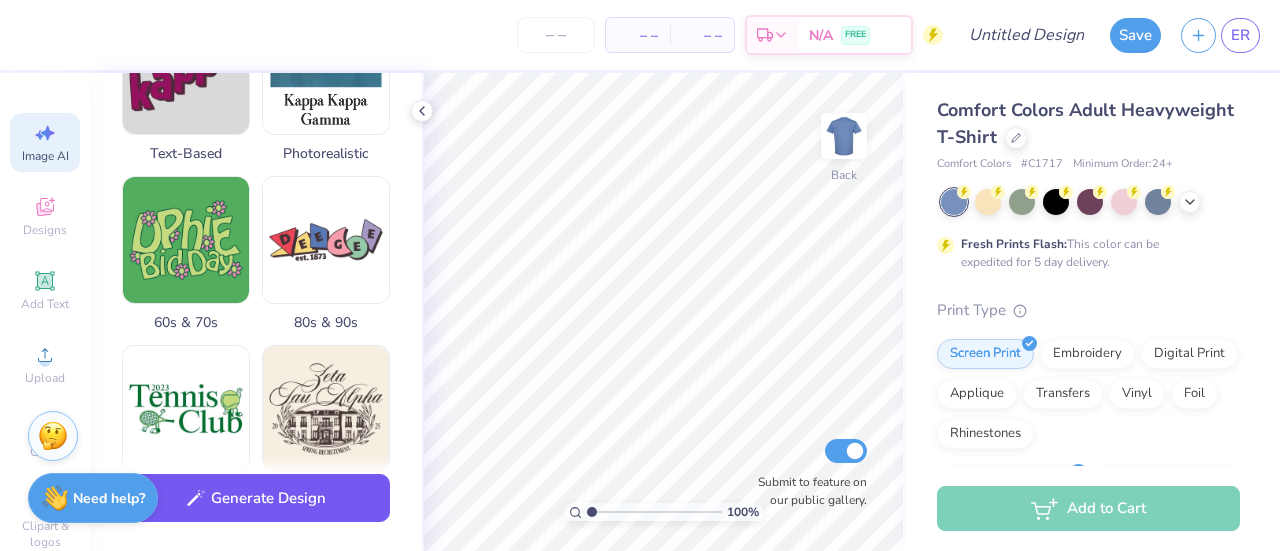 click on "Generate Design" at bounding box center (256, 498) 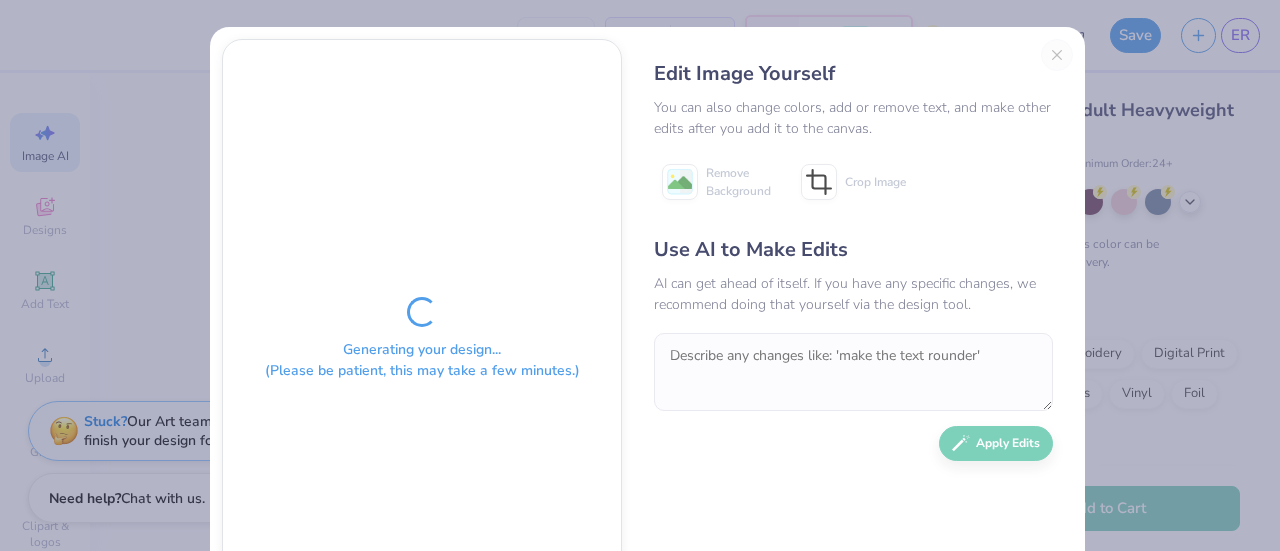 click on "Generating your design... (Please be patient, this may take a few minutes.)" at bounding box center (422, 339) 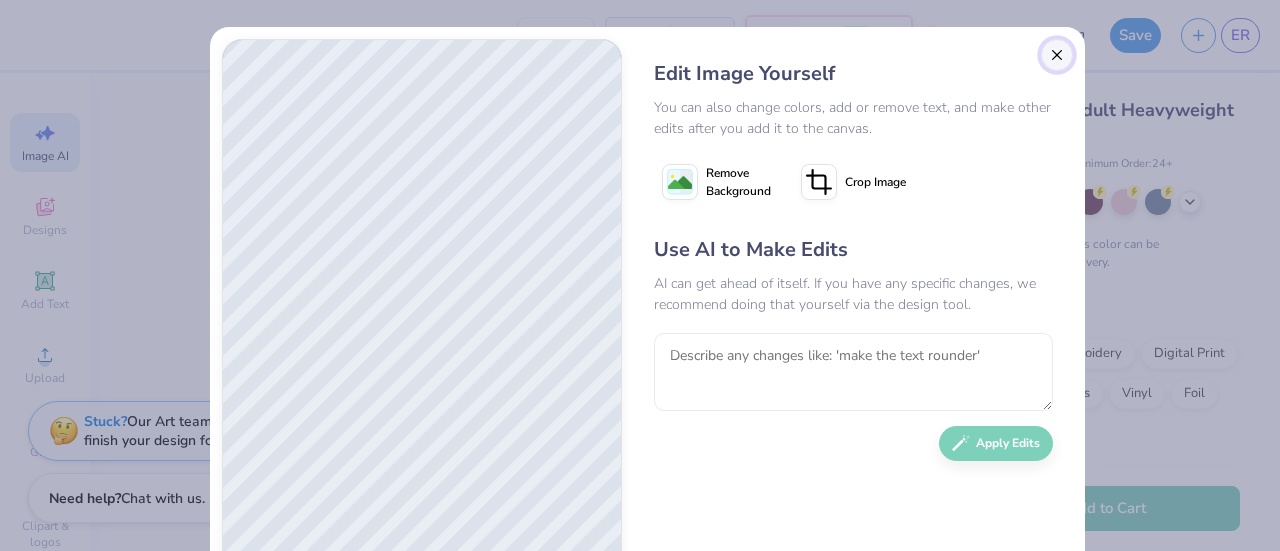 click at bounding box center [1057, 55] 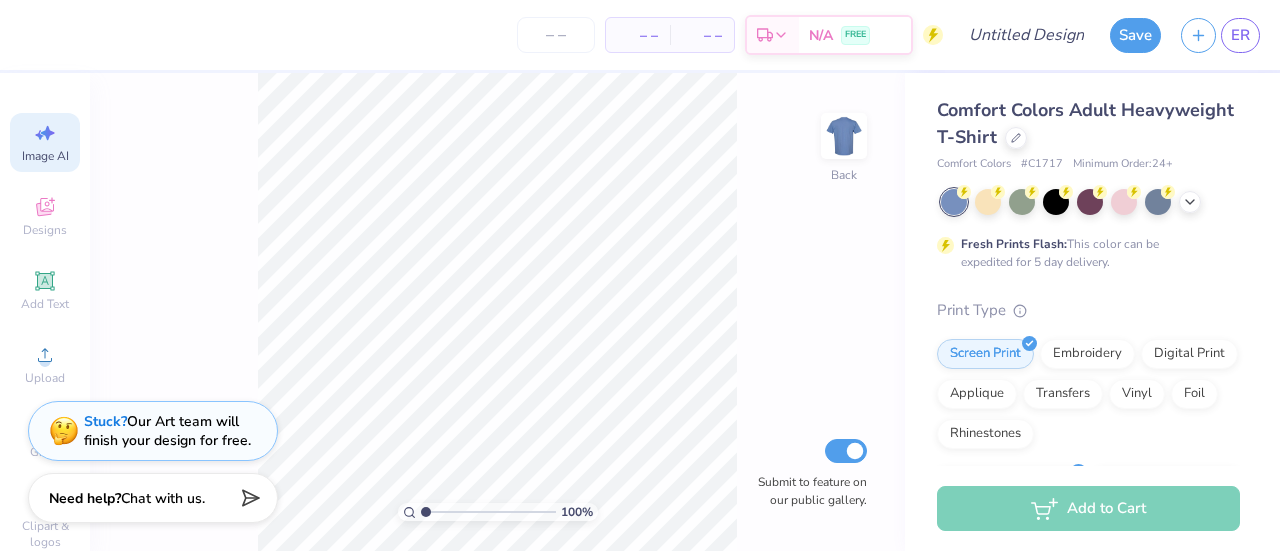scroll, scrollTop: 0, scrollLeft: 44, axis: horizontal 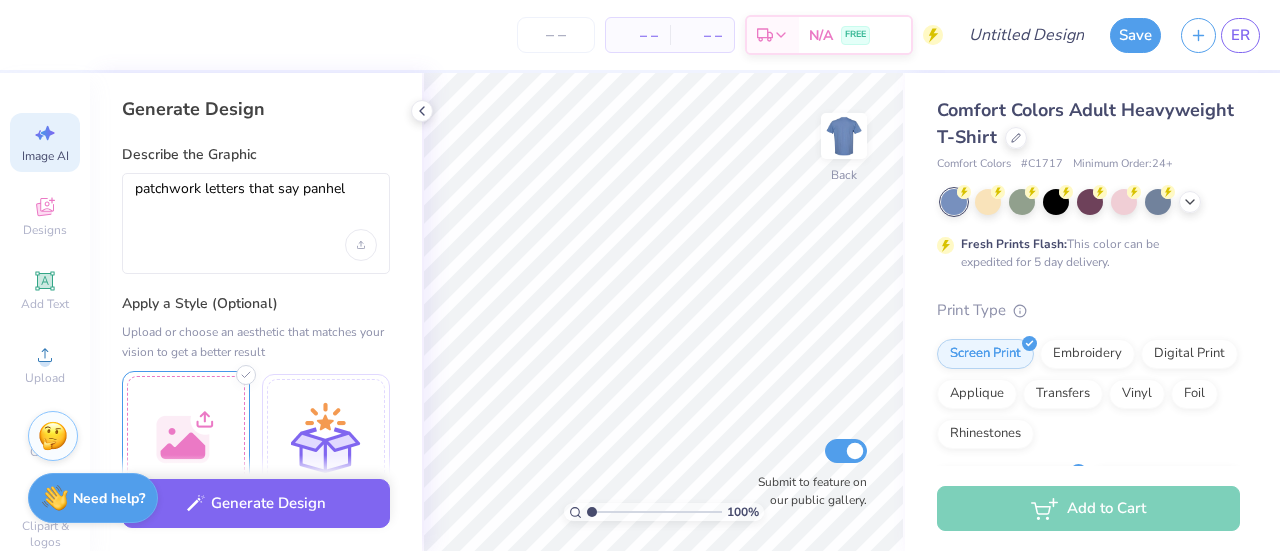 click at bounding box center [186, 435] 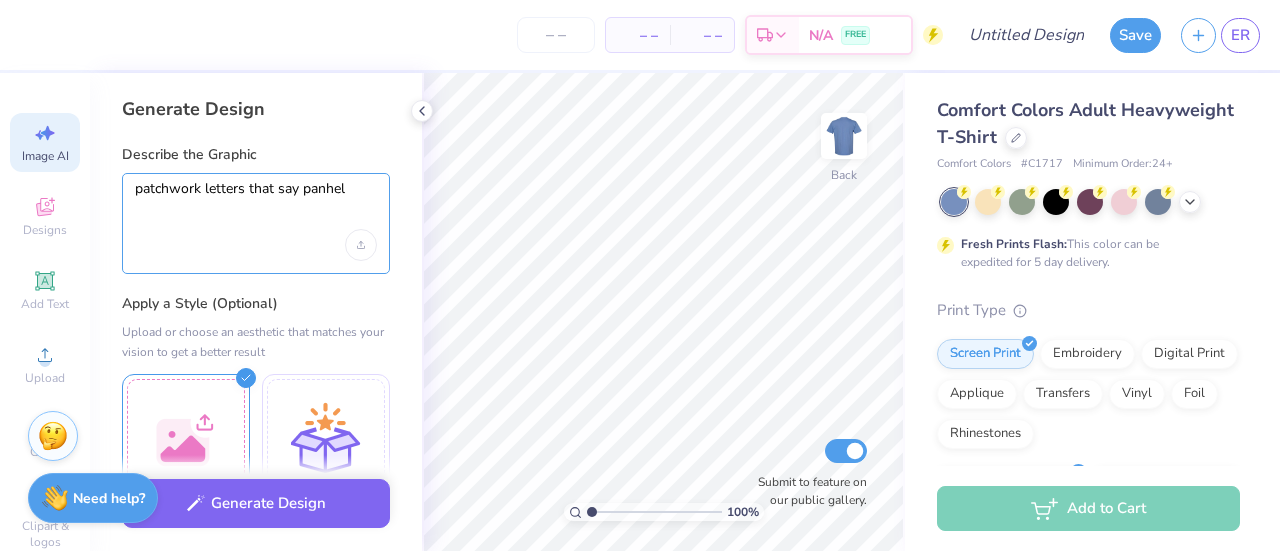 drag, startPoint x: 253, startPoint y: 184, endPoint x: 0, endPoint y: 140, distance: 256.79758 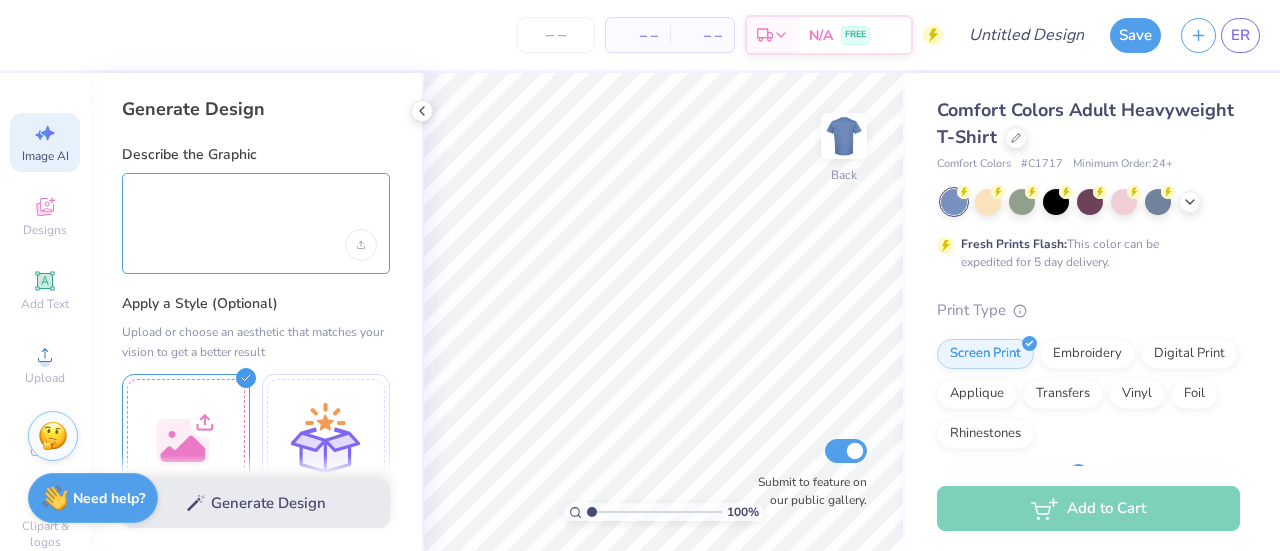 paste 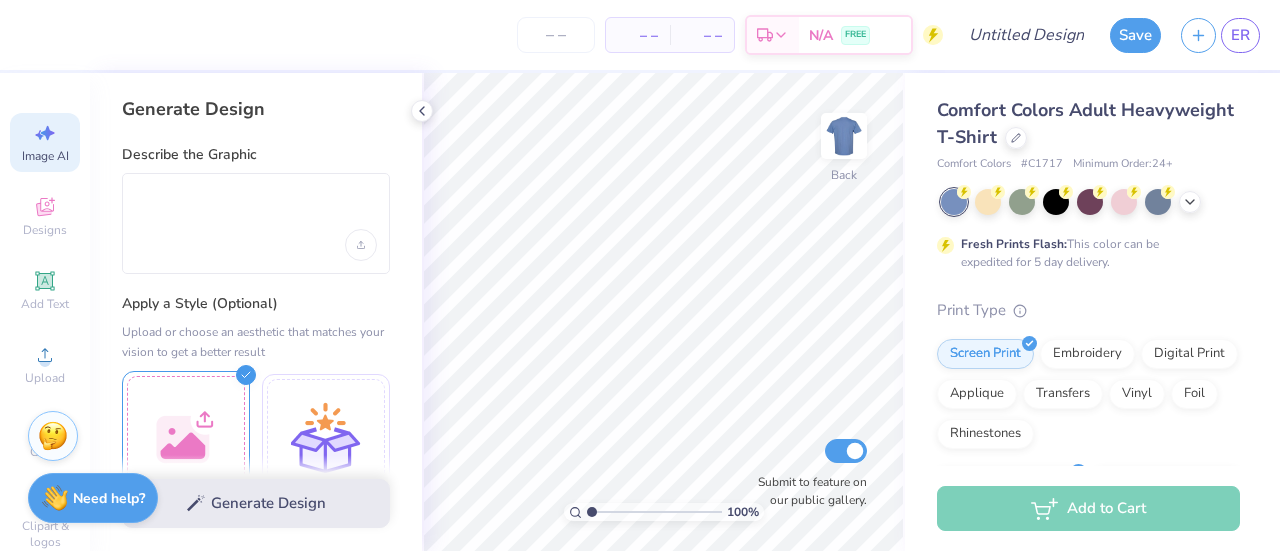 click at bounding box center [186, 435] 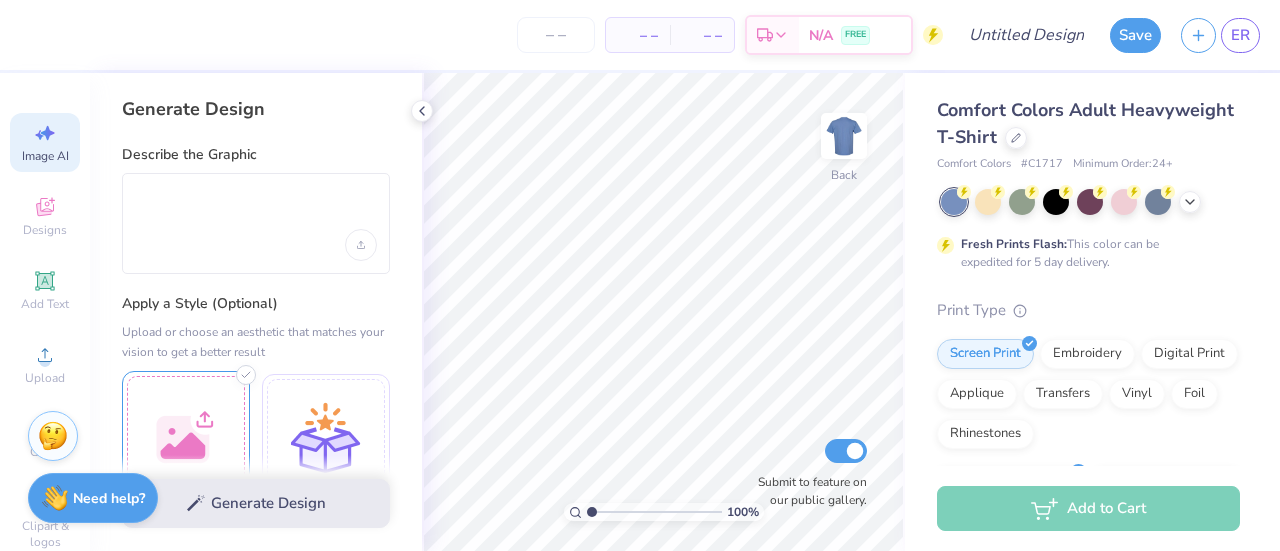 click at bounding box center (186, 435) 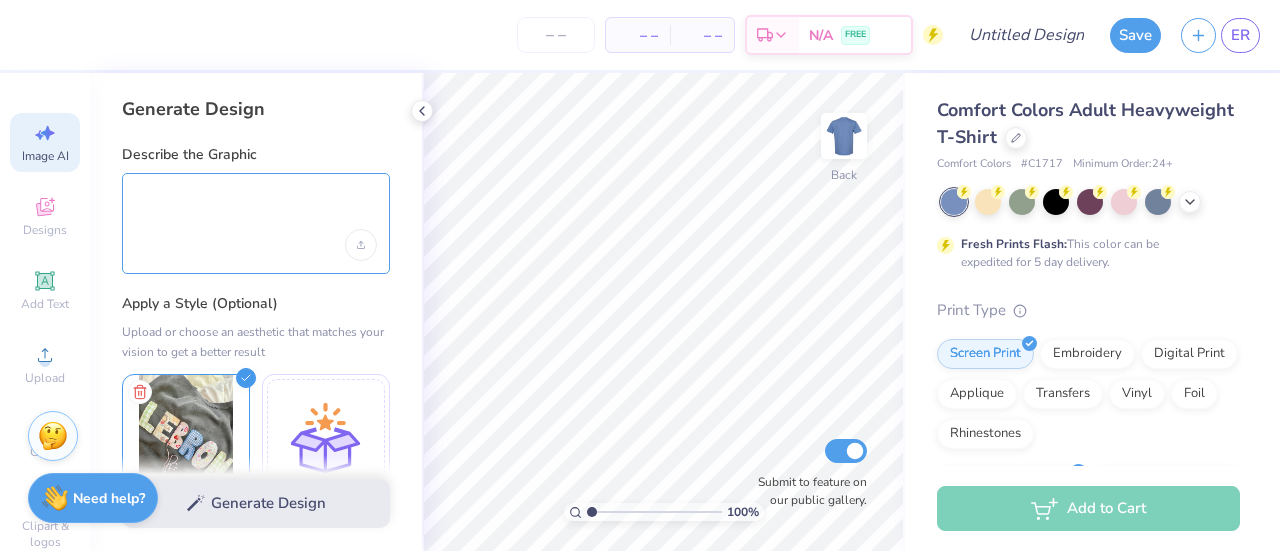 click at bounding box center (256, 205) 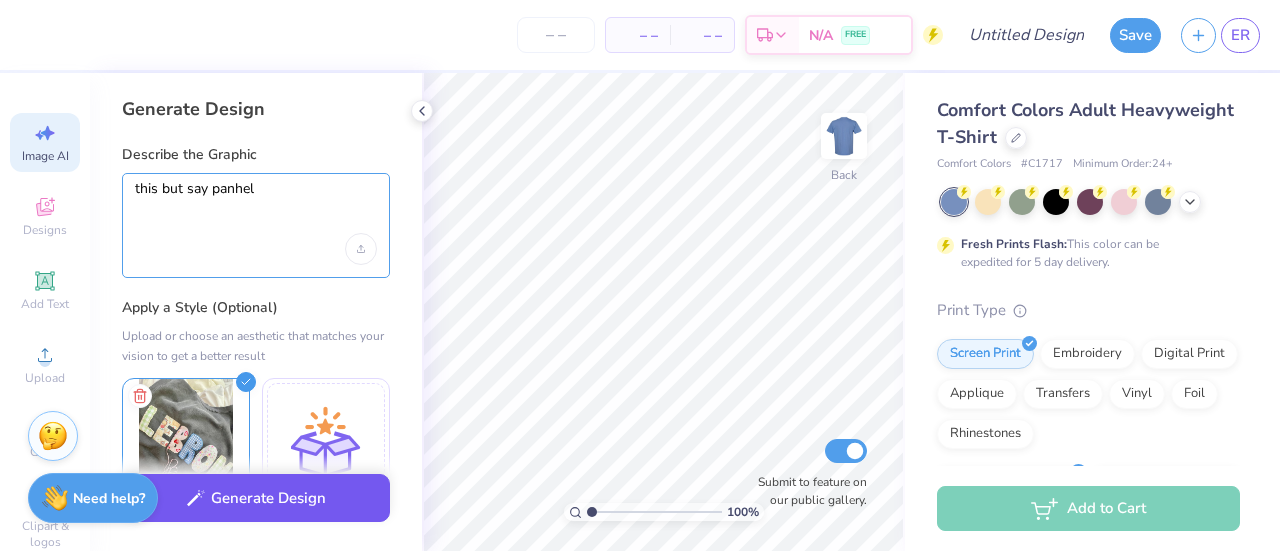 type on "this but say panhel" 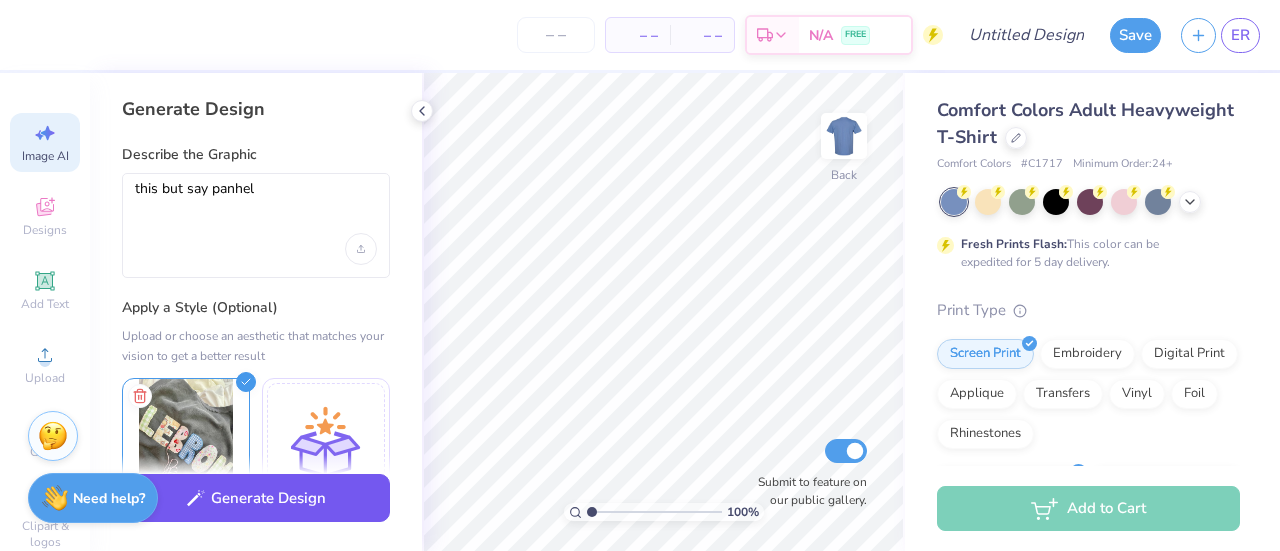 click on "Generate Design" at bounding box center [256, 498] 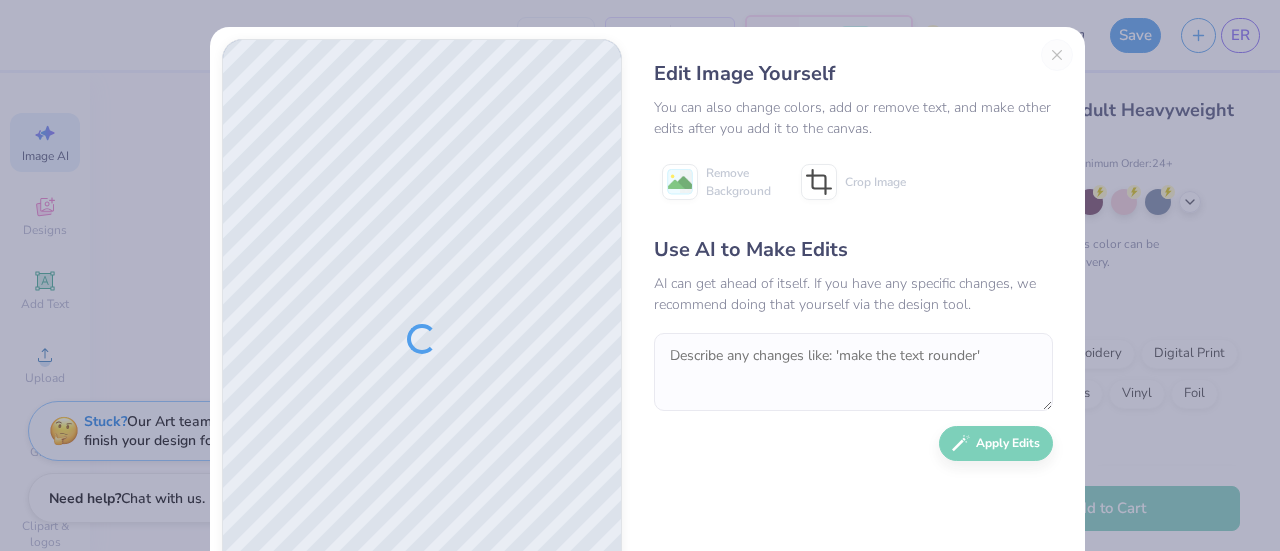 scroll, scrollTop: 0, scrollLeft: 0, axis: both 